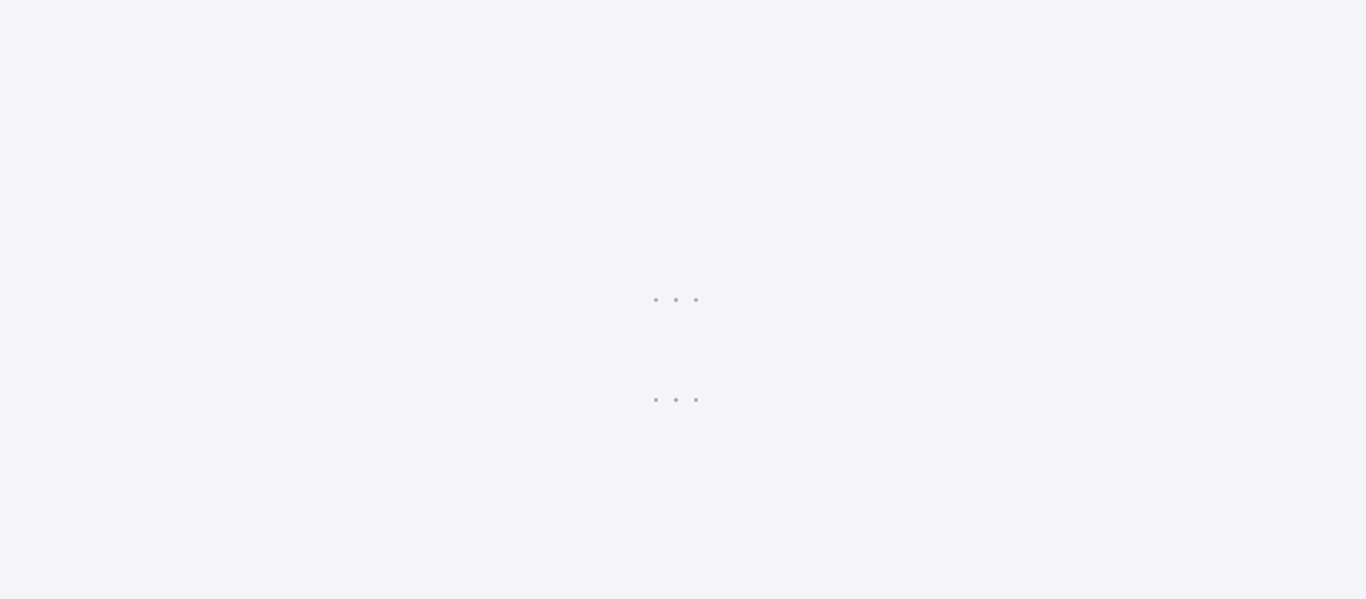 scroll, scrollTop: 0, scrollLeft: 0, axis: both 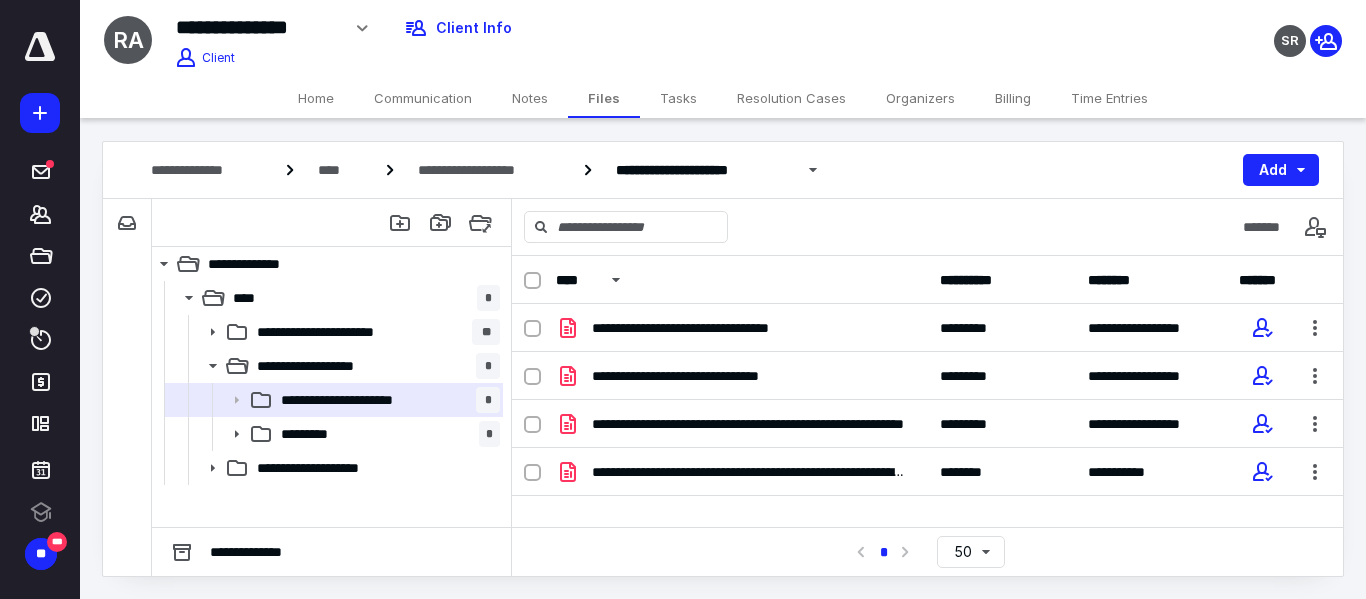 click on "Billing" at bounding box center [1013, 98] 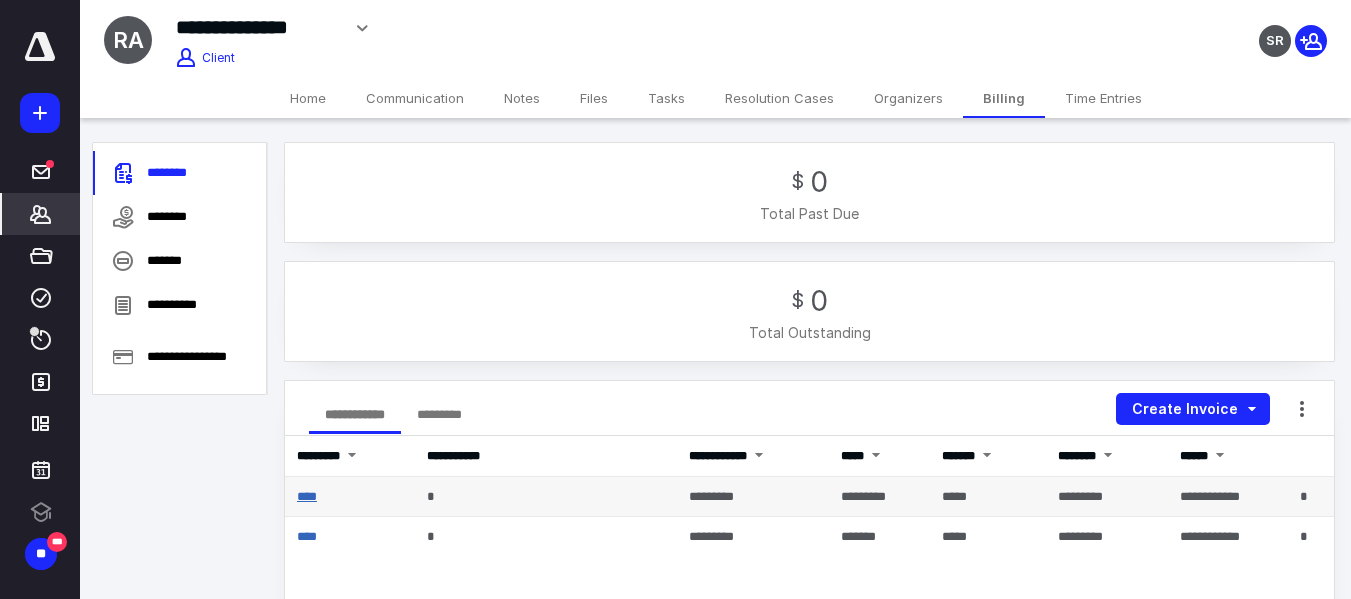 click on "****" at bounding box center (307, 496) 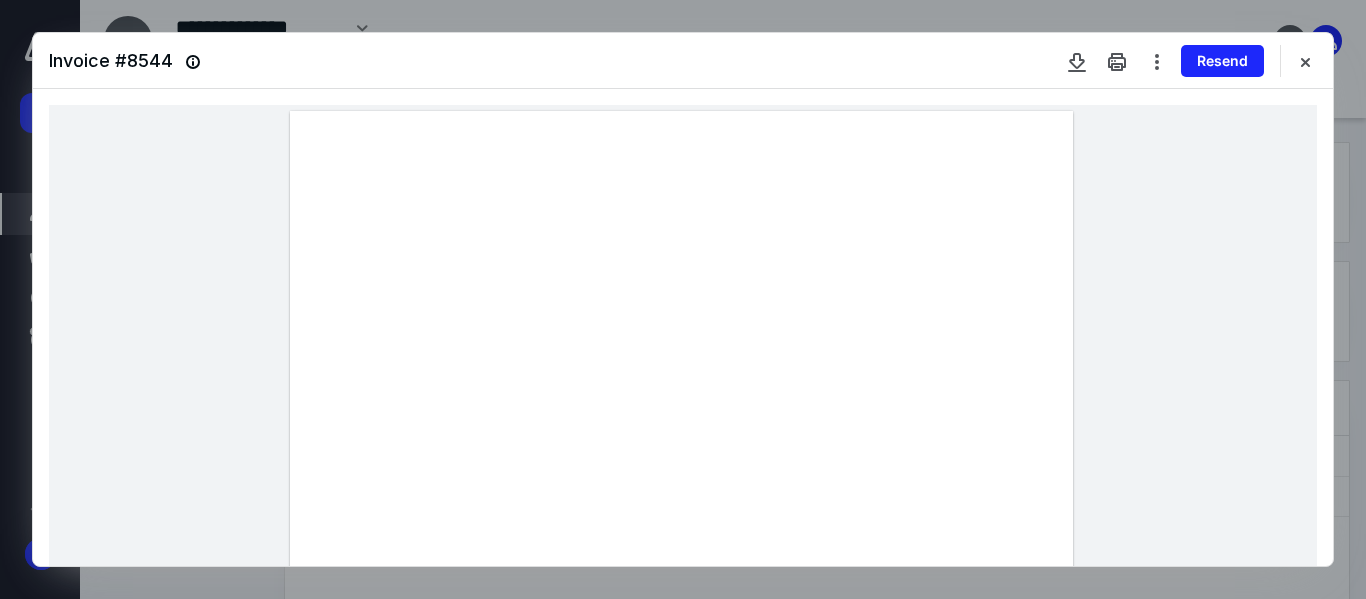 scroll, scrollTop: 0, scrollLeft: 0, axis: both 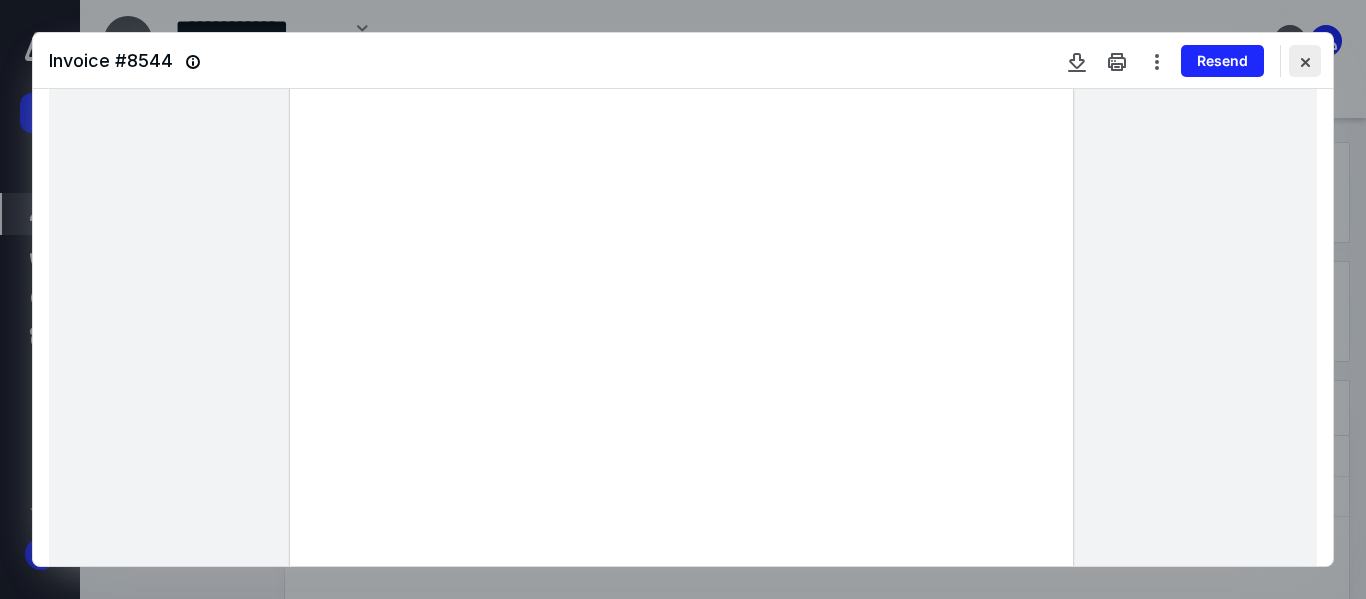 click at bounding box center [1305, 61] 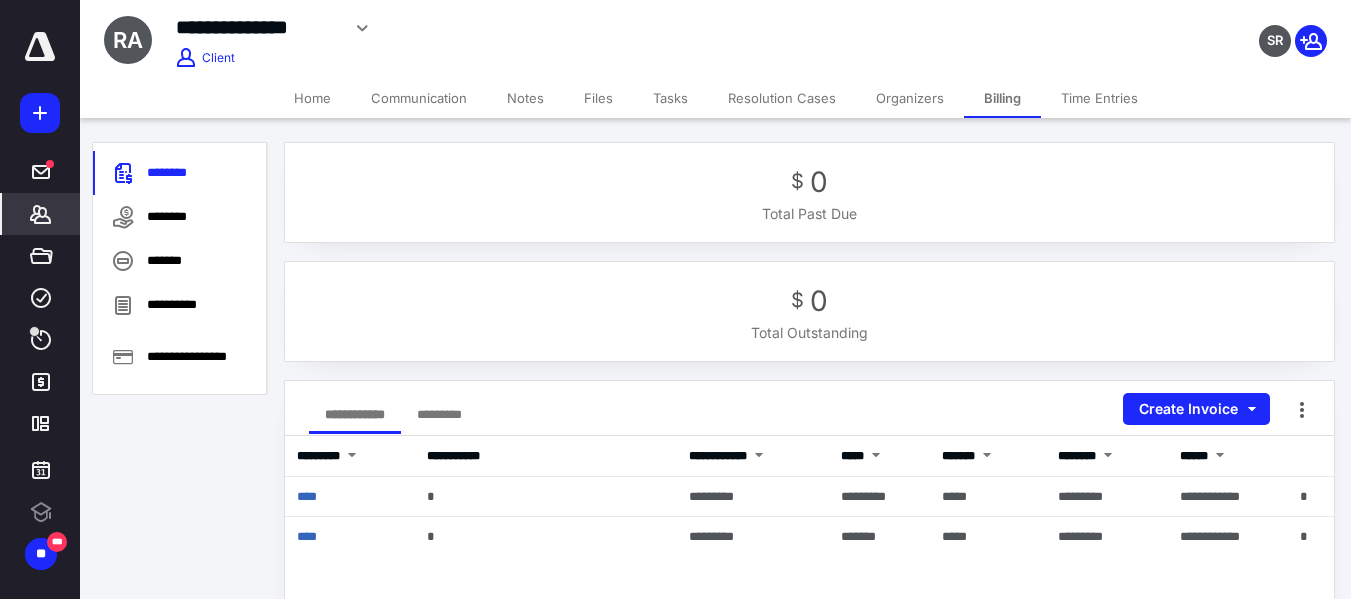 click on "Tasks" at bounding box center (670, 98) 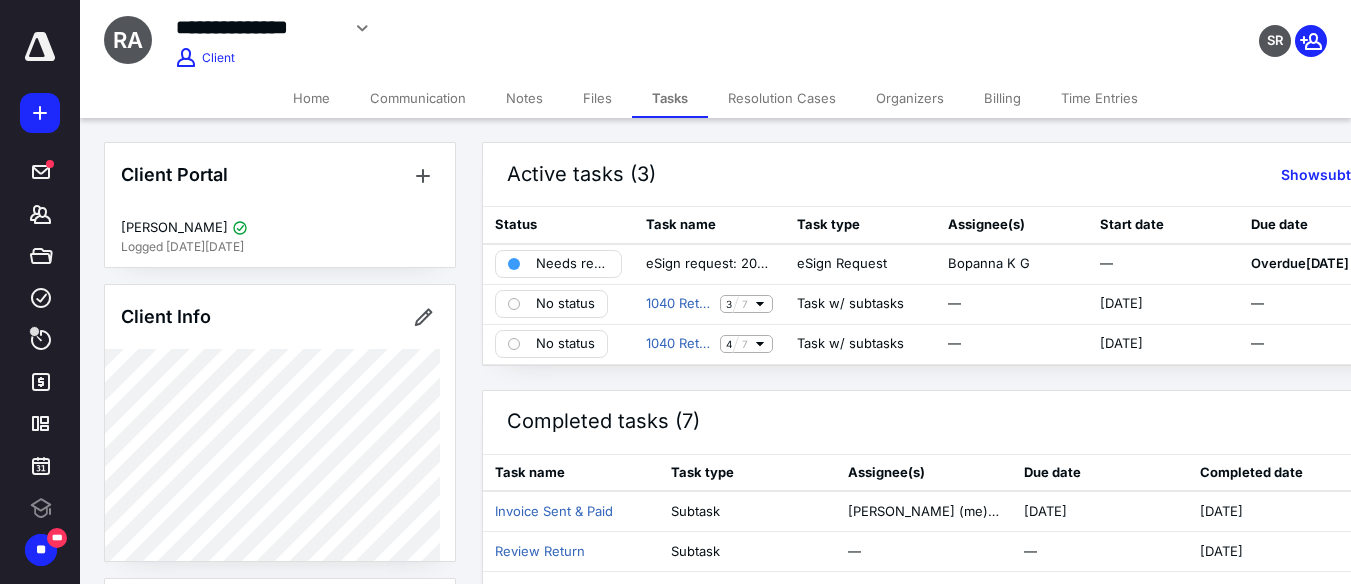 click on "Files" at bounding box center (597, 98) 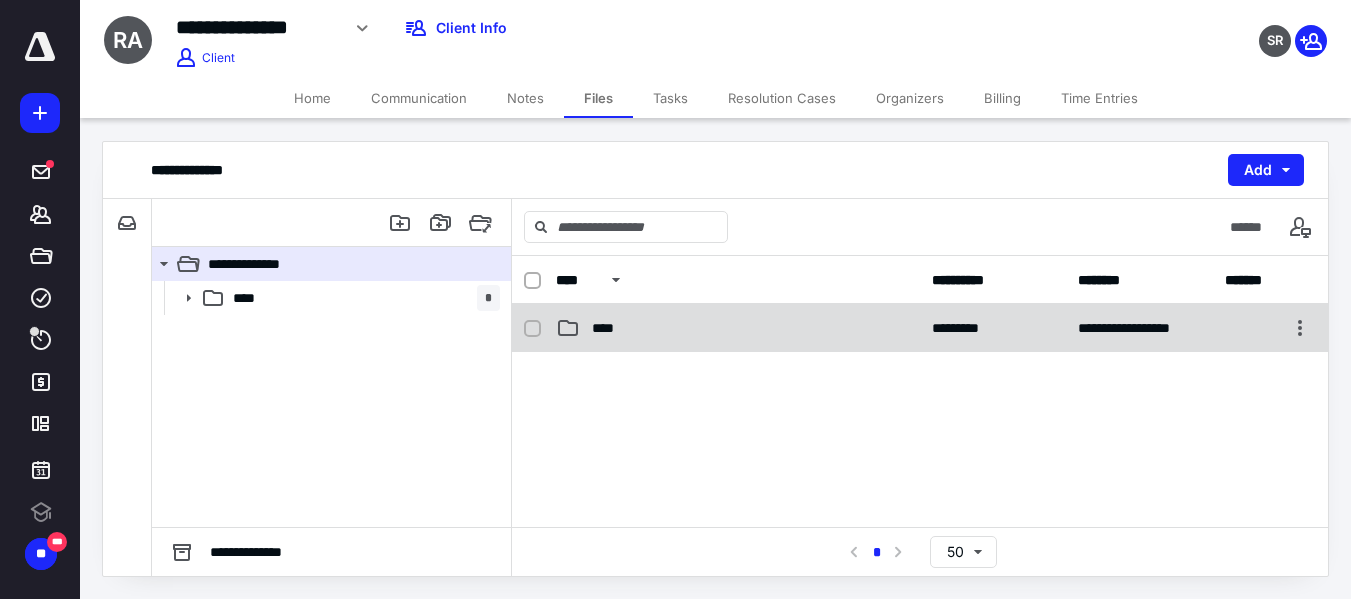 click on "****" at bounding box center [609, 328] 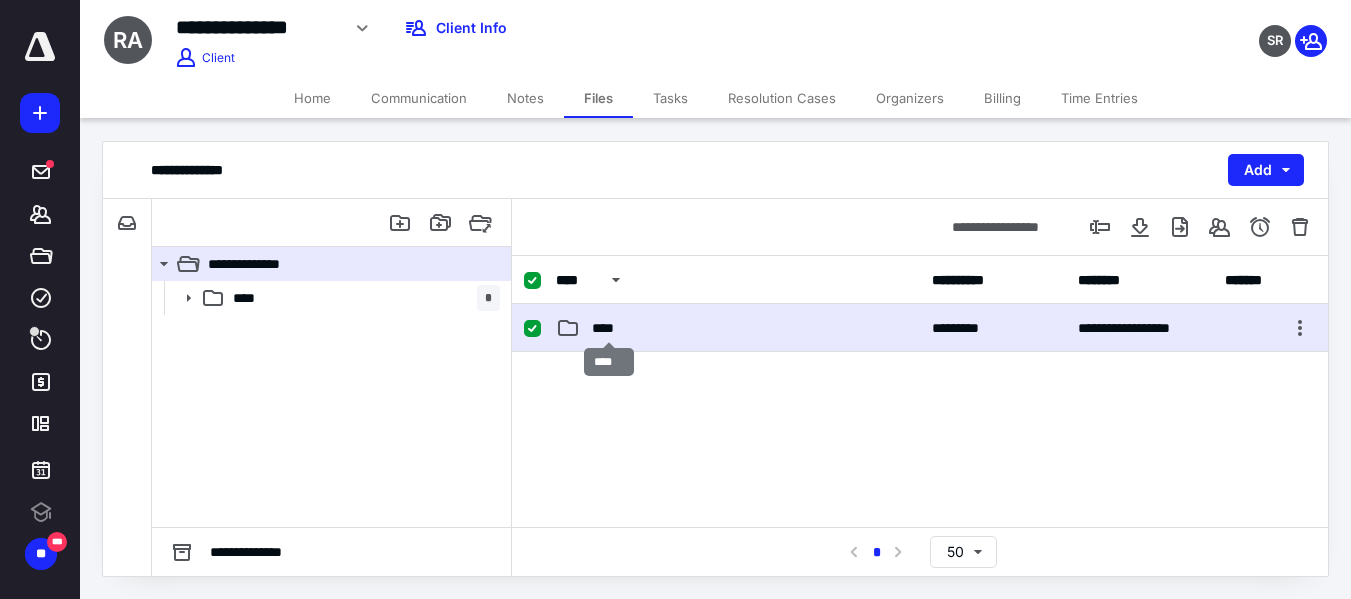 click on "****" at bounding box center (609, 328) 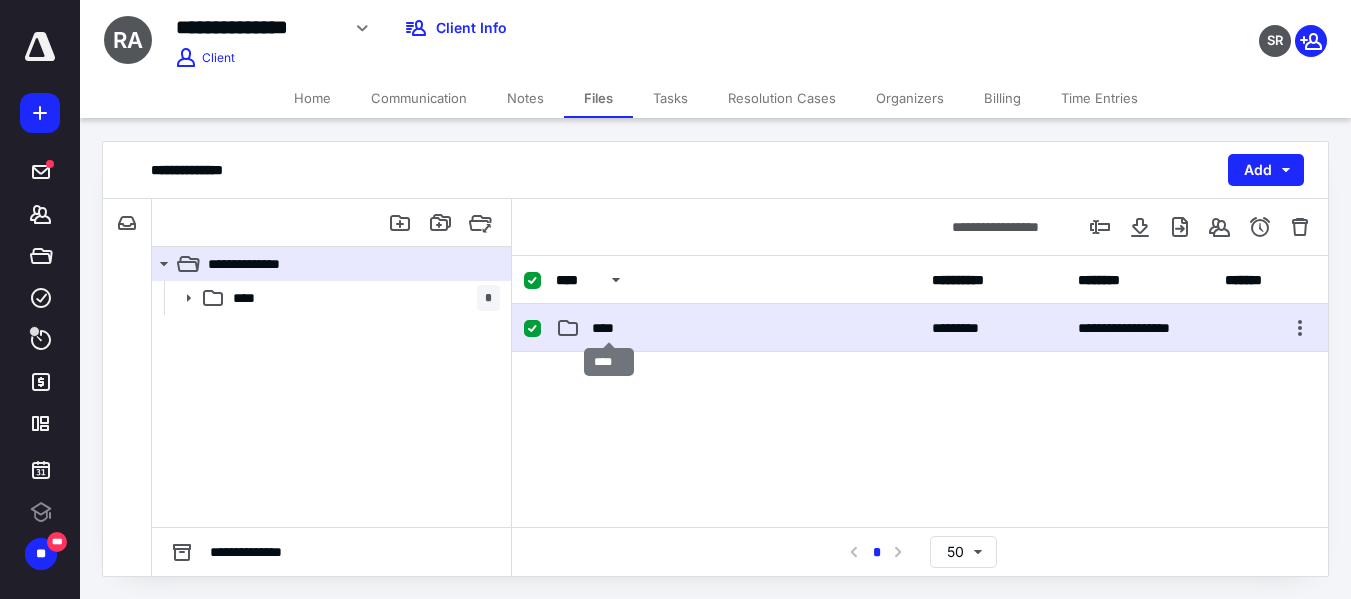 checkbox on "false" 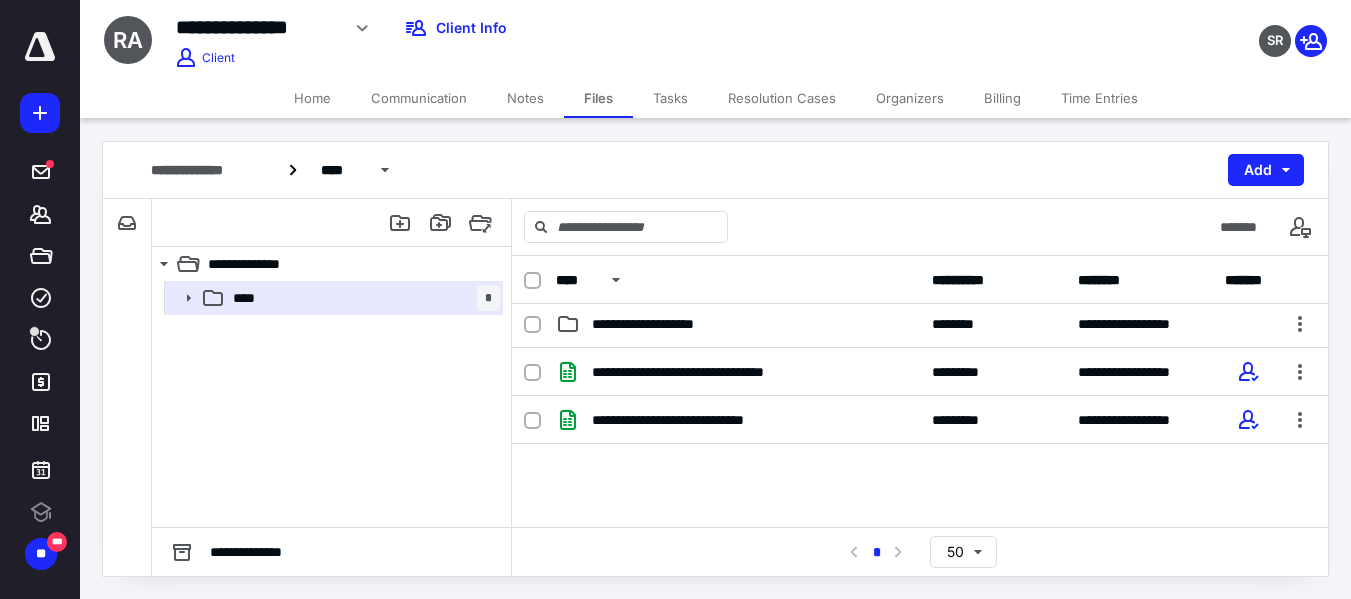 scroll, scrollTop: 0, scrollLeft: 0, axis: both 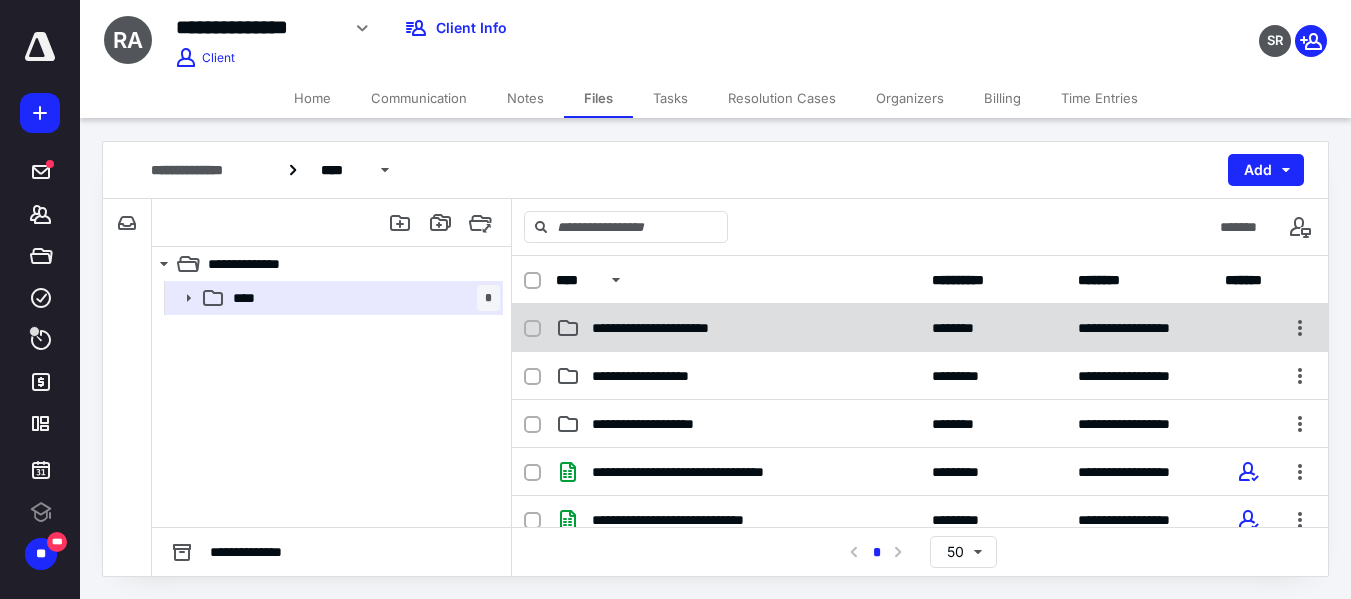 click on "**********" at bounding box center (920, 328) 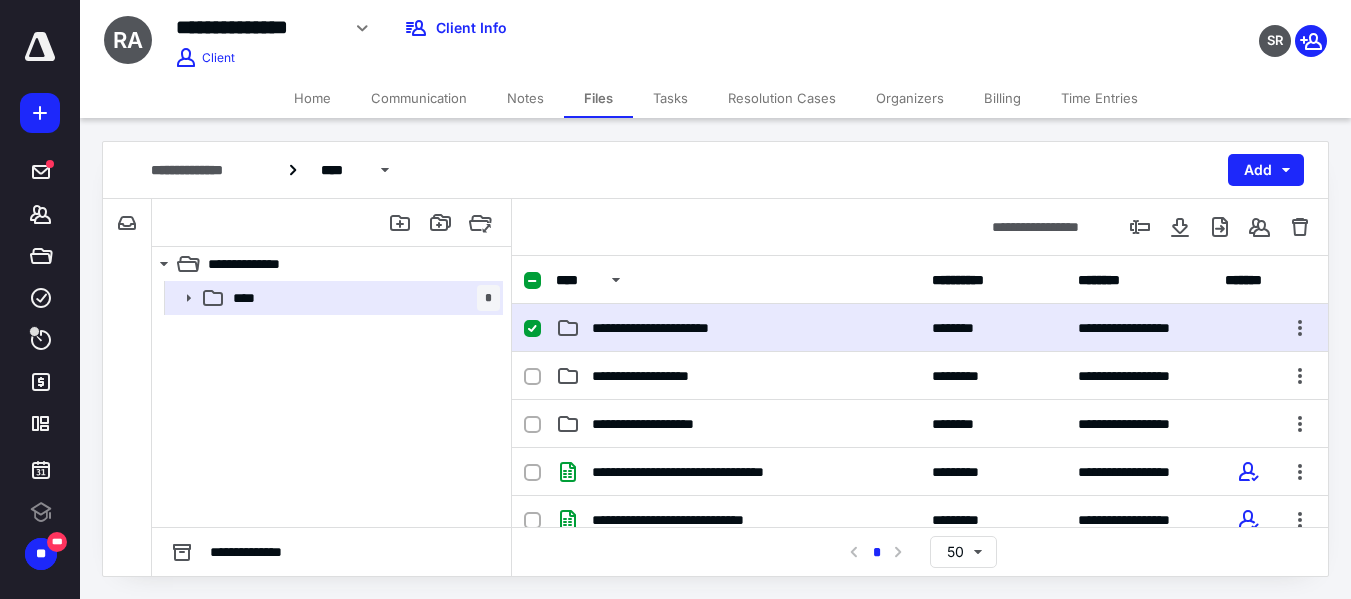 click on "**********" at bounding box center [920, 328] 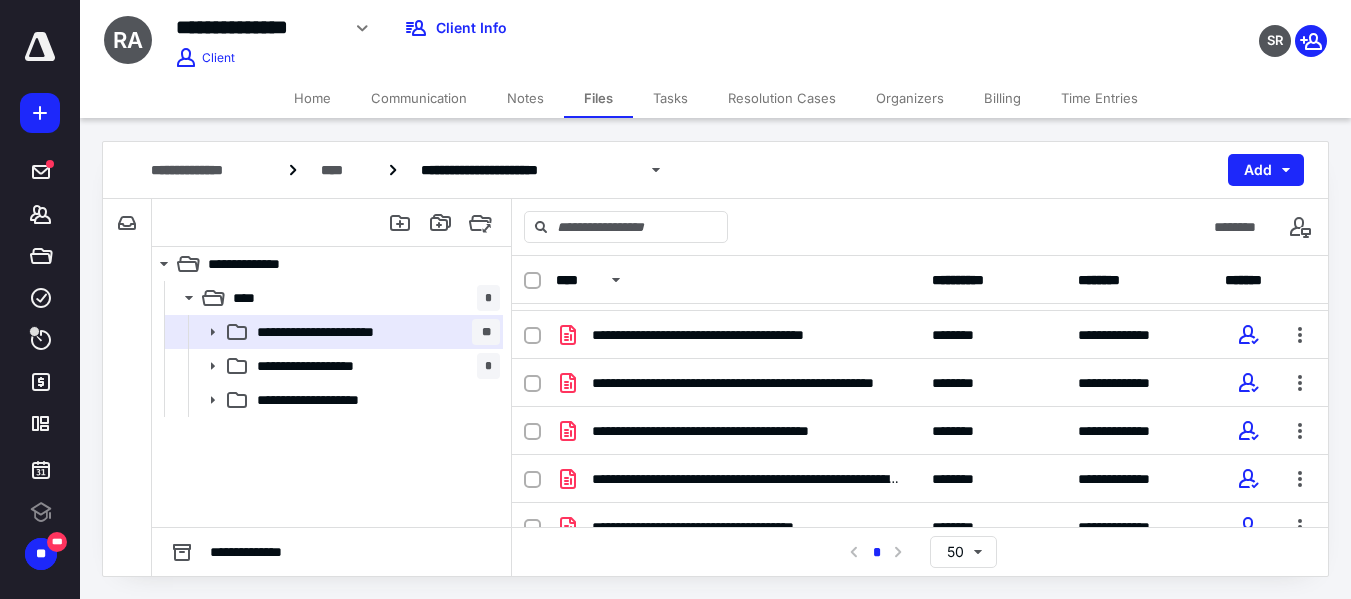 scroll, scrollTop: 0, scrollLeft: 0, axis: both 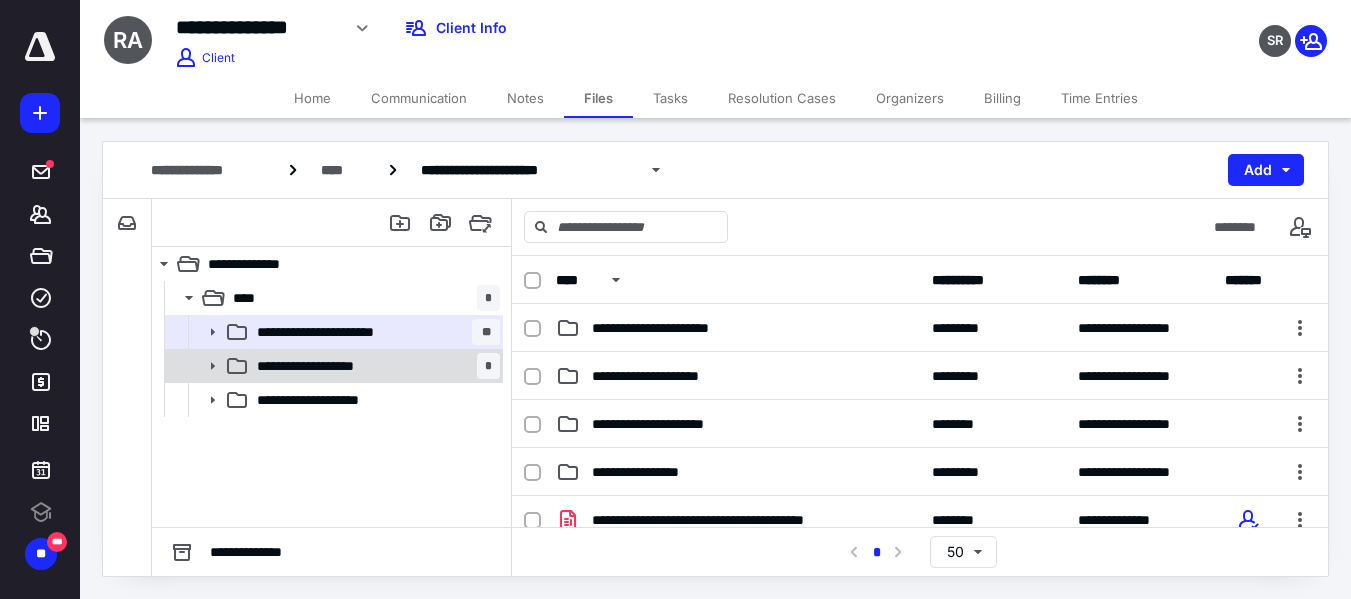 click on "**********" at bounding box center (328, 366) 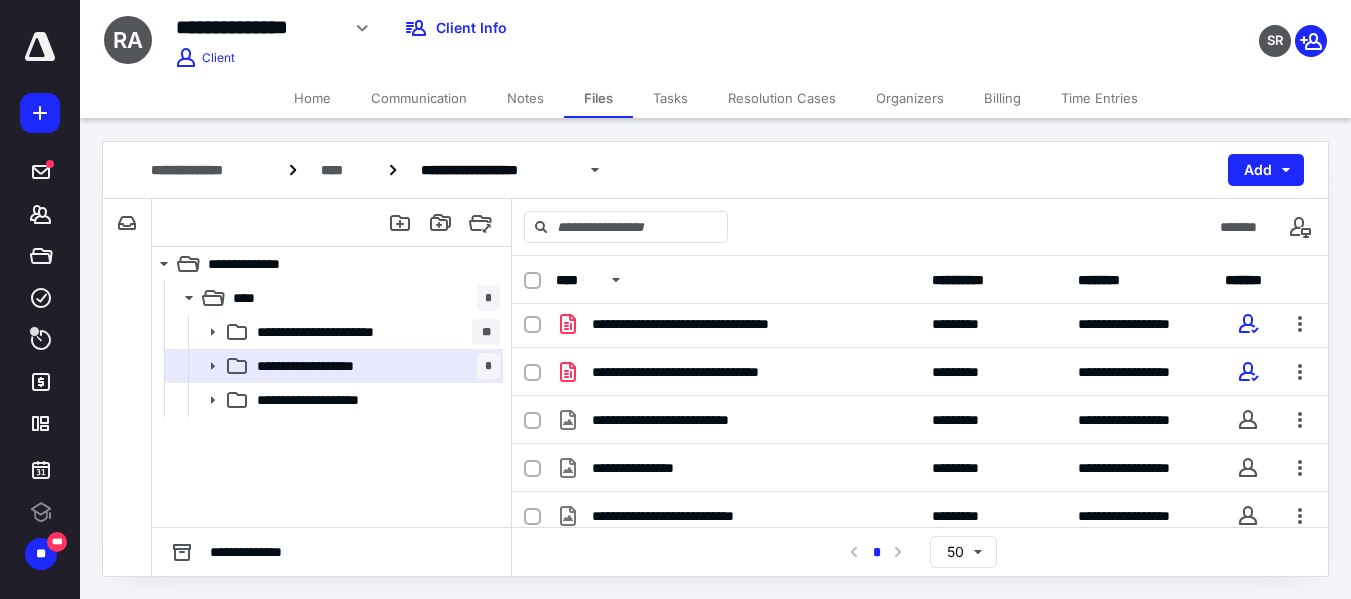 scroll, scrollTop: 173, scrollLeft: 0, axis: vertical 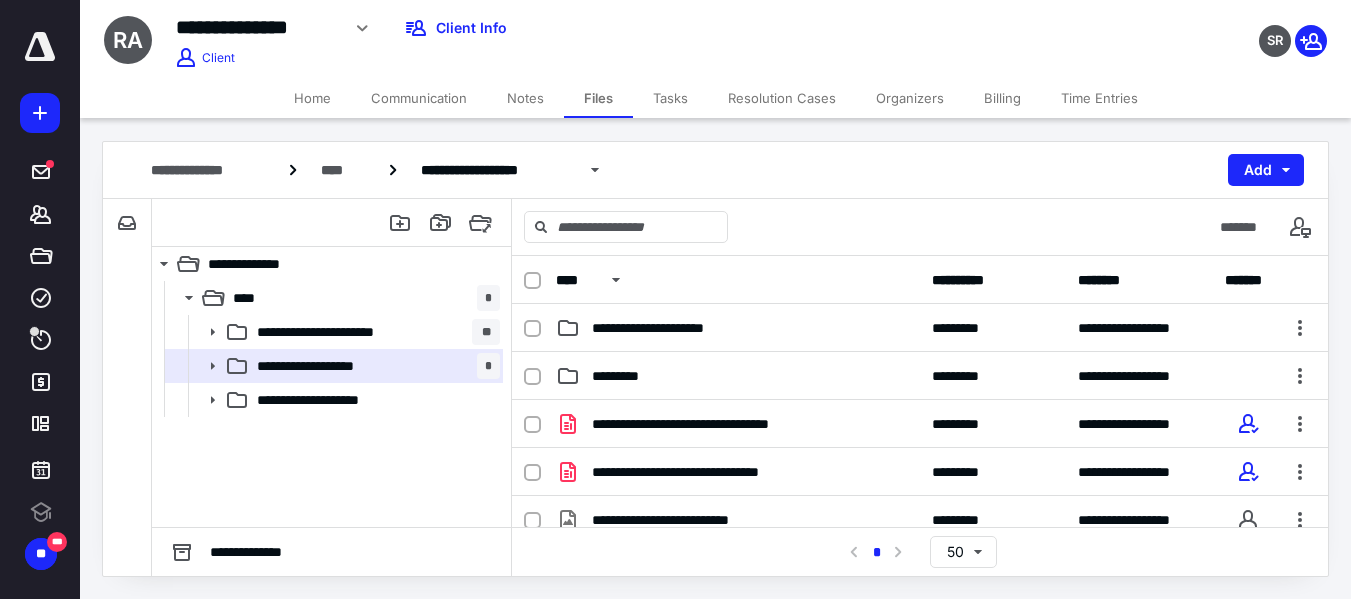 click on "Billing" at bounding box center (1002, 98) 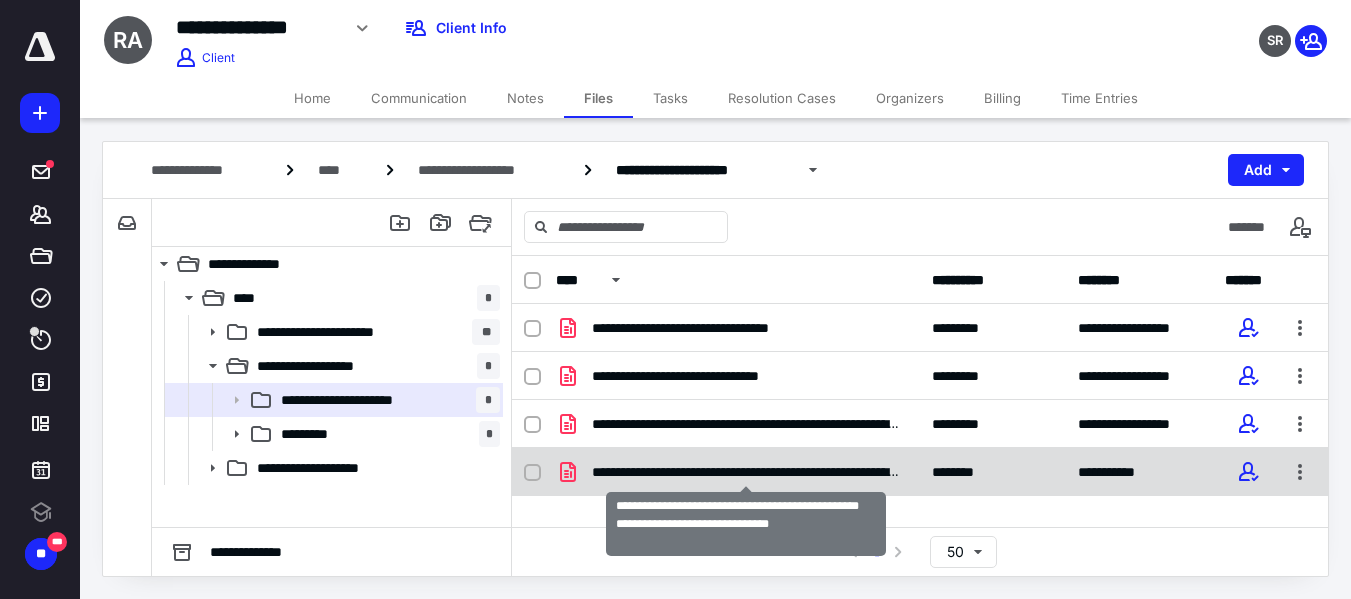checkbox on "true" 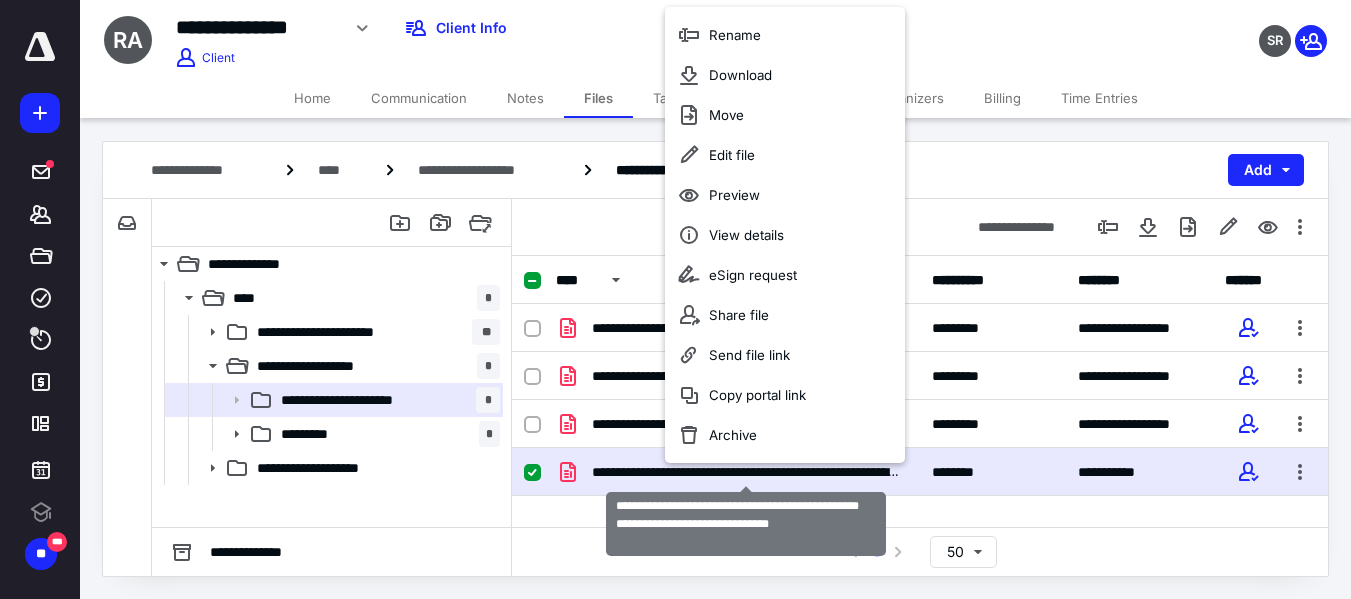 click on "**********" at bounding box center (746, 472) 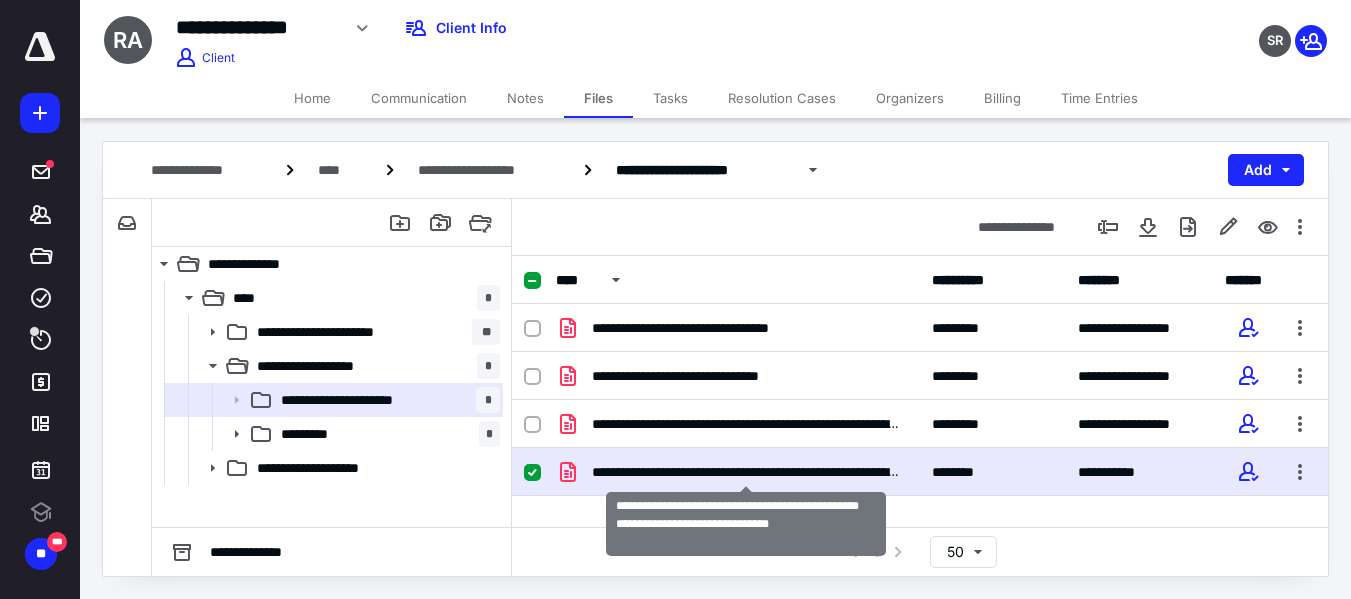 click on "**********" at bounding box center [746, 472] 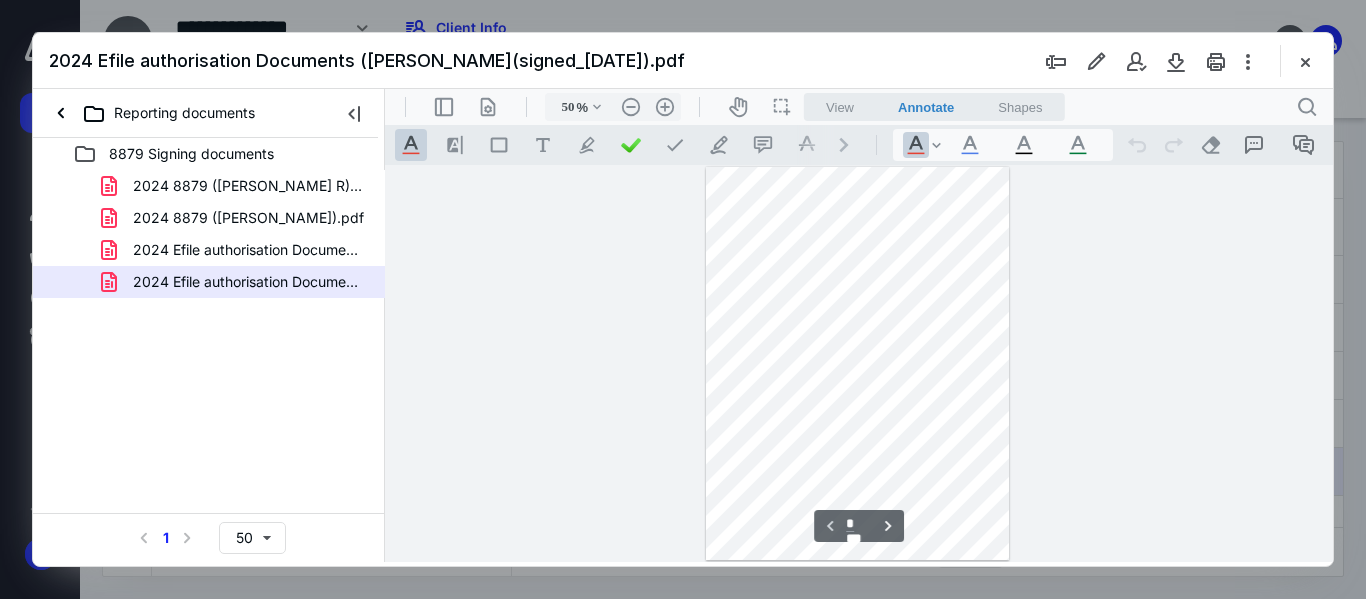 scroll, scrollTop: 0, scrollLeft: 0, axis: both 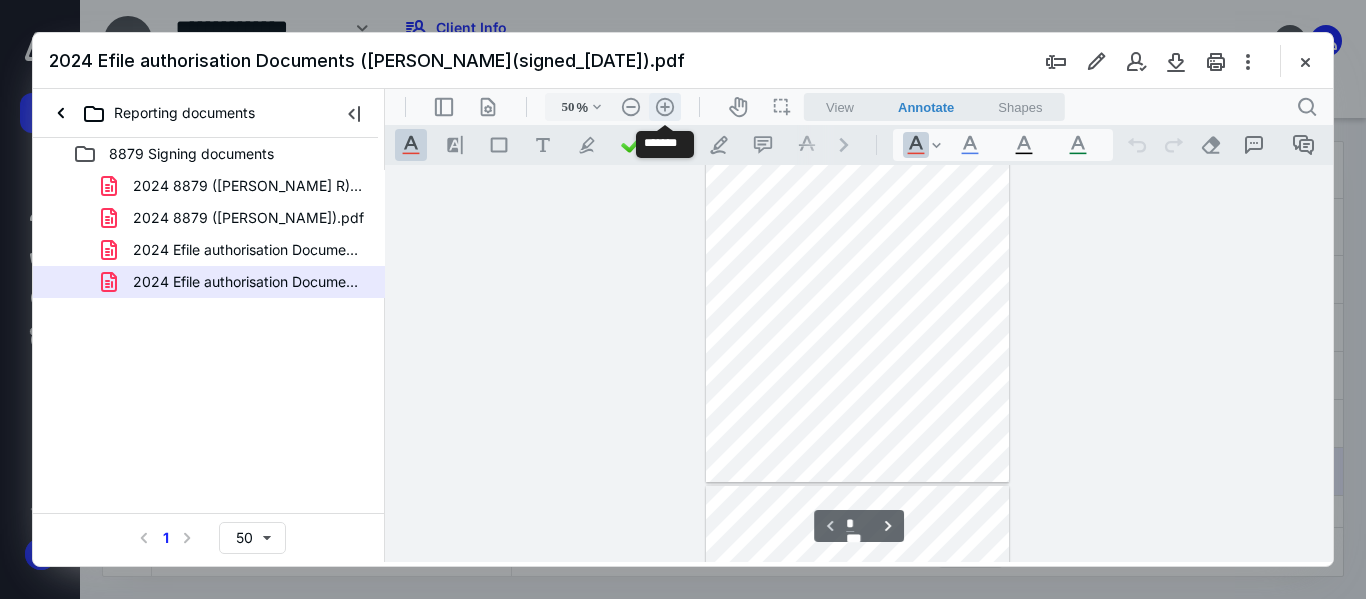 click on ".cls-1{fill:#abb0c4;} icon - header - zoom - in - line" at bounding box center [665, 107] 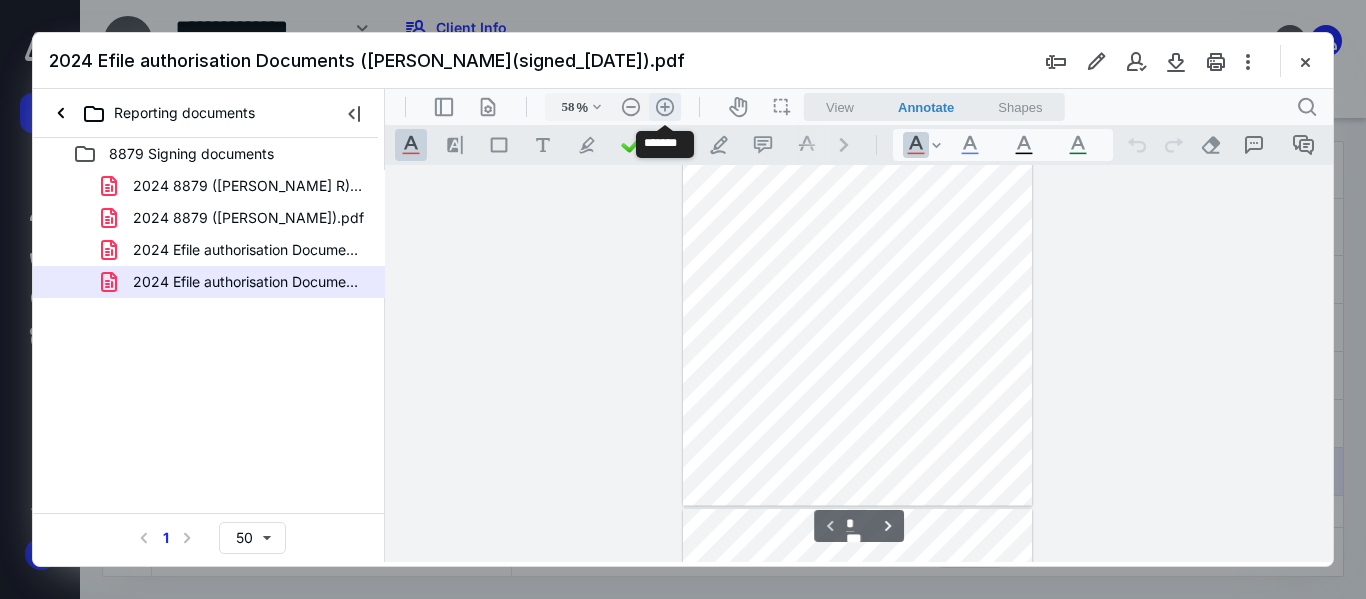 click on ".cls-1{fill:#abb0c4;} icon - header - zoom - in - line" at bounding box center [665, 107] 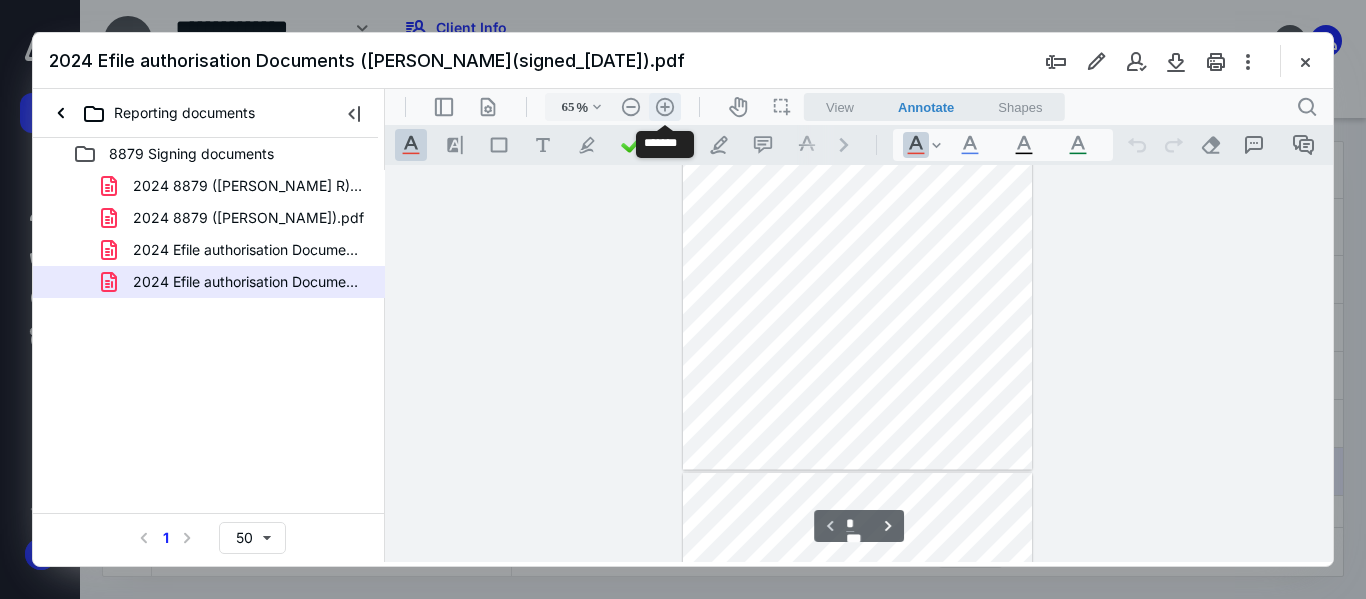 click on ".cls-1{fill:#abb0c4;} icon - header - zoom - in - line" at bounding box center [665, 107] 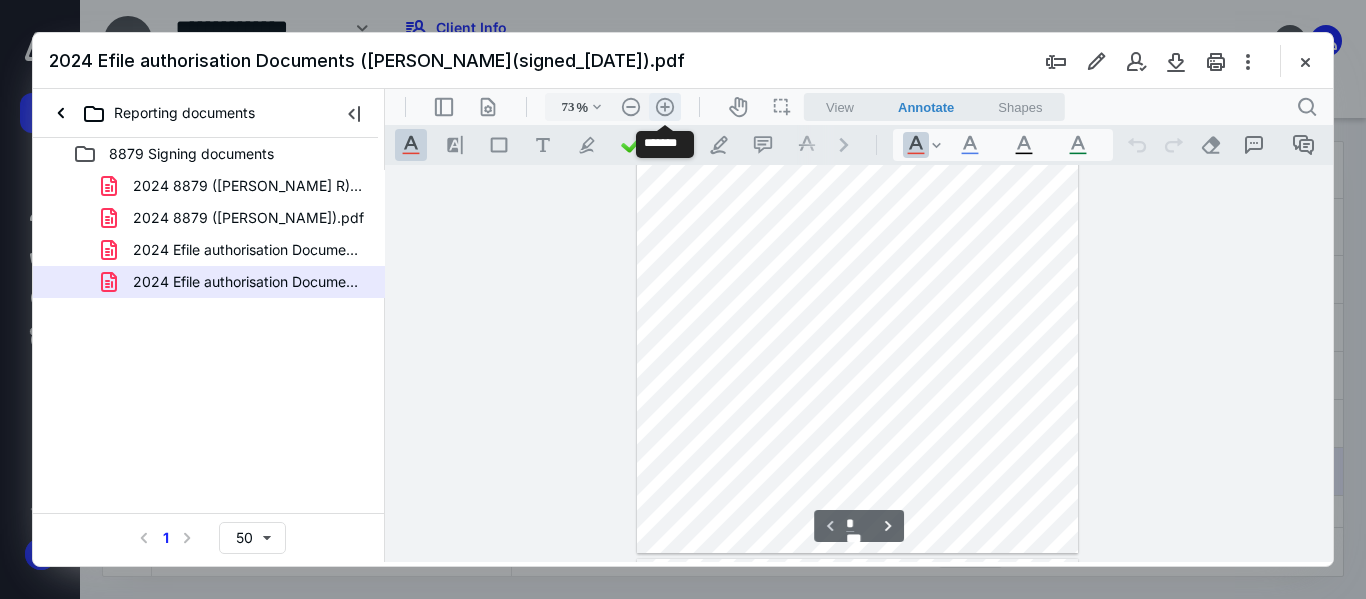 click on ".cls-1{fill:#abb0c4;} icon - header - zoom - in - line" at bounding box center [665, 107] 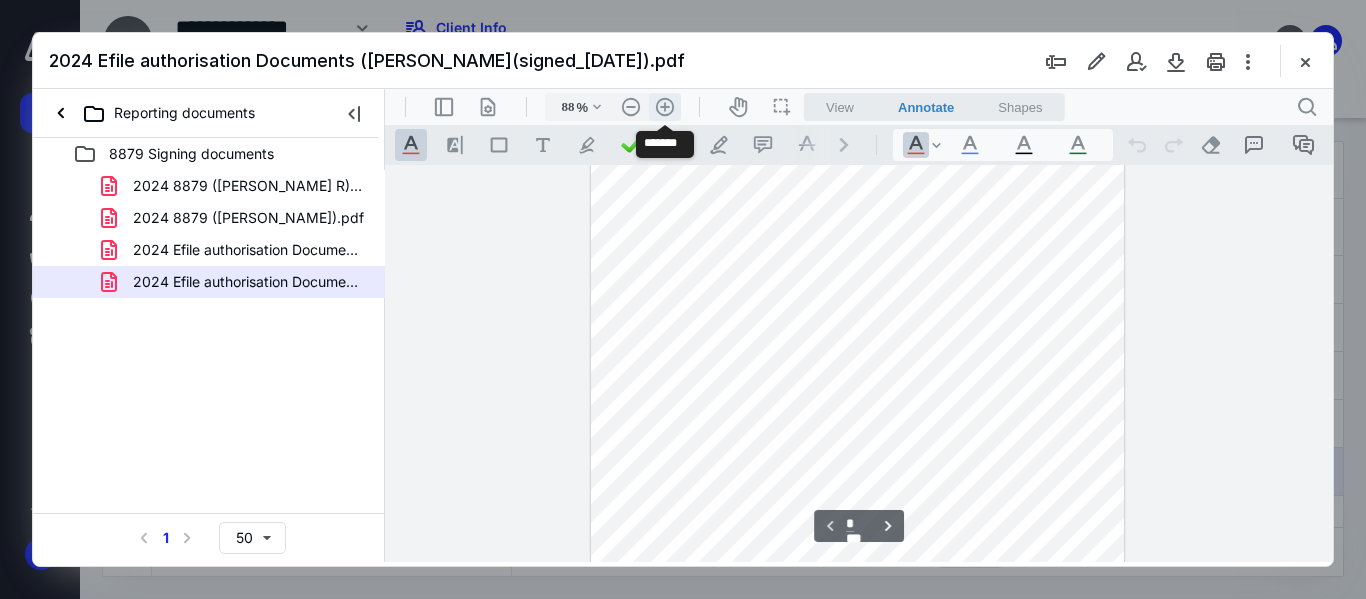 click on ".cls-1{fill:#abb0c4;} icon - header - zoom - in - line" at bounding box center (665, 107) 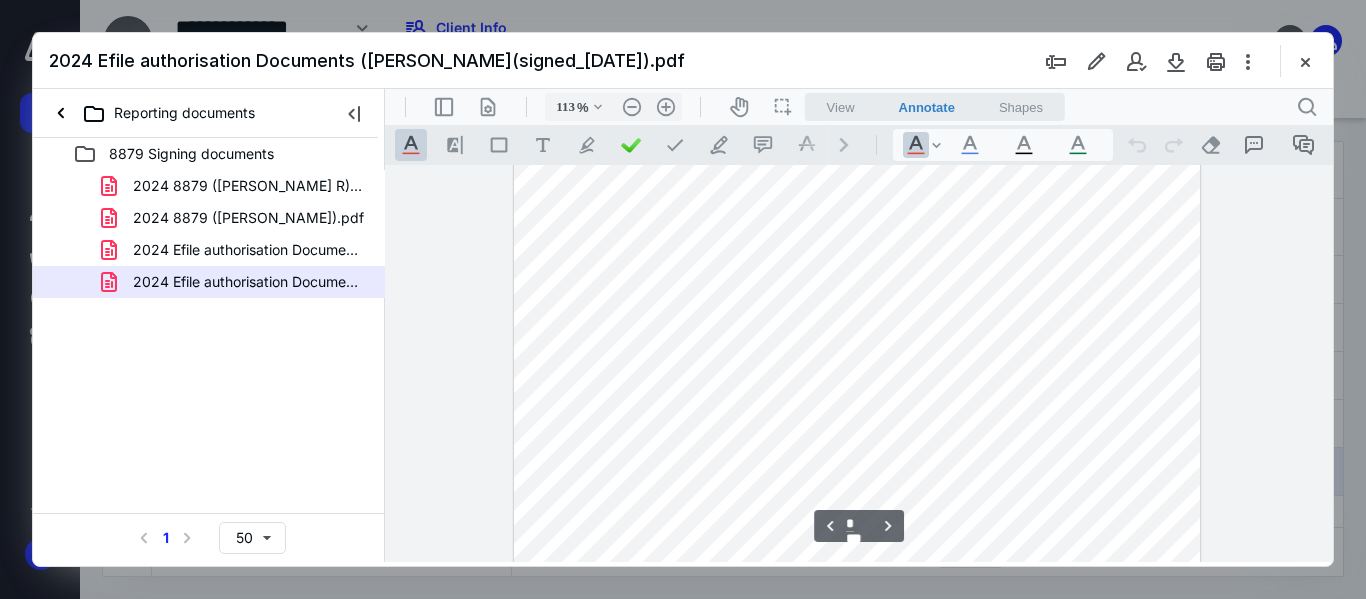scroll, scrollTop: 1800, scrollLeft: 0, axis: vertical 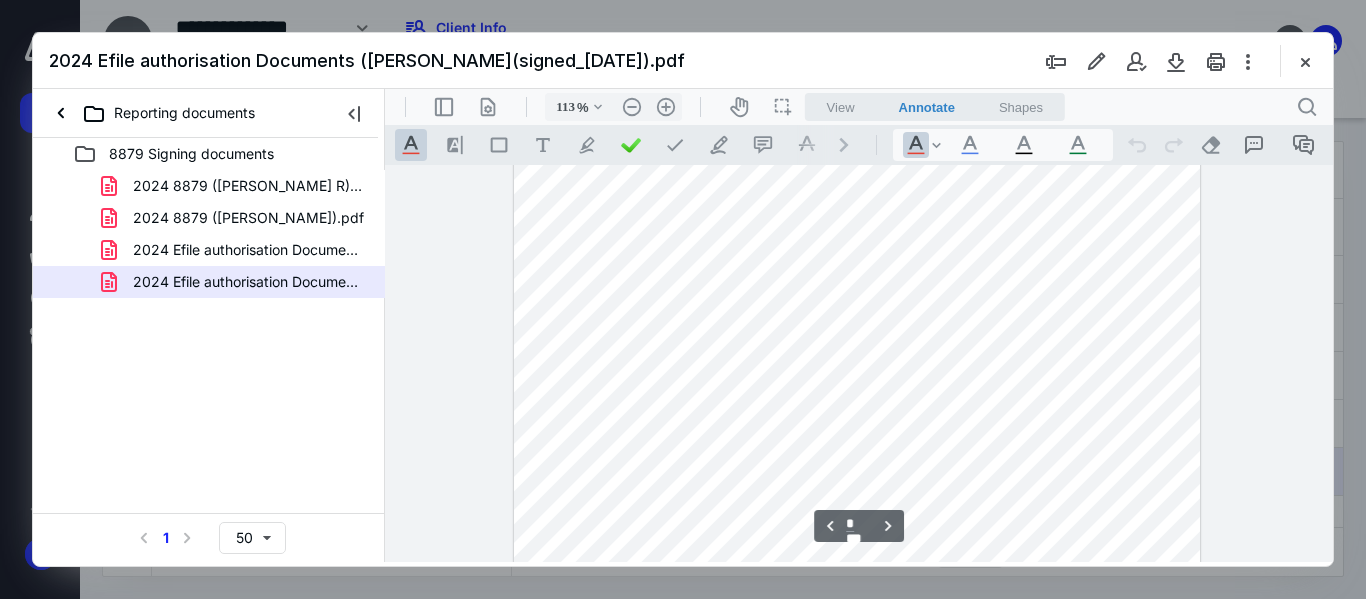 type on "*" 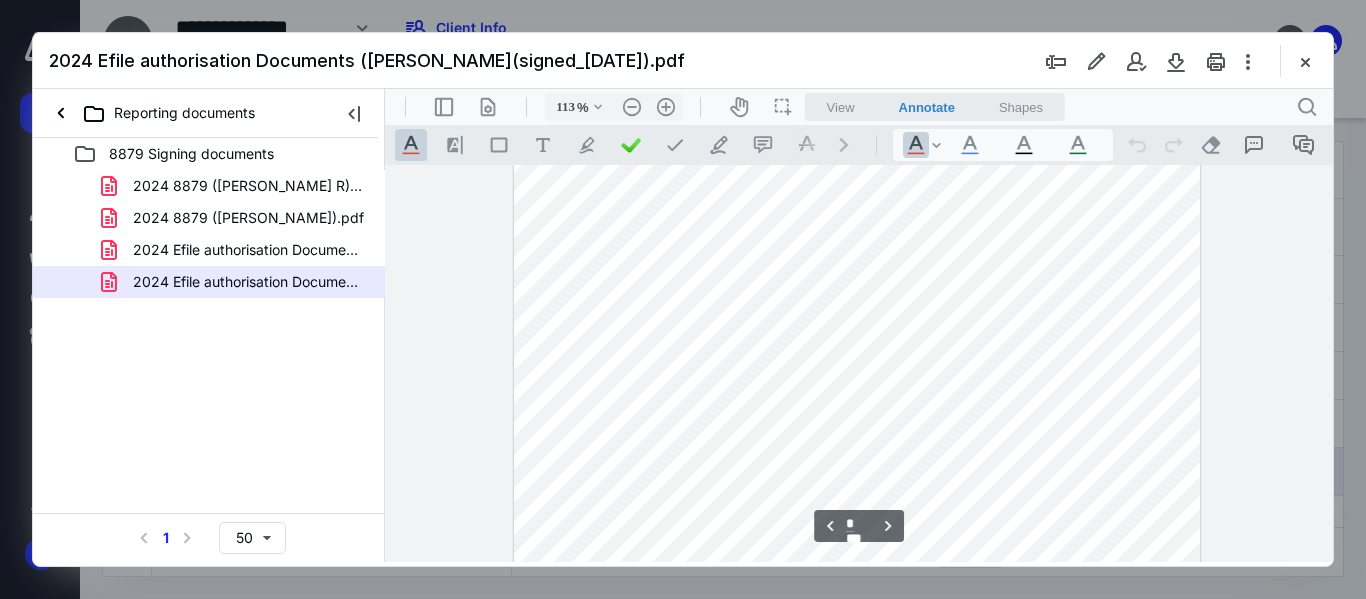 scroll, scrollTop: 800, scrollLeft: 0, axis: vertical 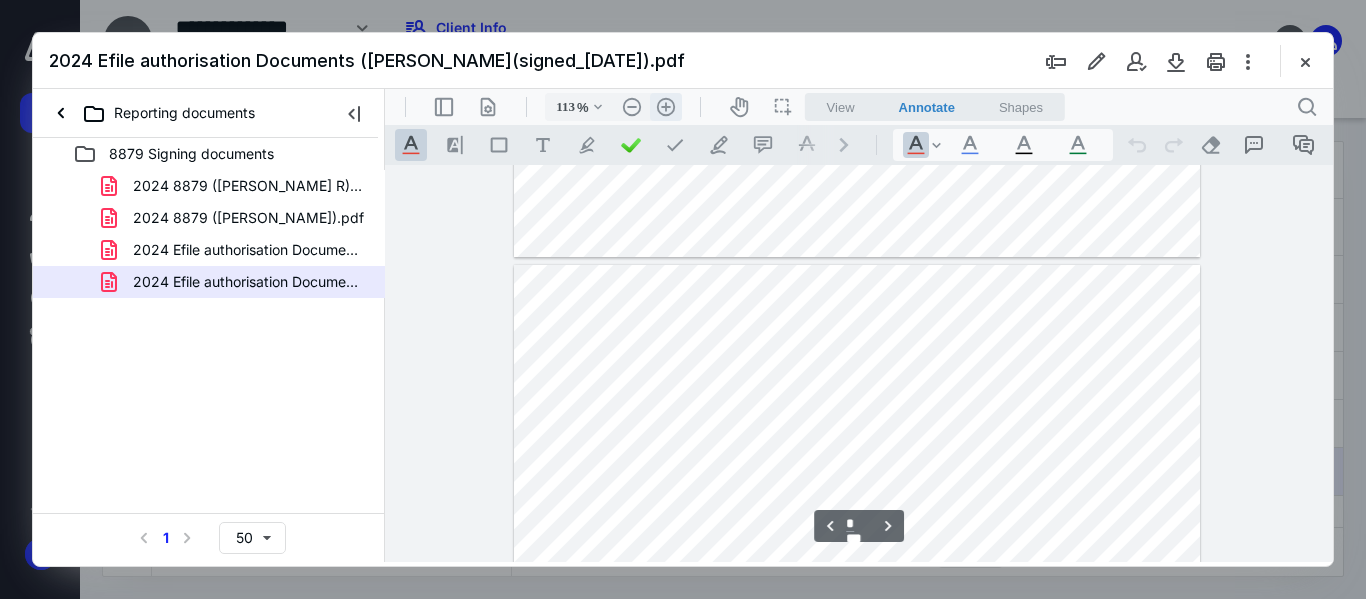 click on ".cls-1{fill:#abb0c4;} icon - header - zoom - in - line" at bounding box center [666, 107] 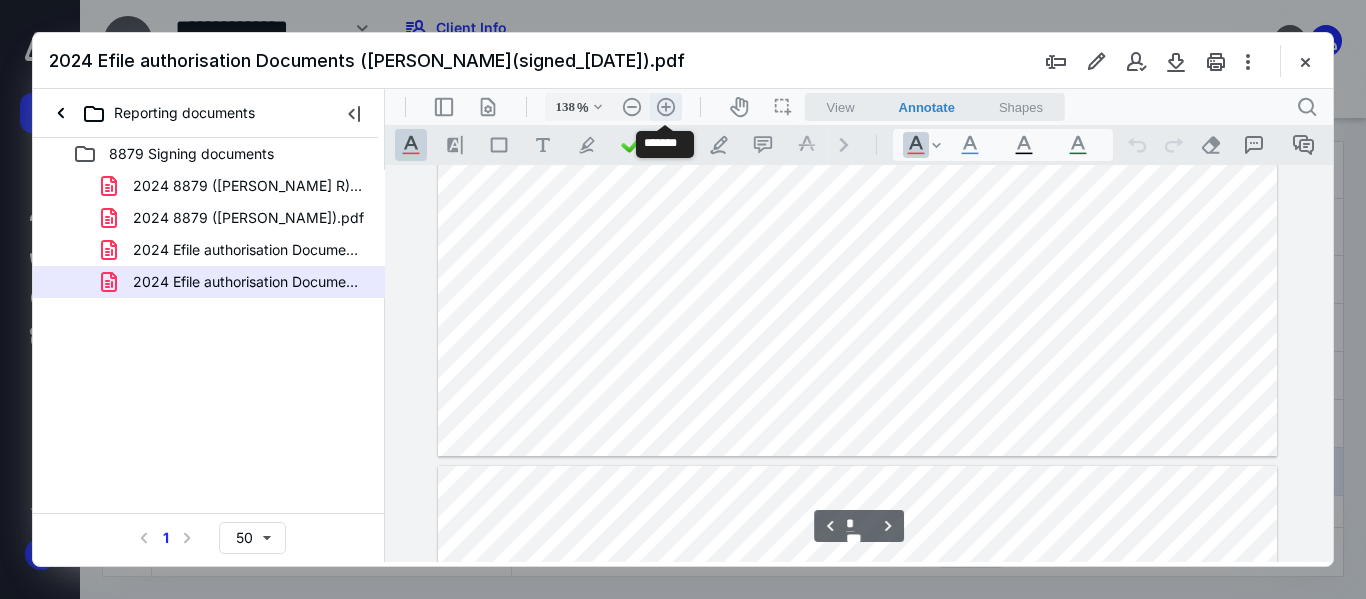 scroll, scrollTop: 1014, scrollLeft: 0, axis: vertical 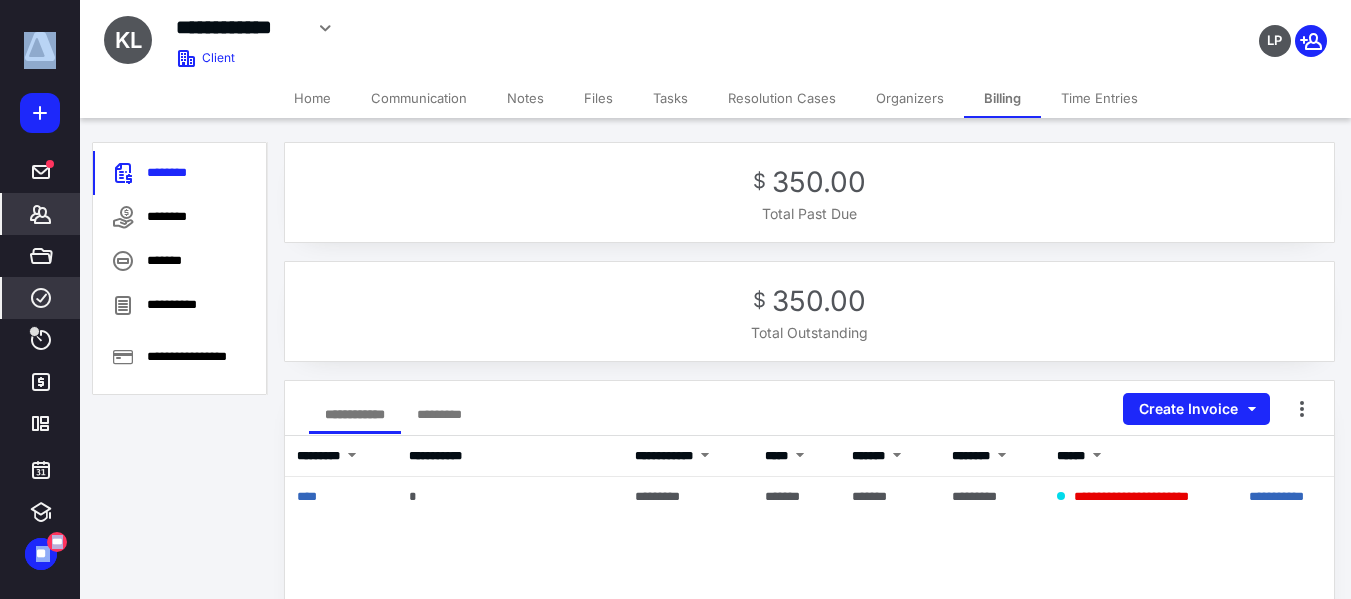 click 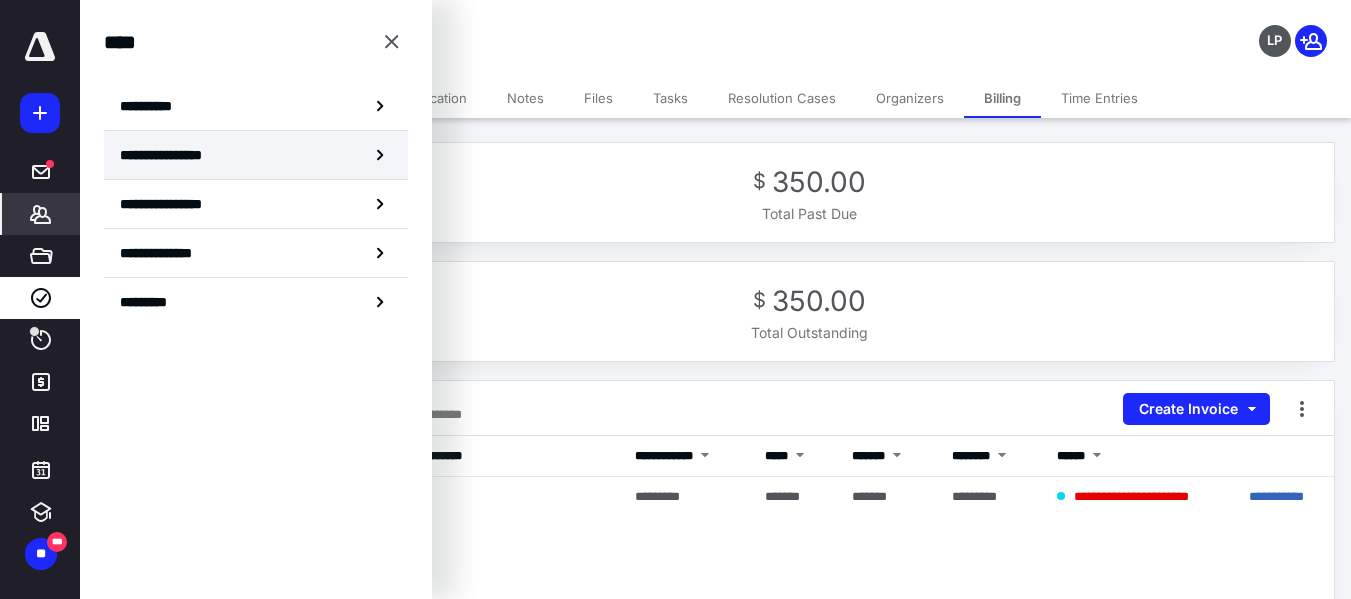 click on "**********" at bounding box center (256, 155) 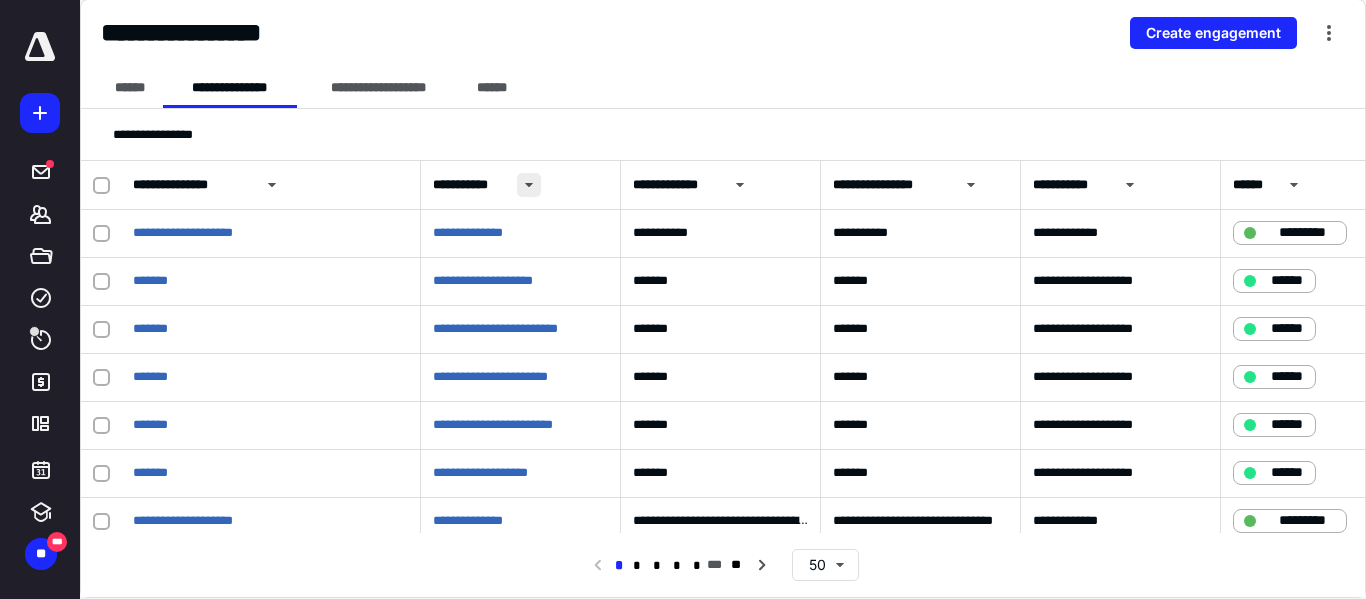 click at bounding box center (529, 185) 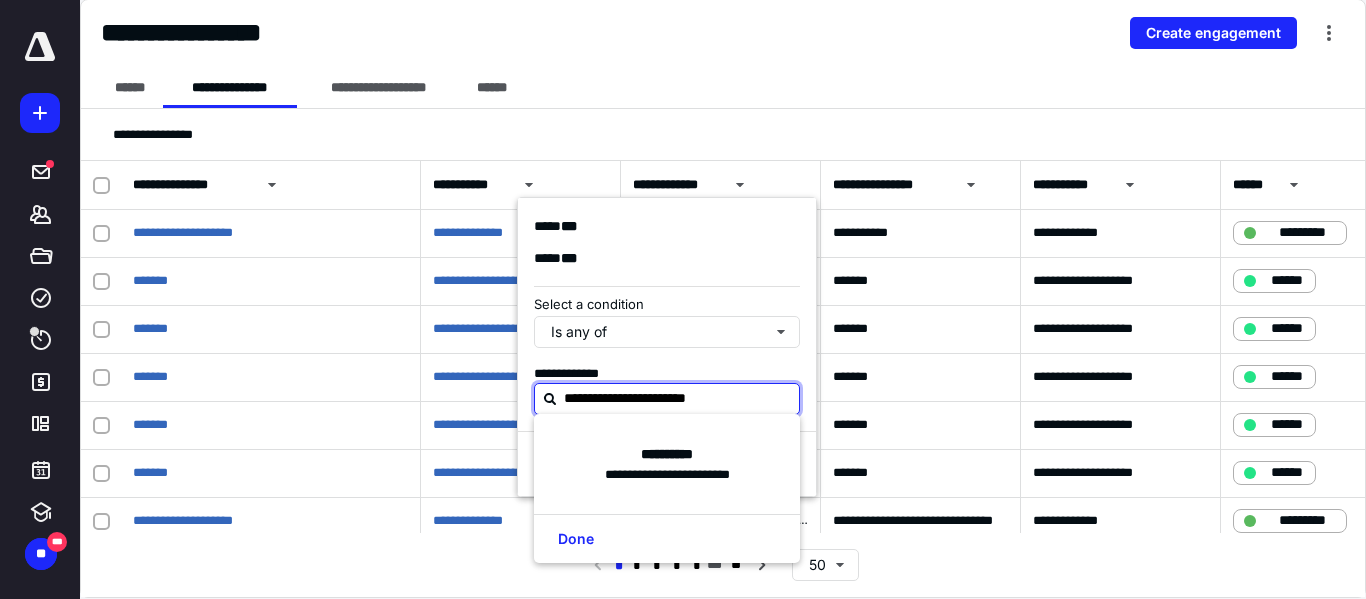 click on "**********" at bounding box center (679, 398) 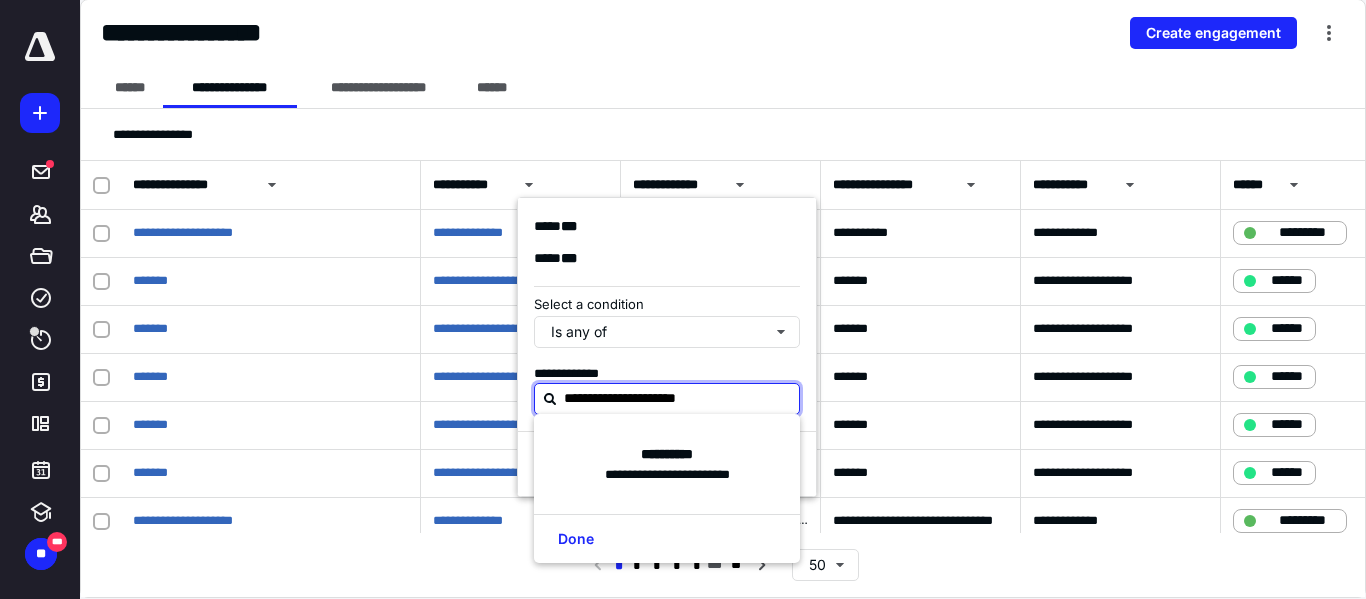 click on "**********" at bounding box center [679, 398] 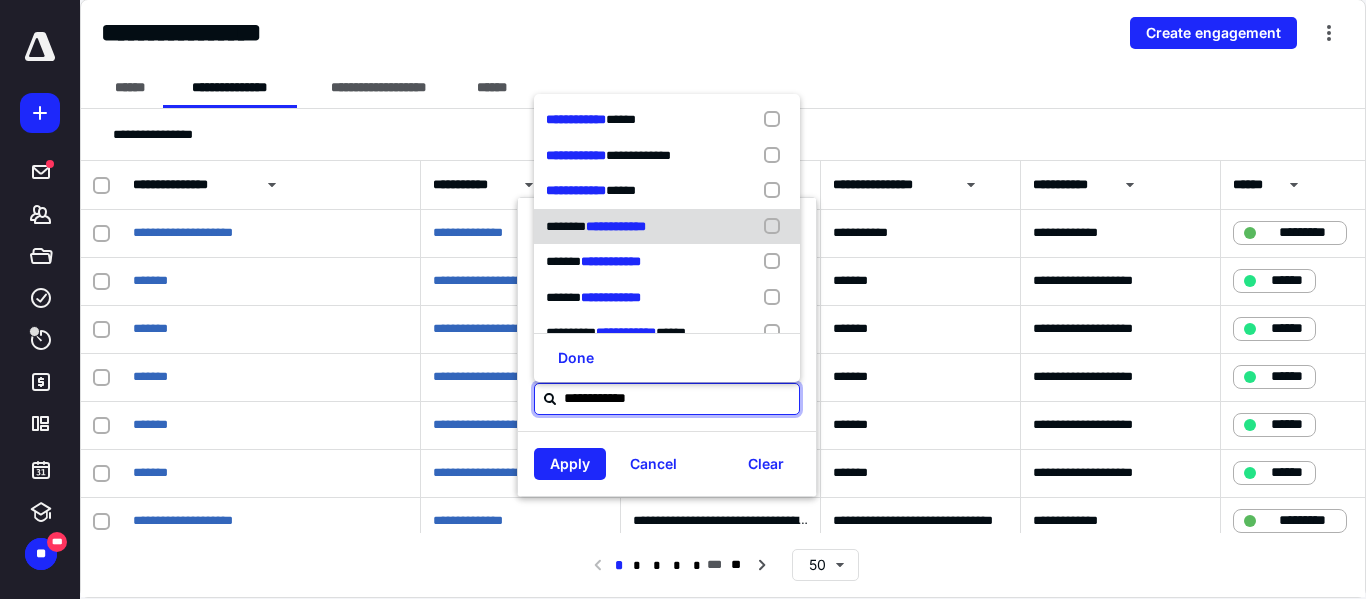 scroll, scrollTop: 26, scrollLeft: 0, axis: vertical 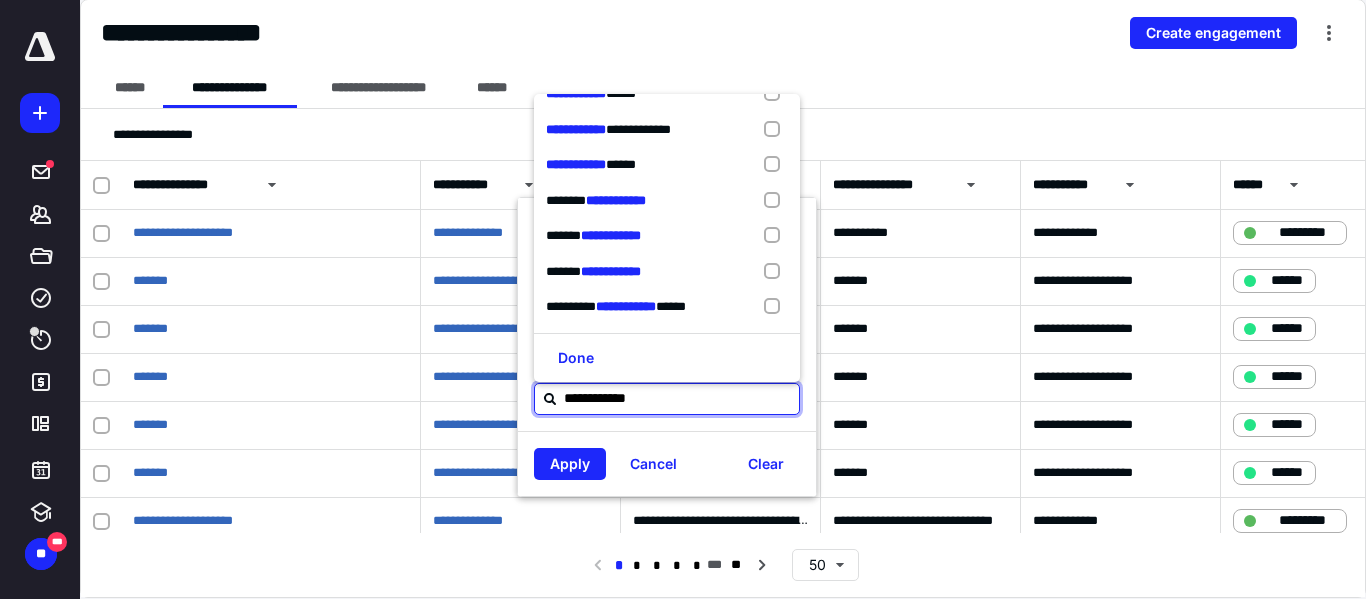 paste 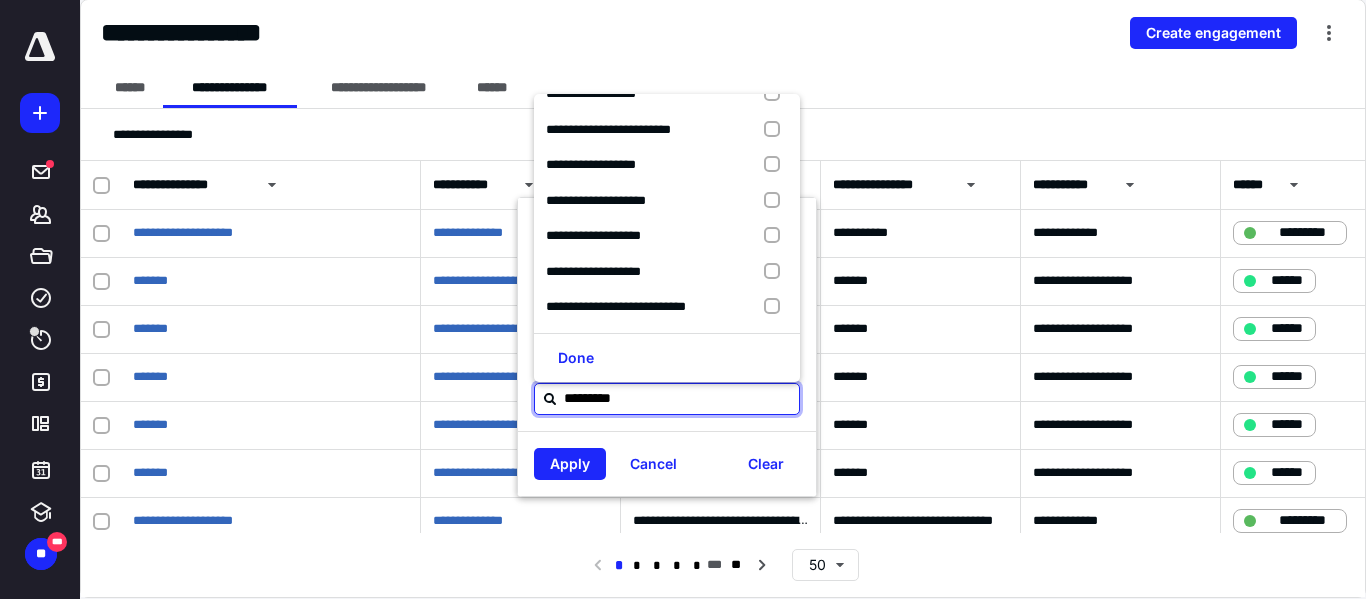 scroll, scrollTop: 0, scrollLeft: 0, axis: both 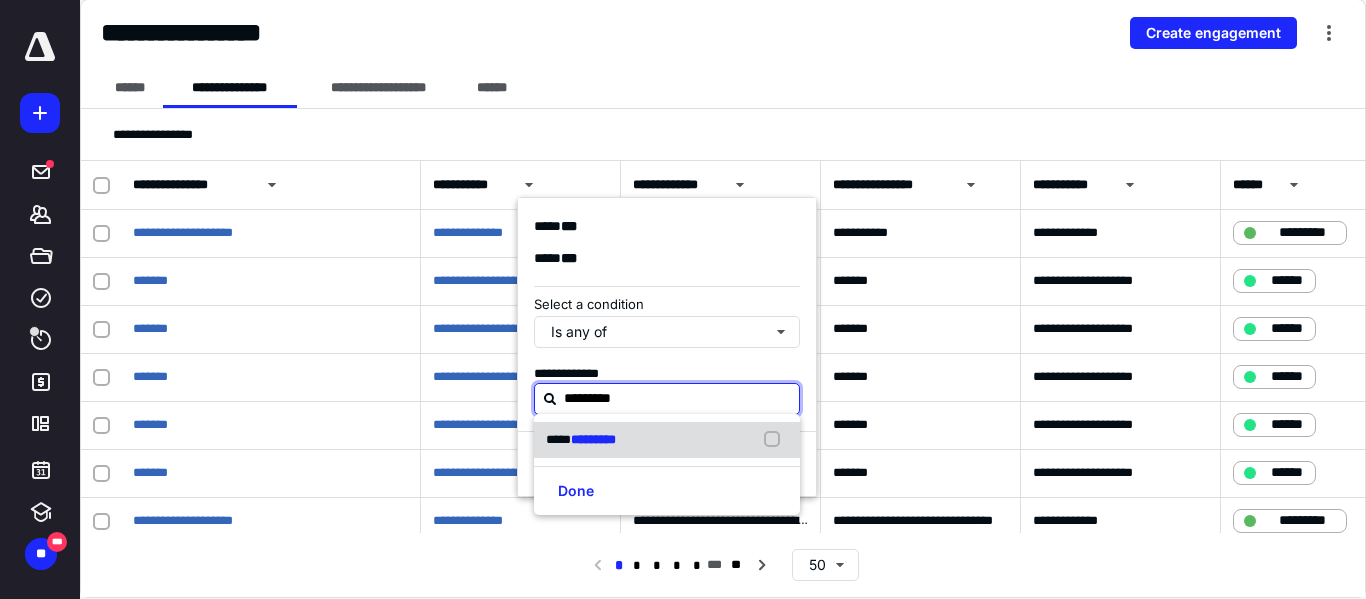click on "**** *********" at bounding box center [667, 440] 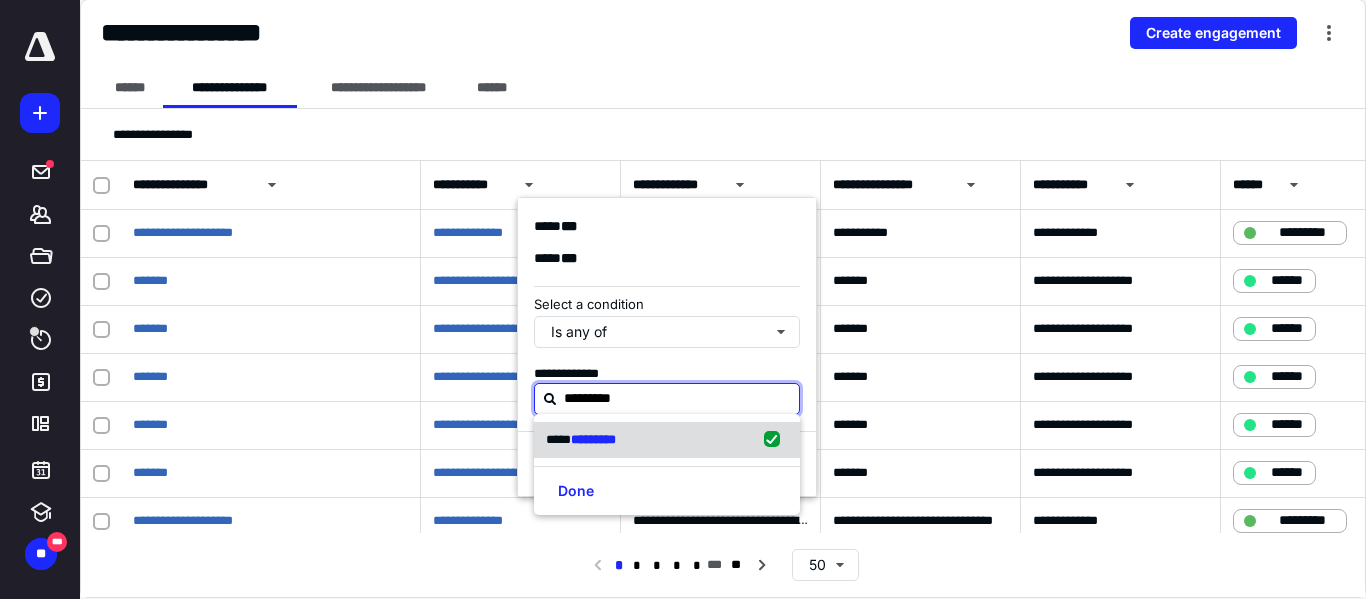 checkbox on "true" 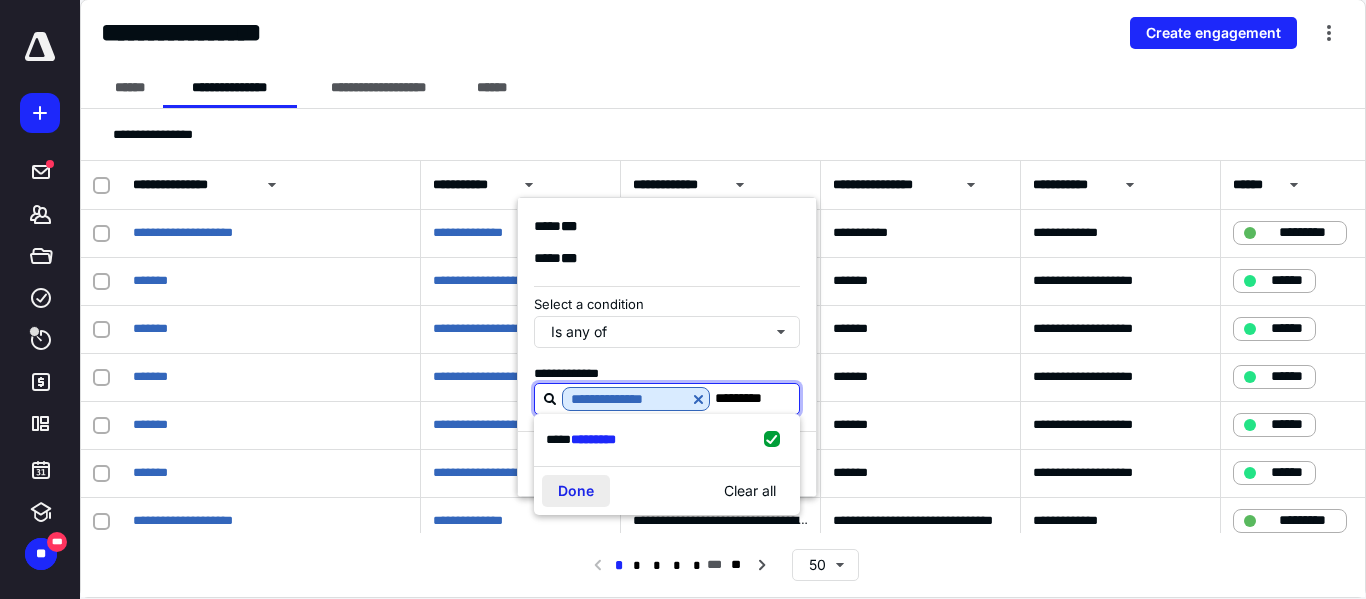 type on "*********" 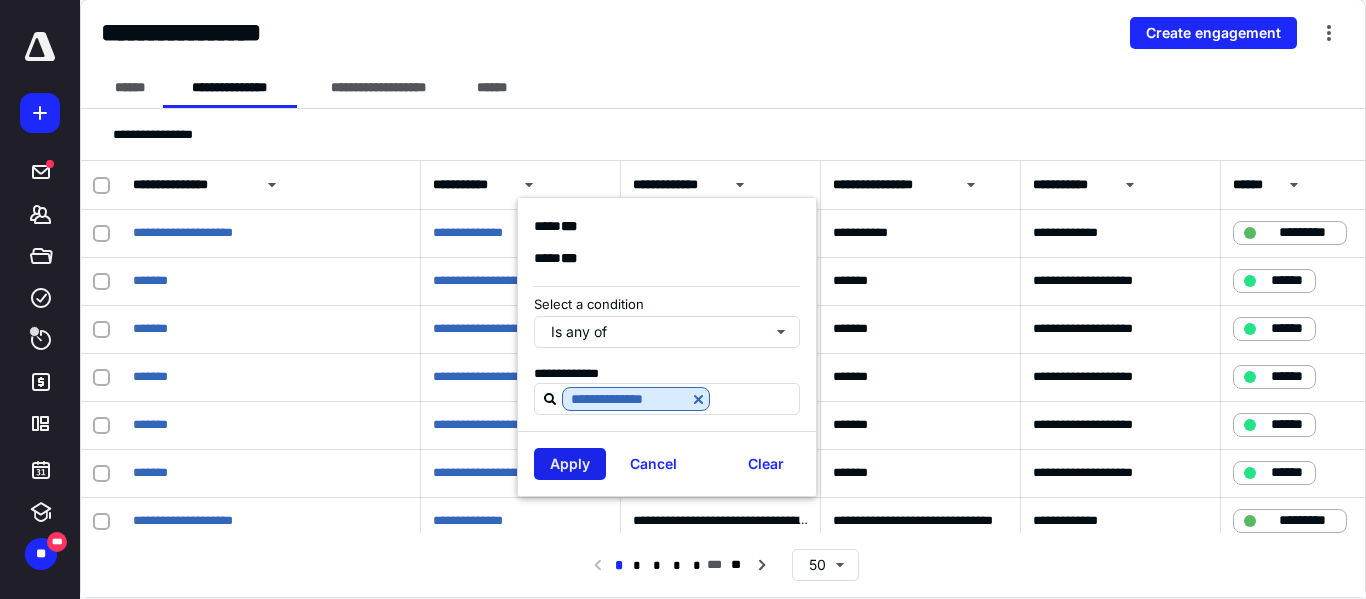click on "Apply" at bounding box center [570, 464] 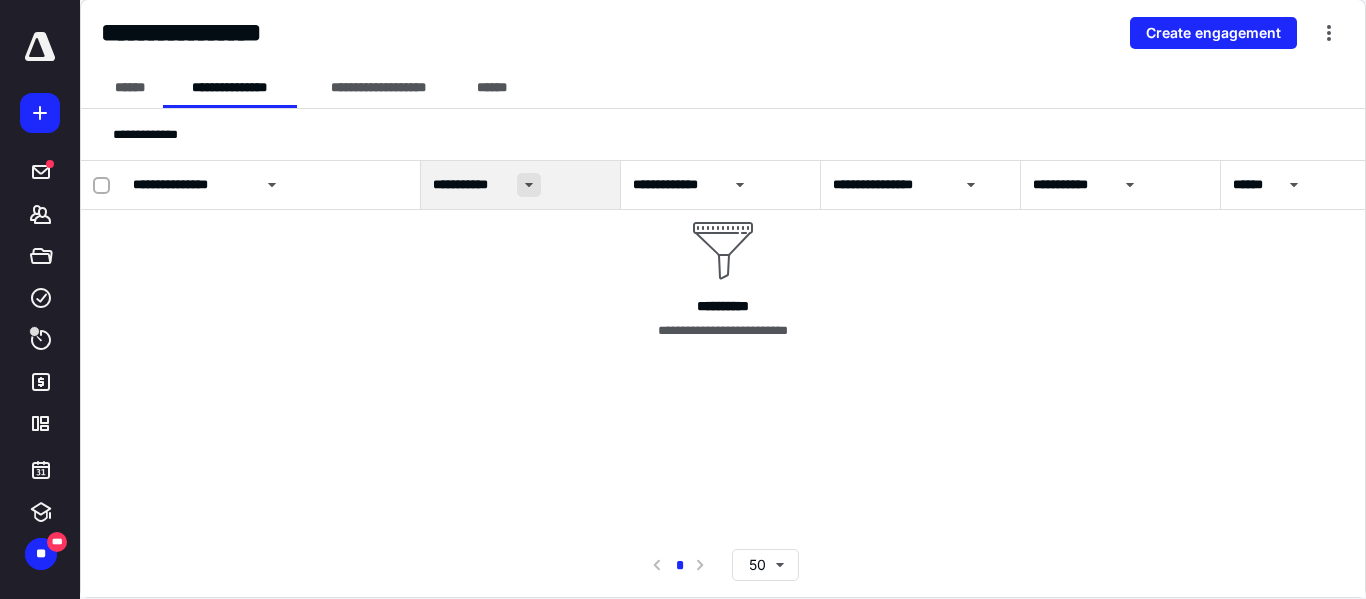 click at bounding box center (529, 185) 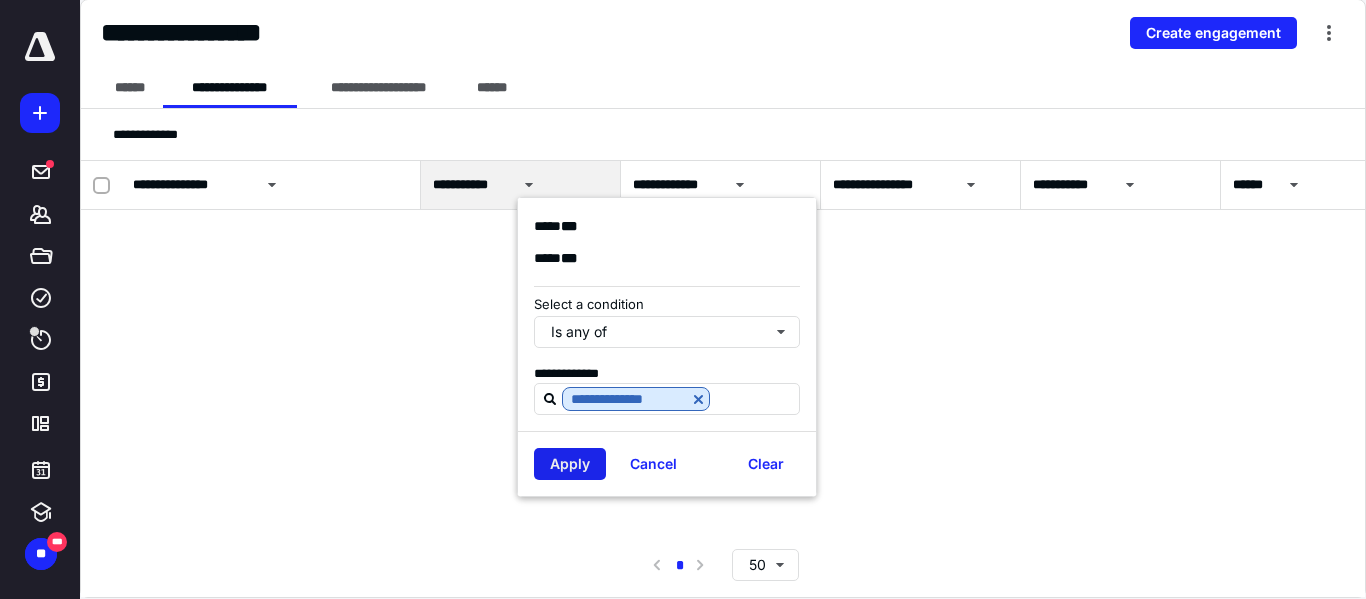 click on "Apply" at bounding box center [570, 464] 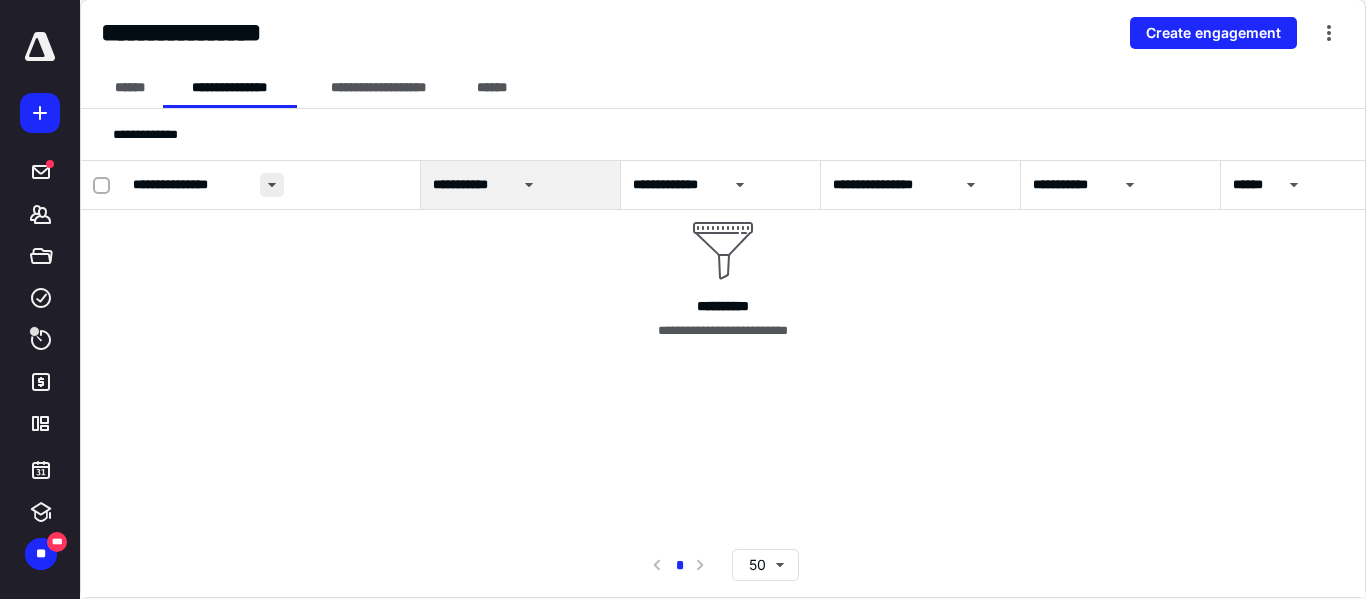 click at bounding box center (272, 185) 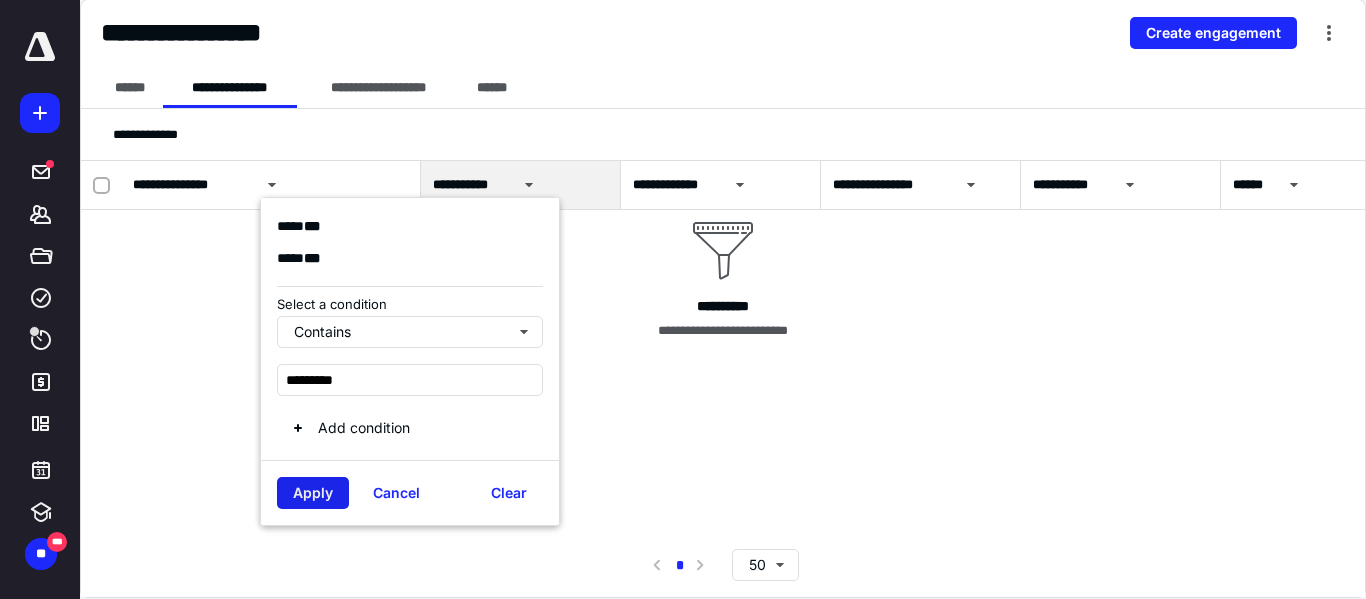 type on "*********" 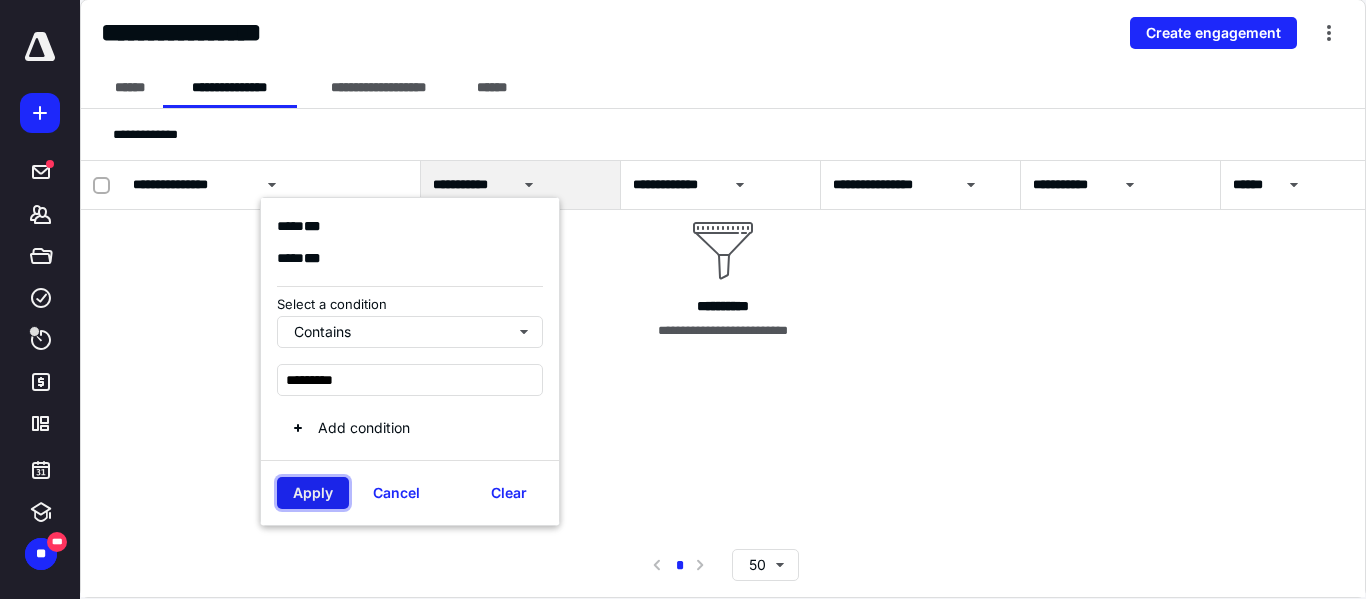 click on "Apply" at bounding box center (313, 493) 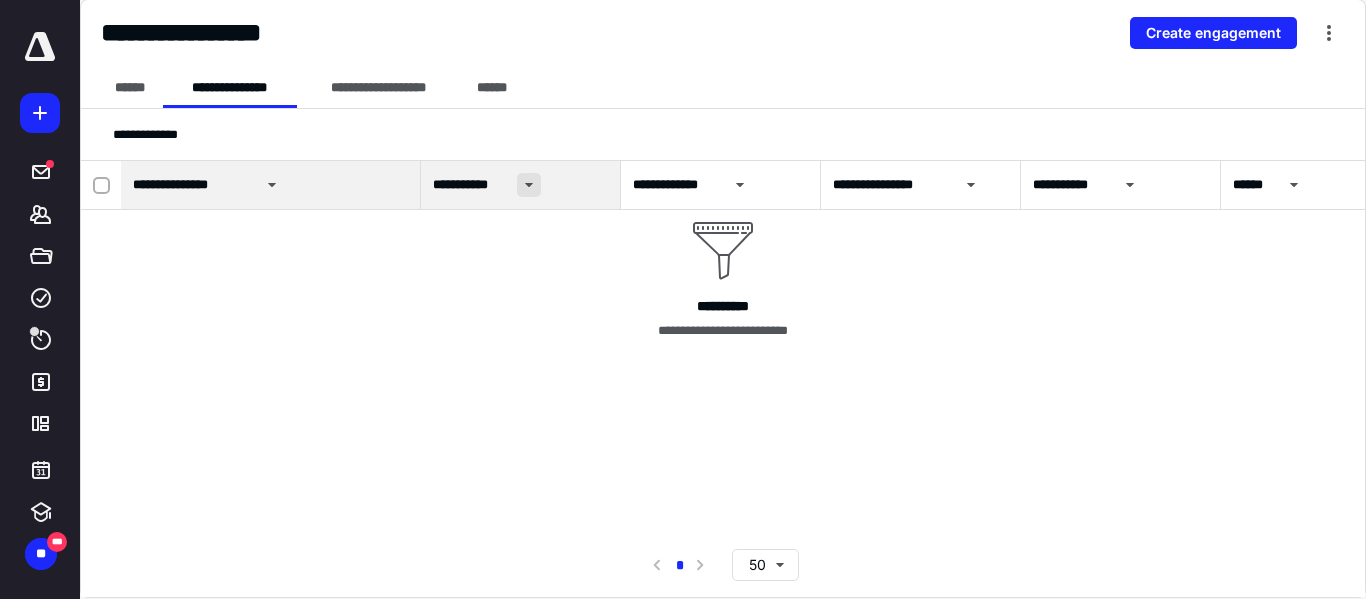 click at bounding box center (529, 185) 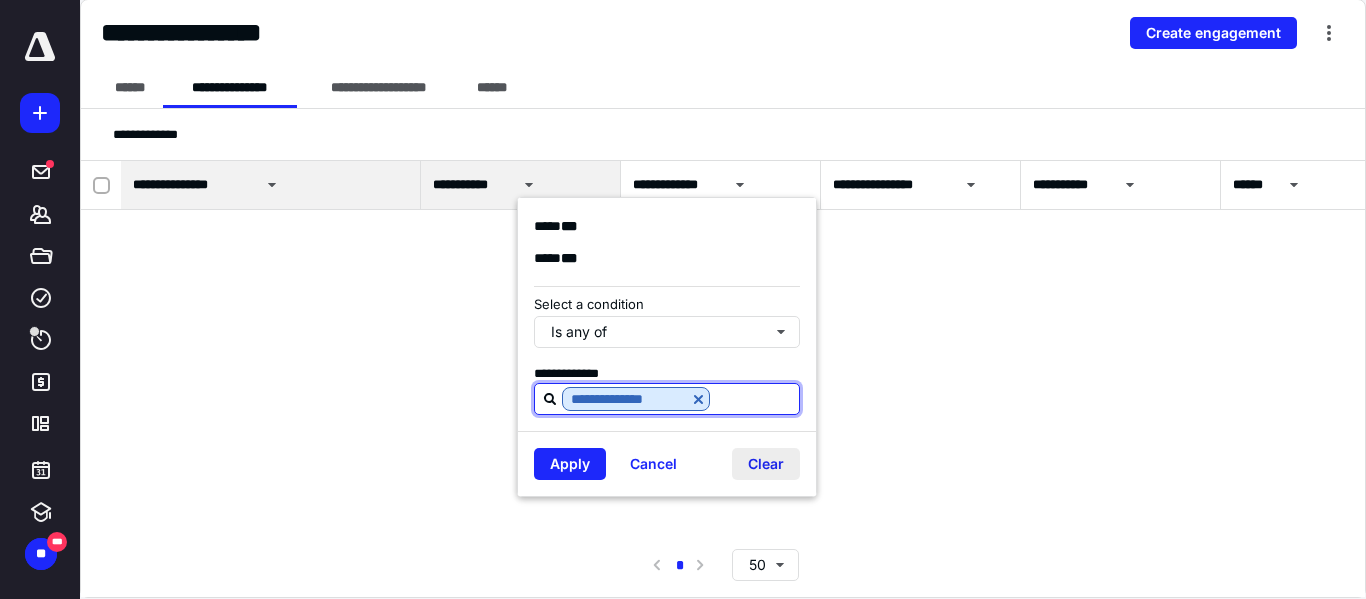click on "Clear" at bounding box center (766, 464) 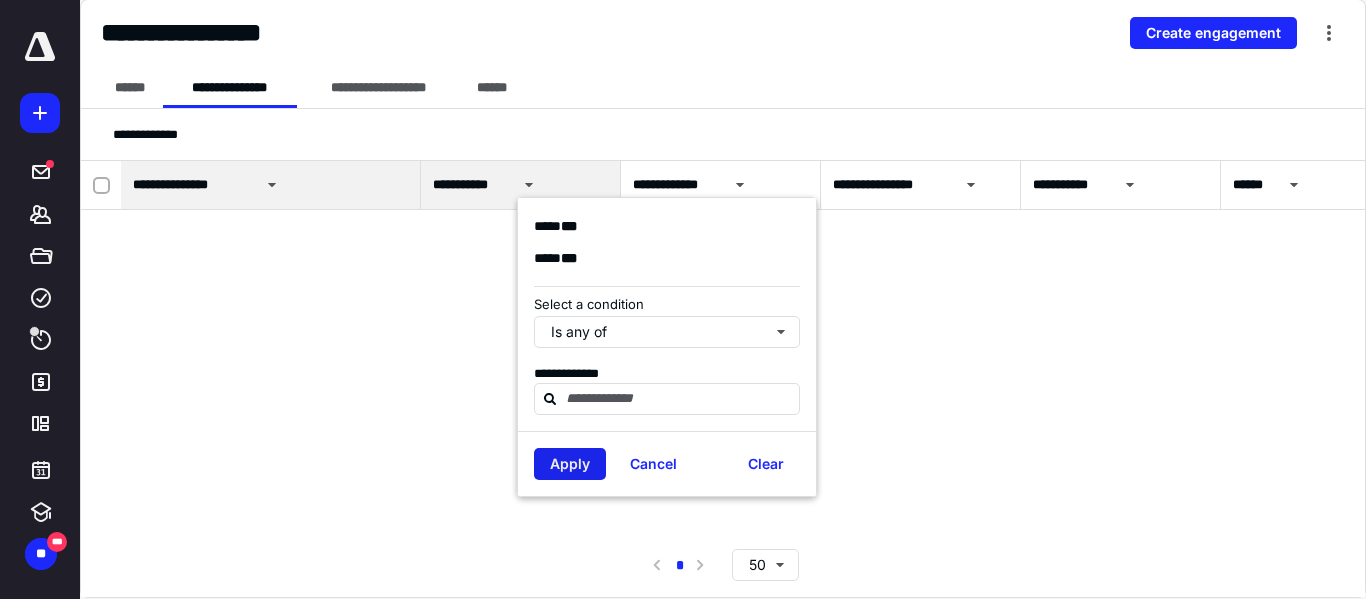 click on "Apply" at bounding box center [570, 464] 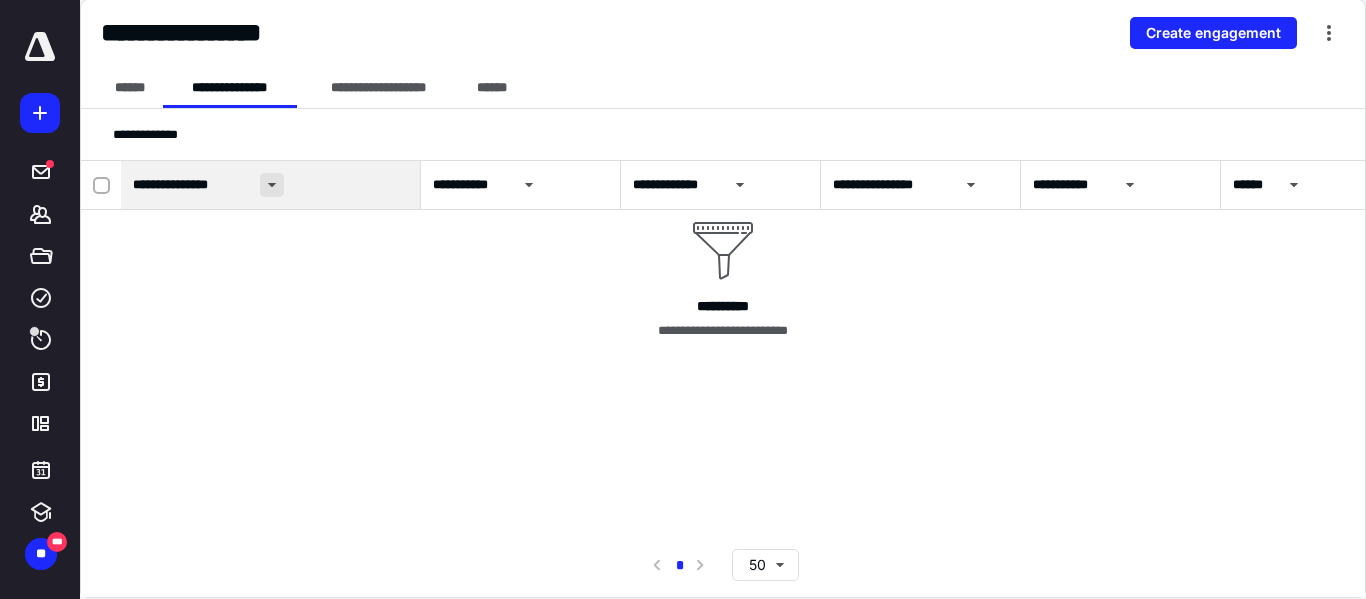 click at bounding box center (272, 185) 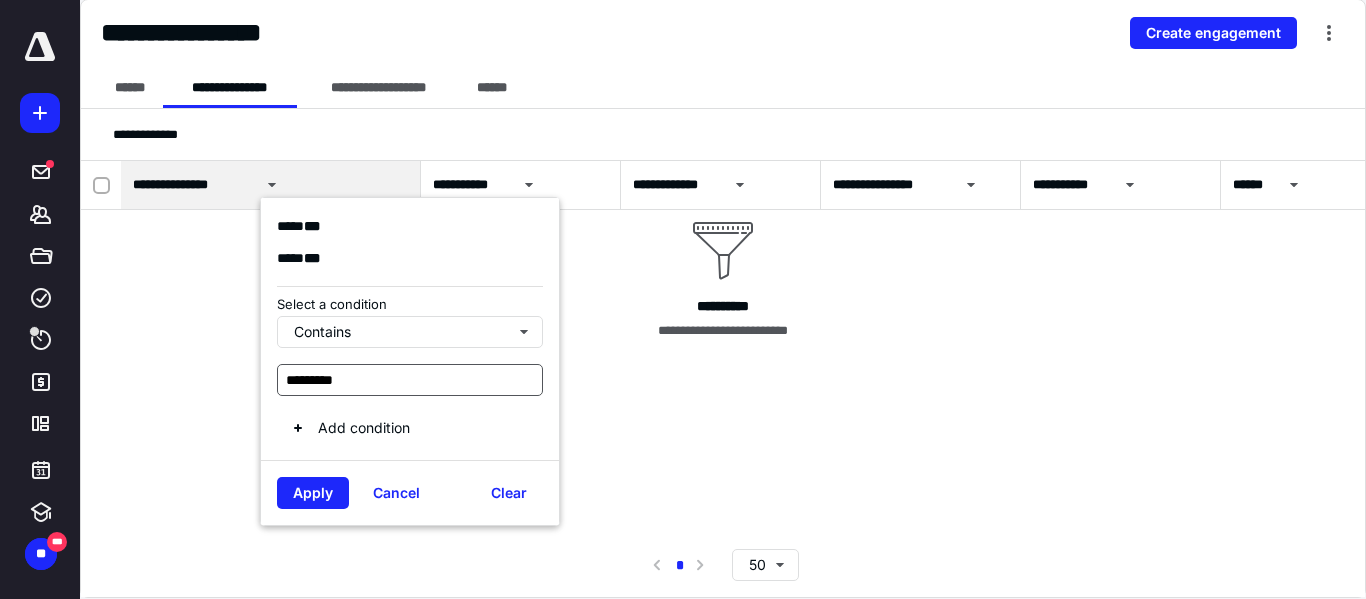 click on "*********" at bounding box center (410, 380) 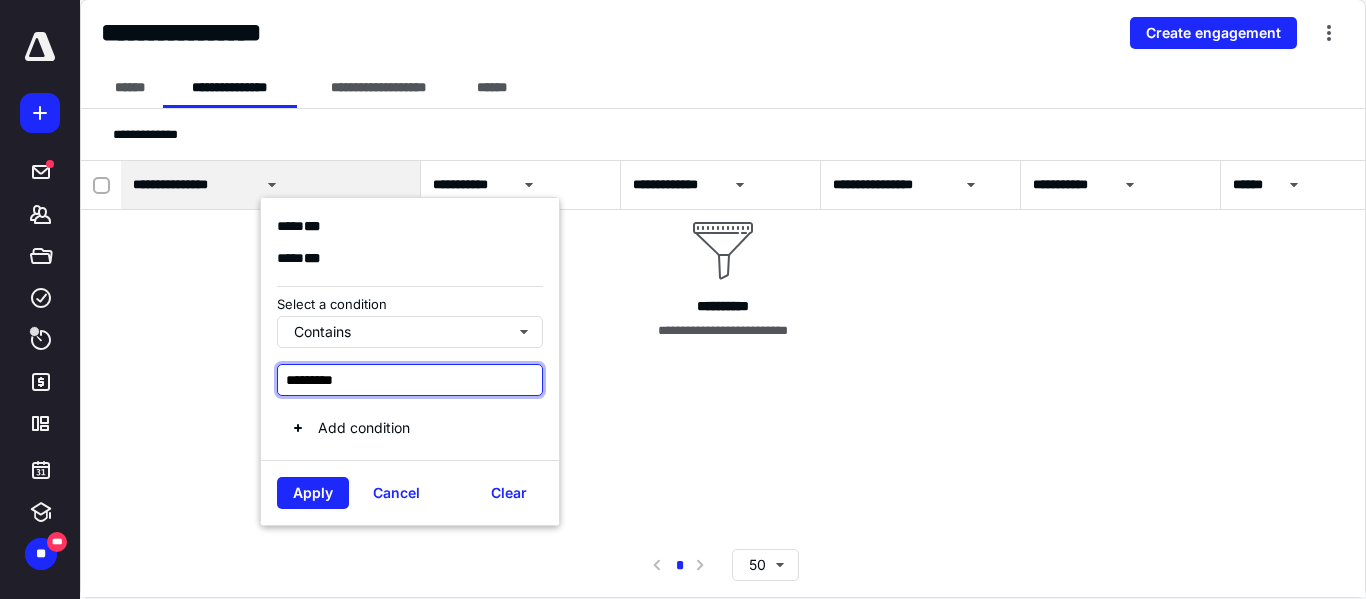 paste on "**********" 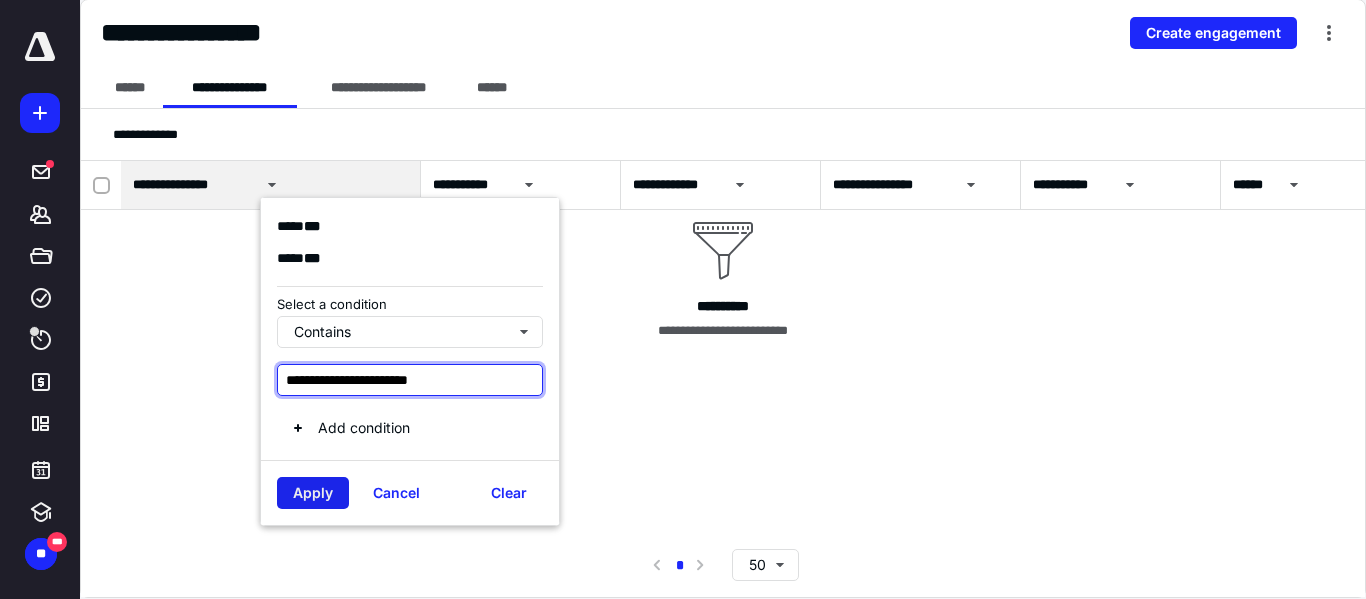 type on "**********" 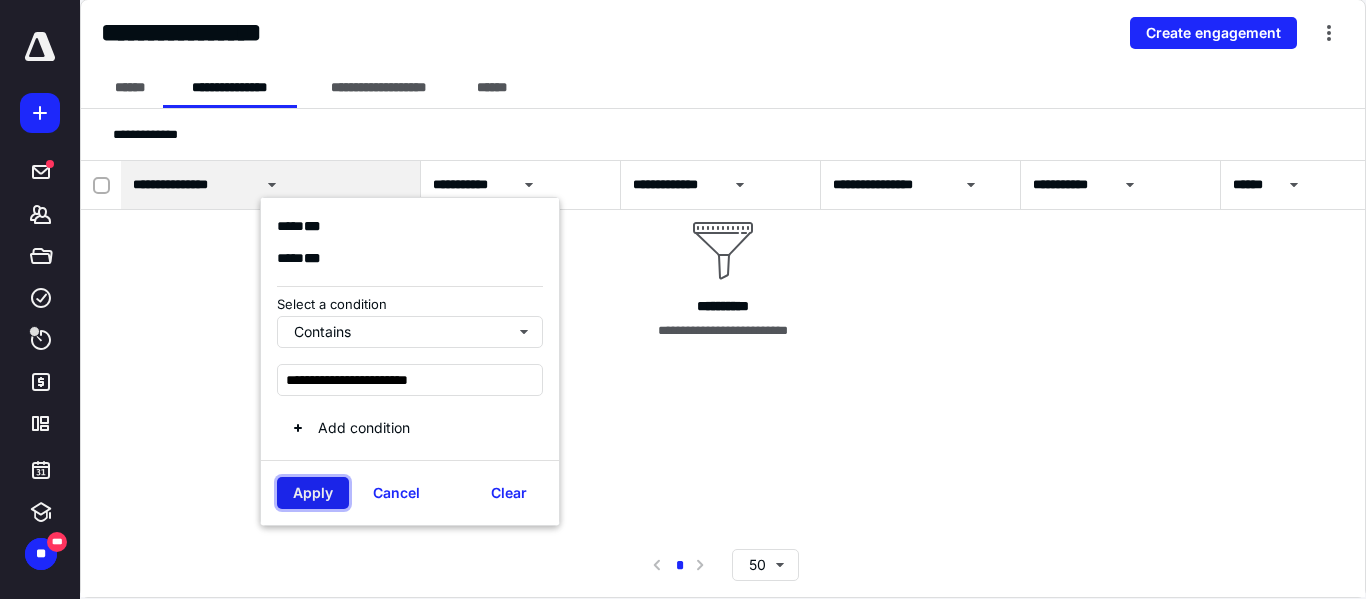 click on "Apply" at bounding box center [313, 493] 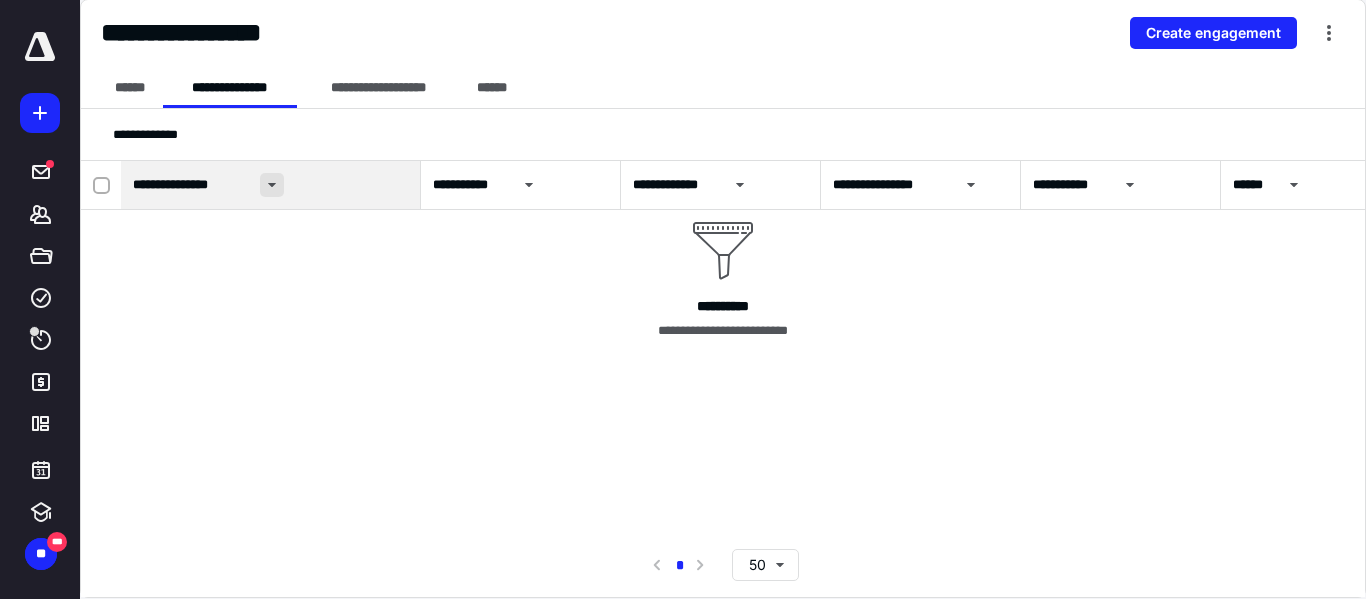 click at bounding box center (272, 185) 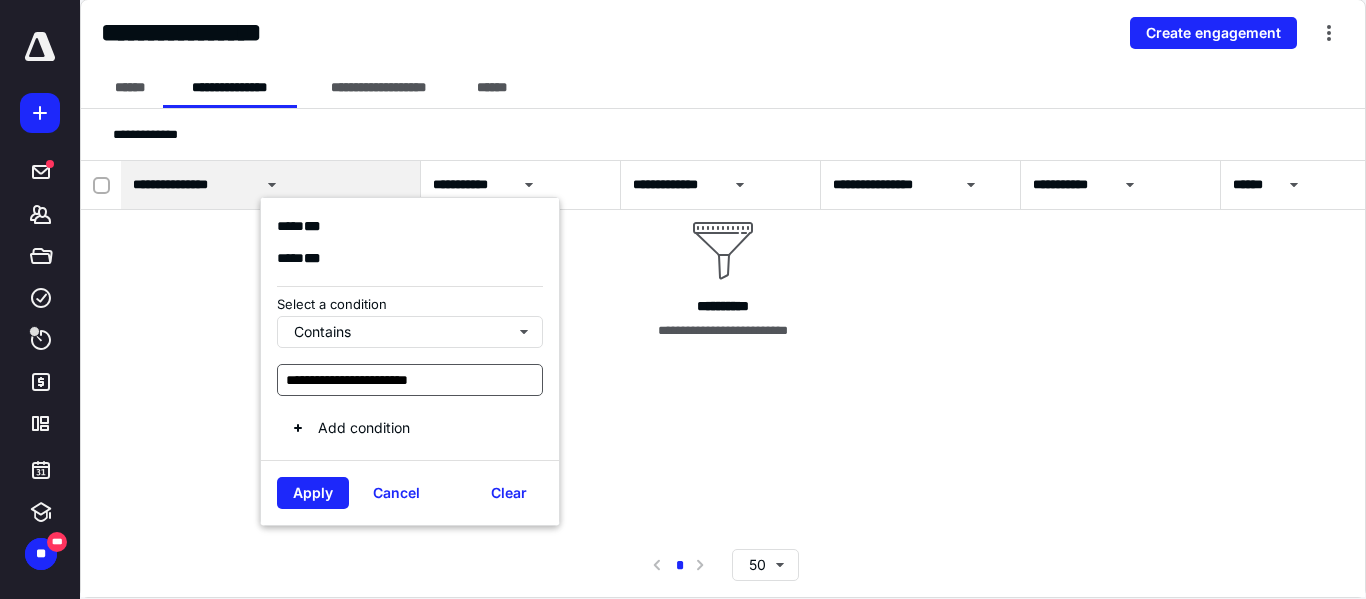 drag, startPoint x: 411, startPoint y: 375, endPoint x: 400, endPoint y: 375, distance: 11 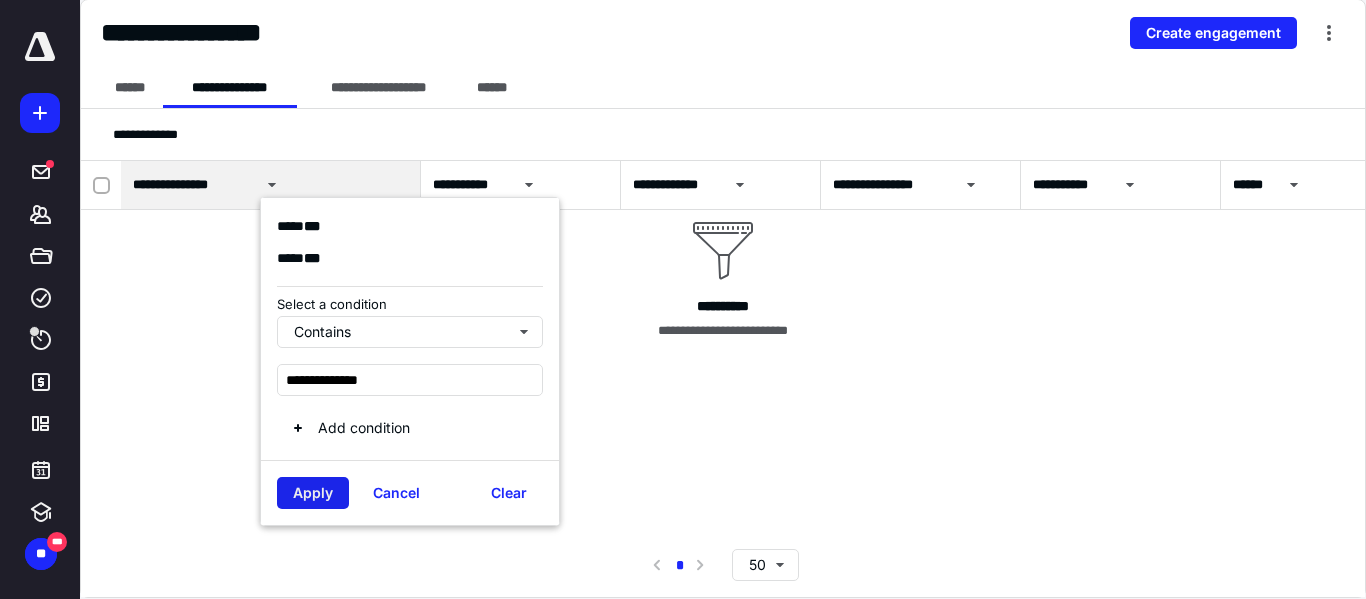 type on "**********" 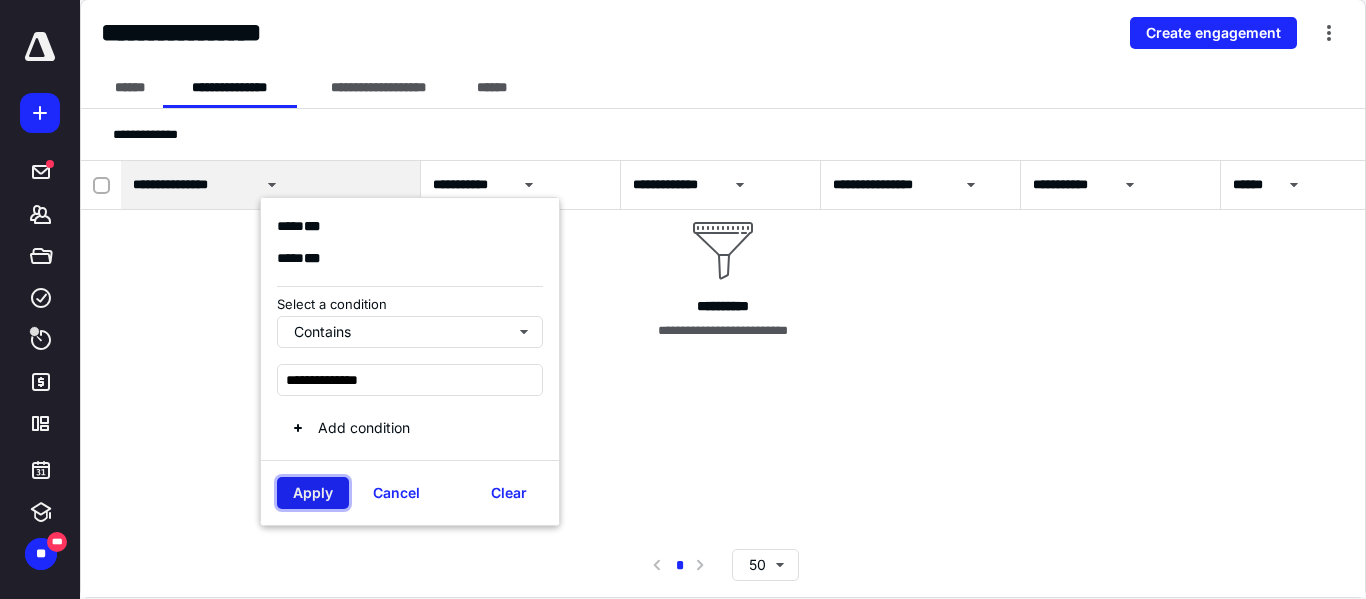 click on "Apply" at bounding box center (313, 493) 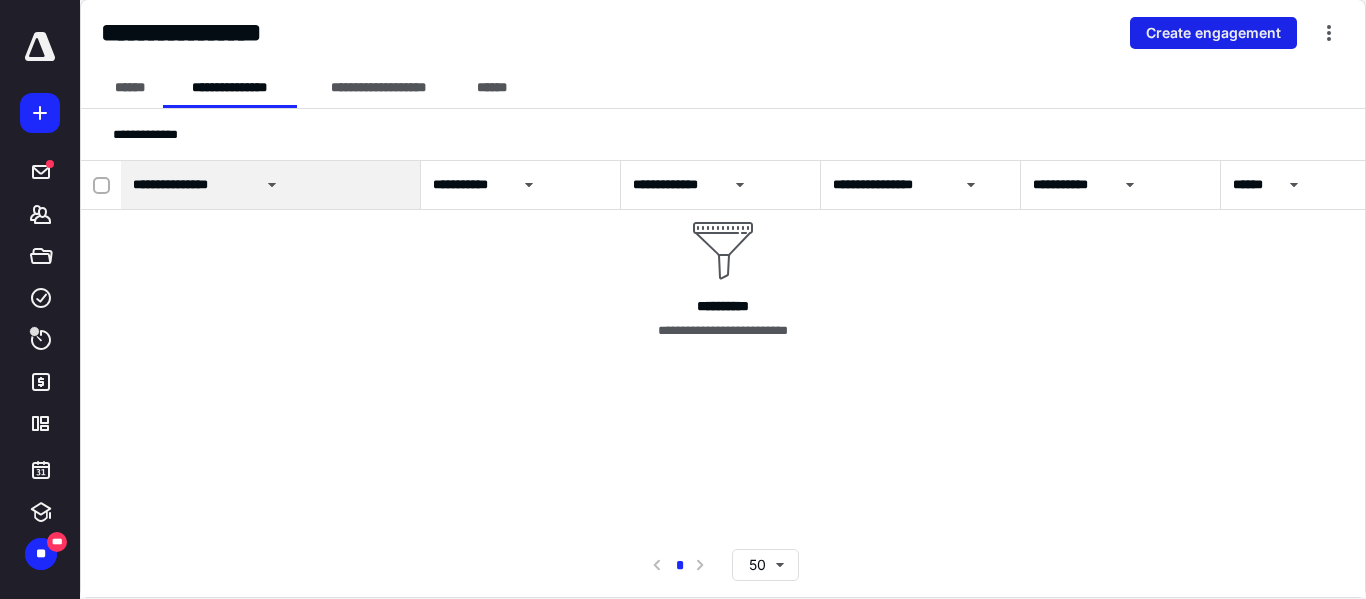 click on "Create engagement" at bounding box center [1213, 33] 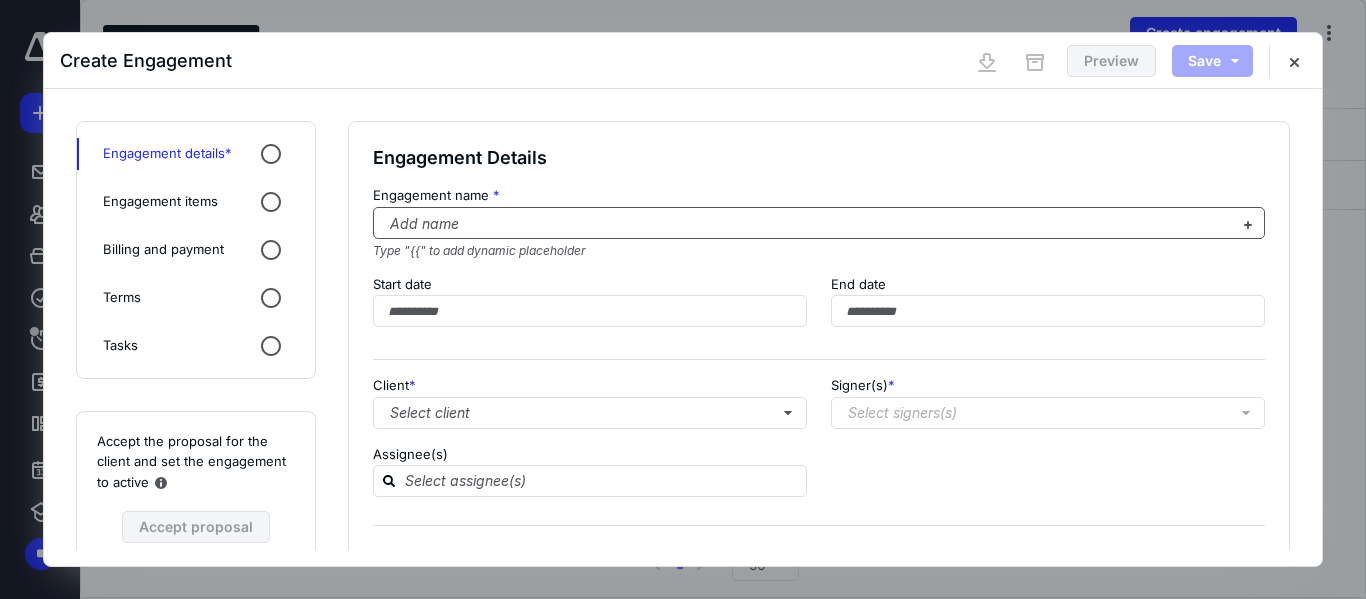 click at bounding box center (807, 224) 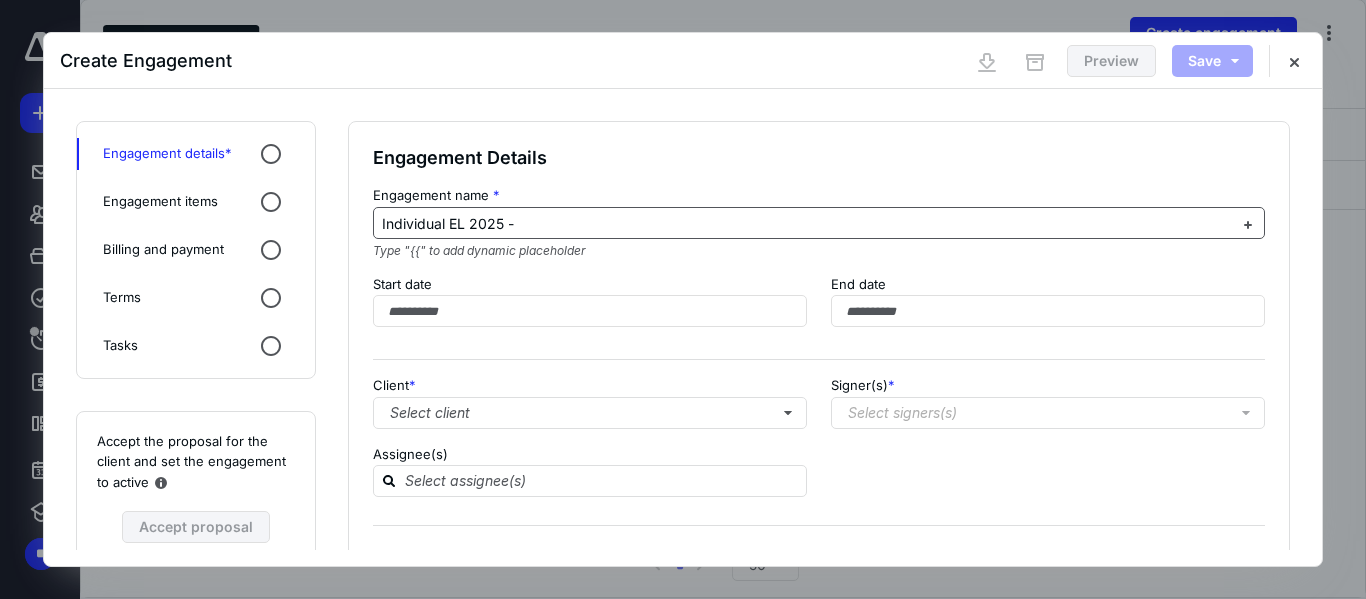 type 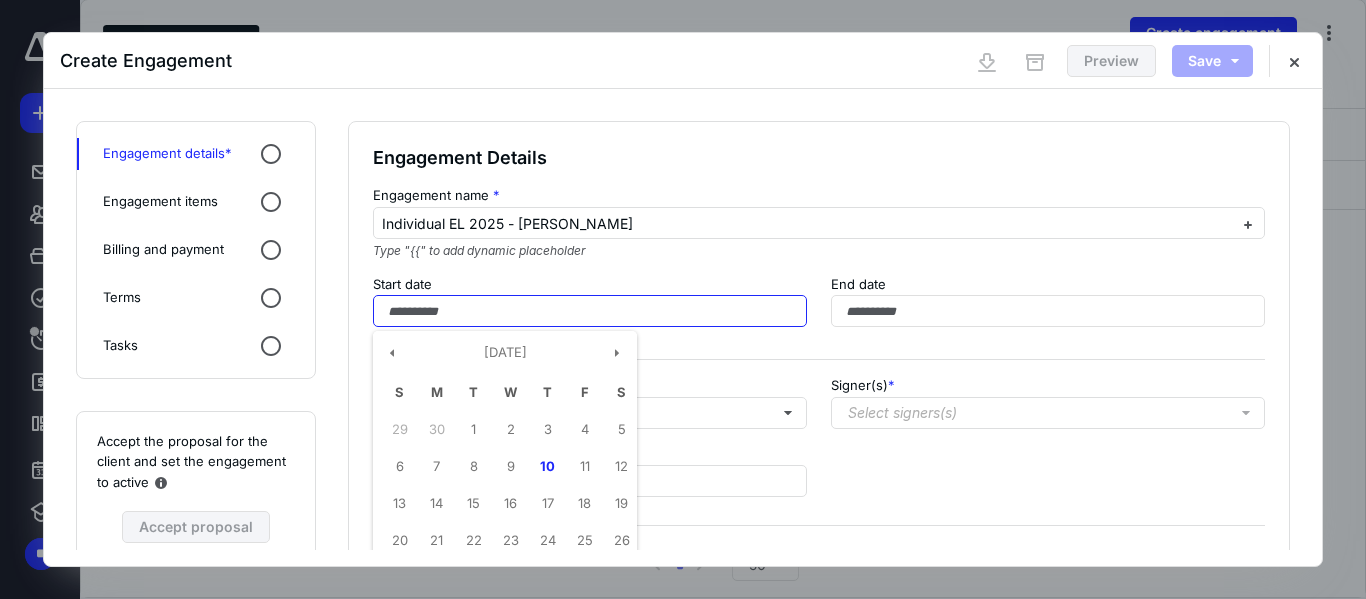click at bounding box center (590, 311) 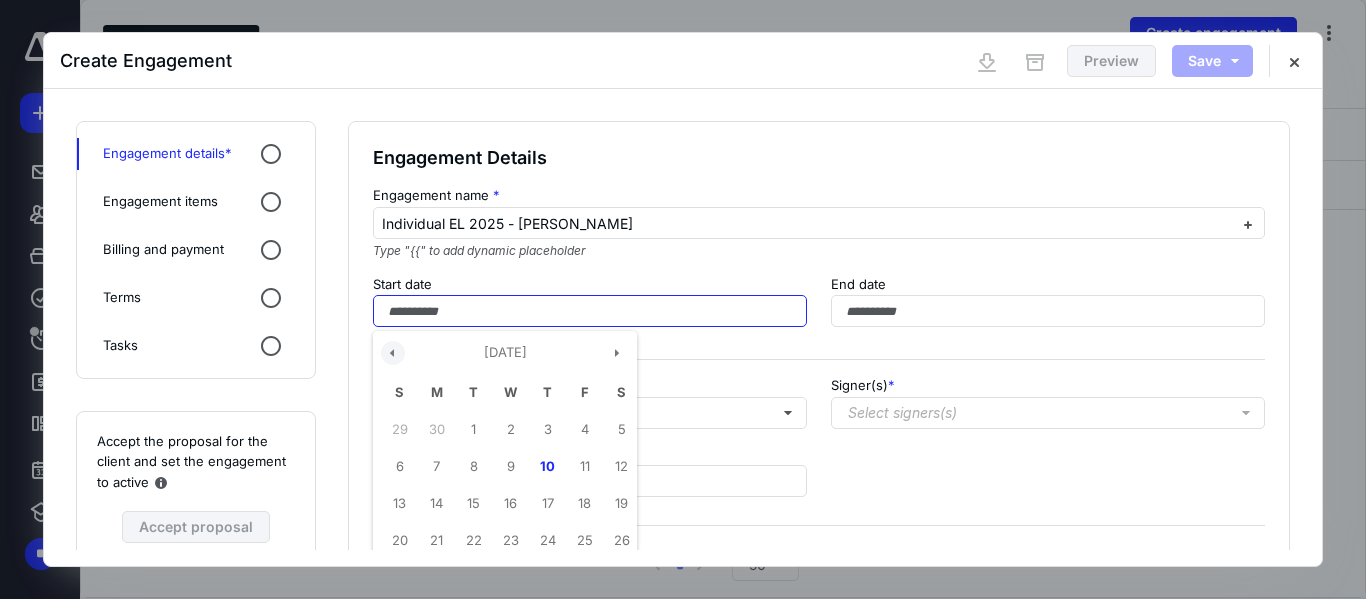 click at bounding box center [393, 353] 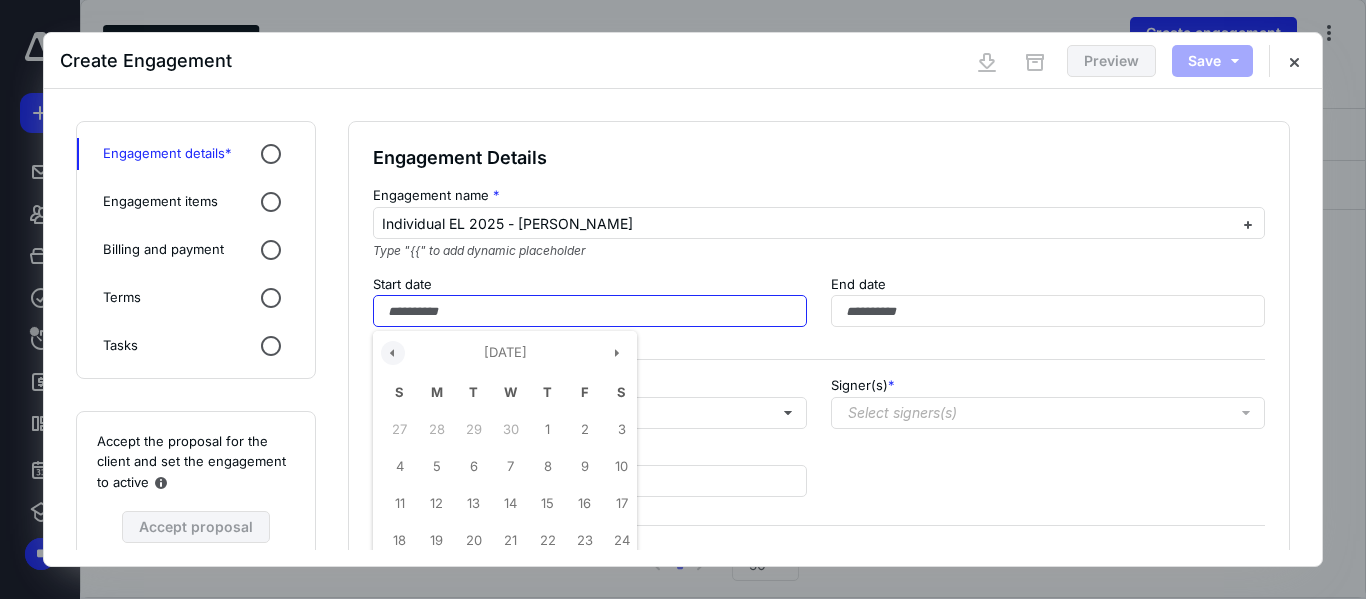 click at bounding box center [393, 353] 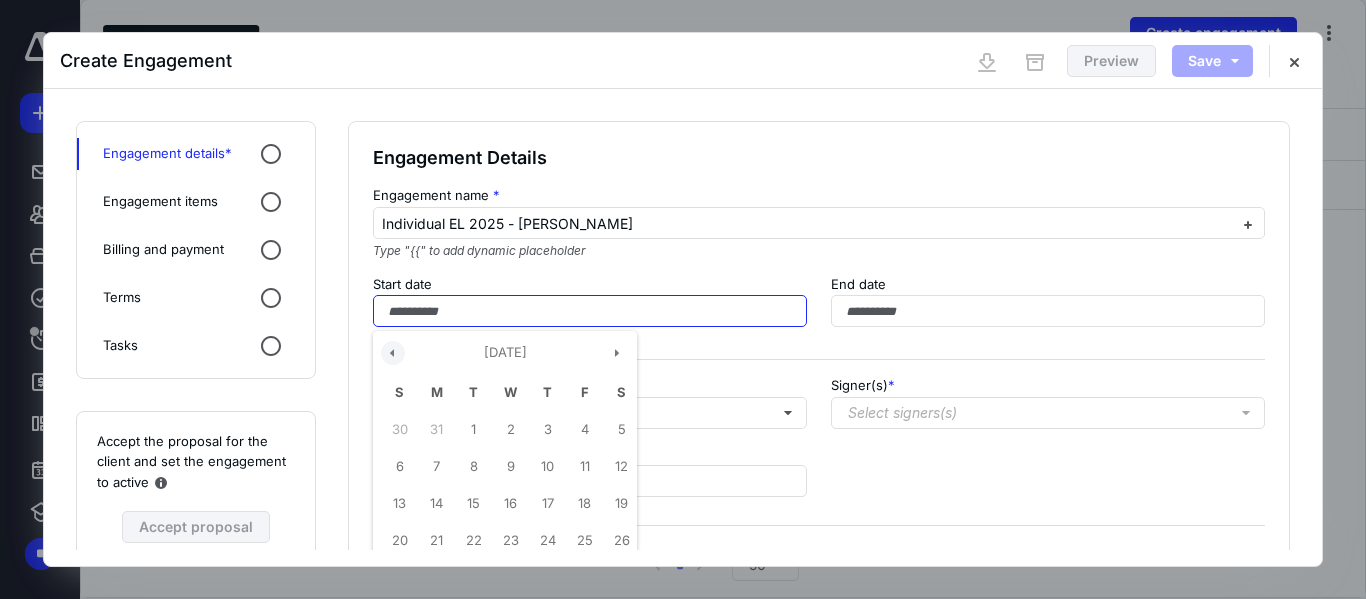 click at bounding box center (393, 353) 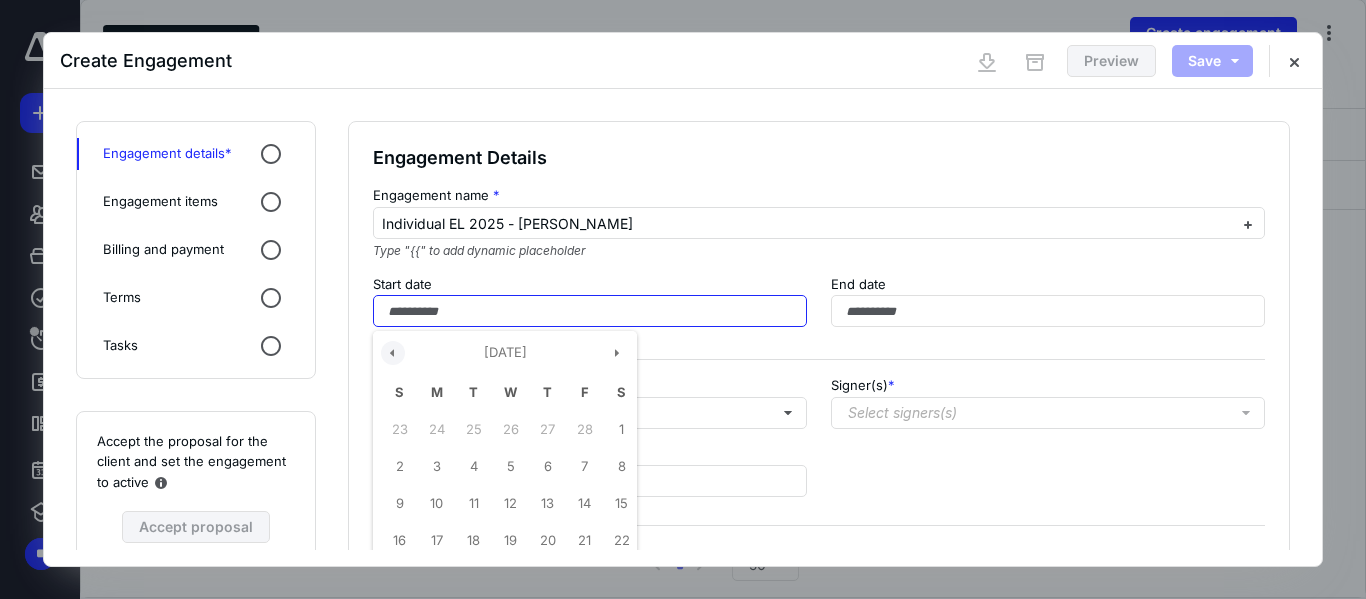 click at bounding box center [393, 353] 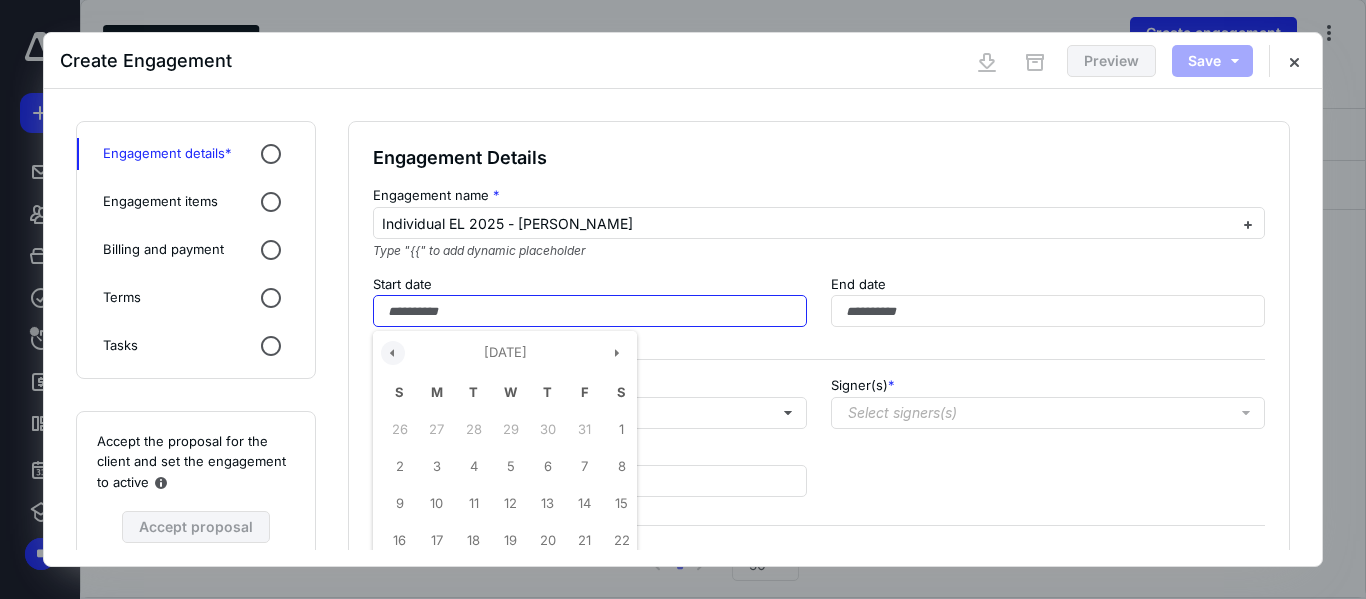 click at bounding box center [393, 353] 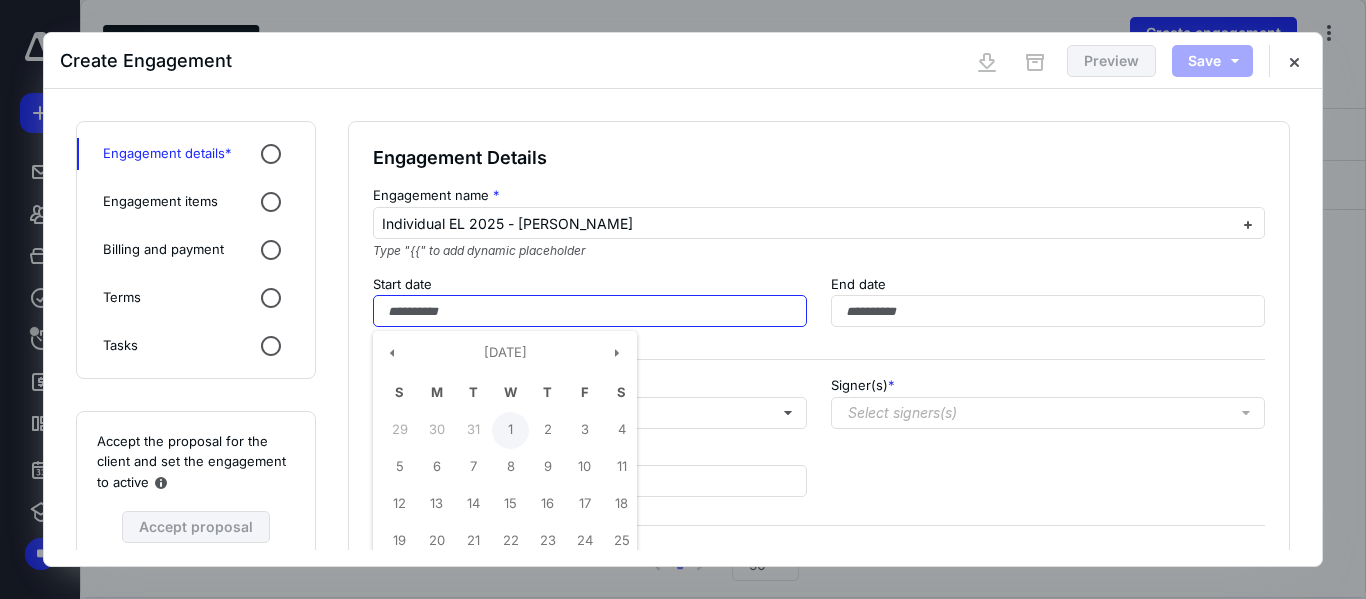 click on "1" at bounding box center (510, 430) 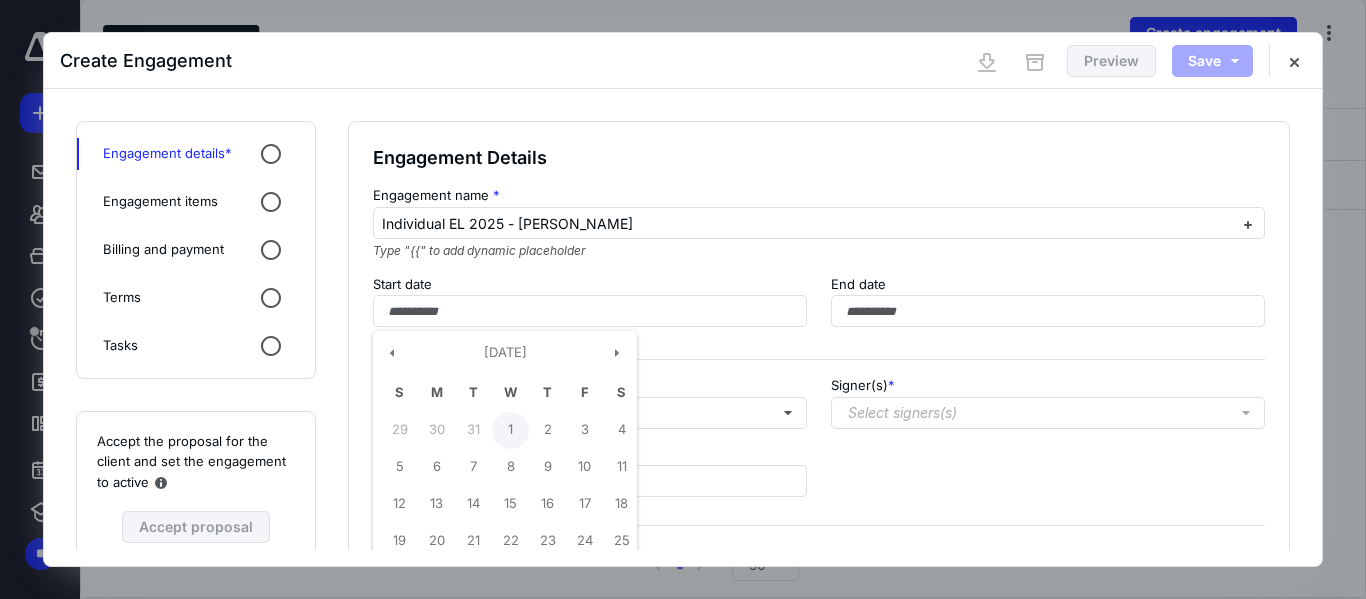 type on "**********" 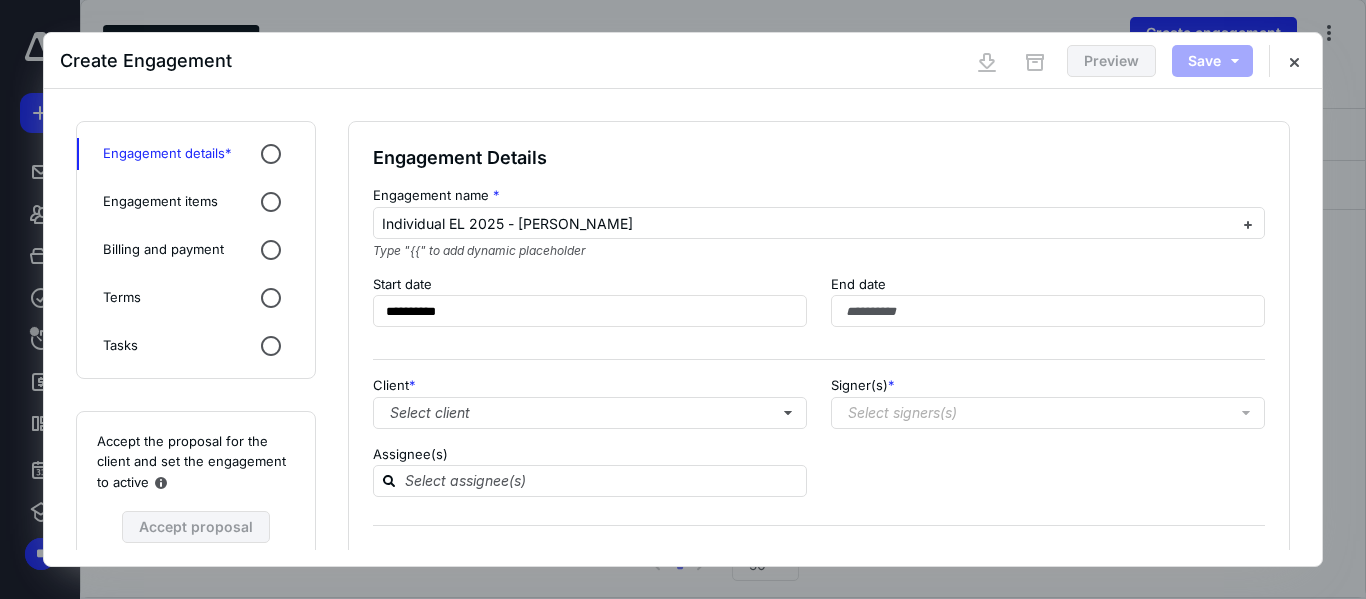 click on "**********" at bounding box center (819, 501) 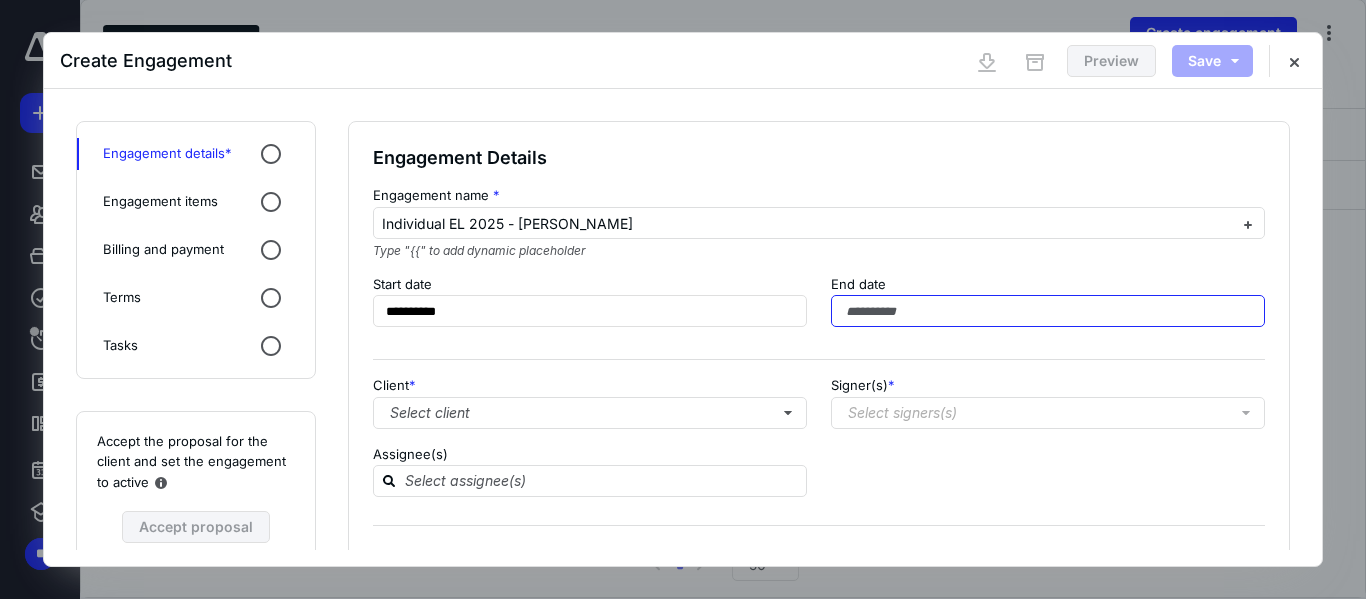 click at bounding box center (1048, 311) 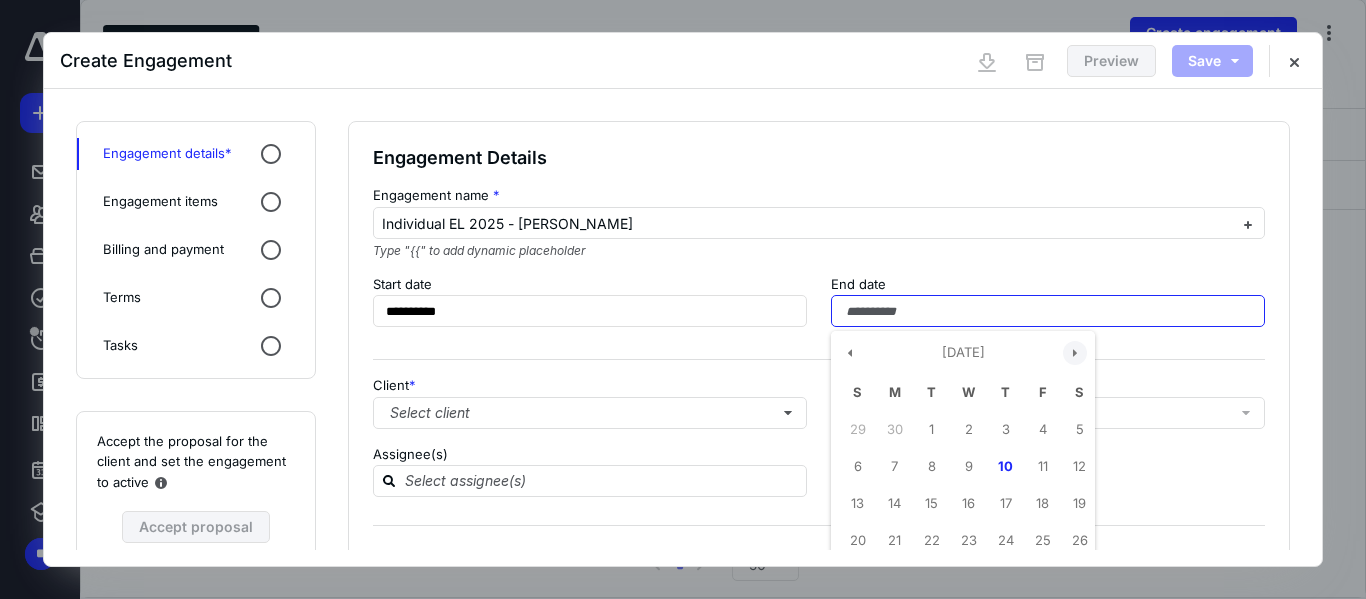 click at bounding box center [1075, 353] 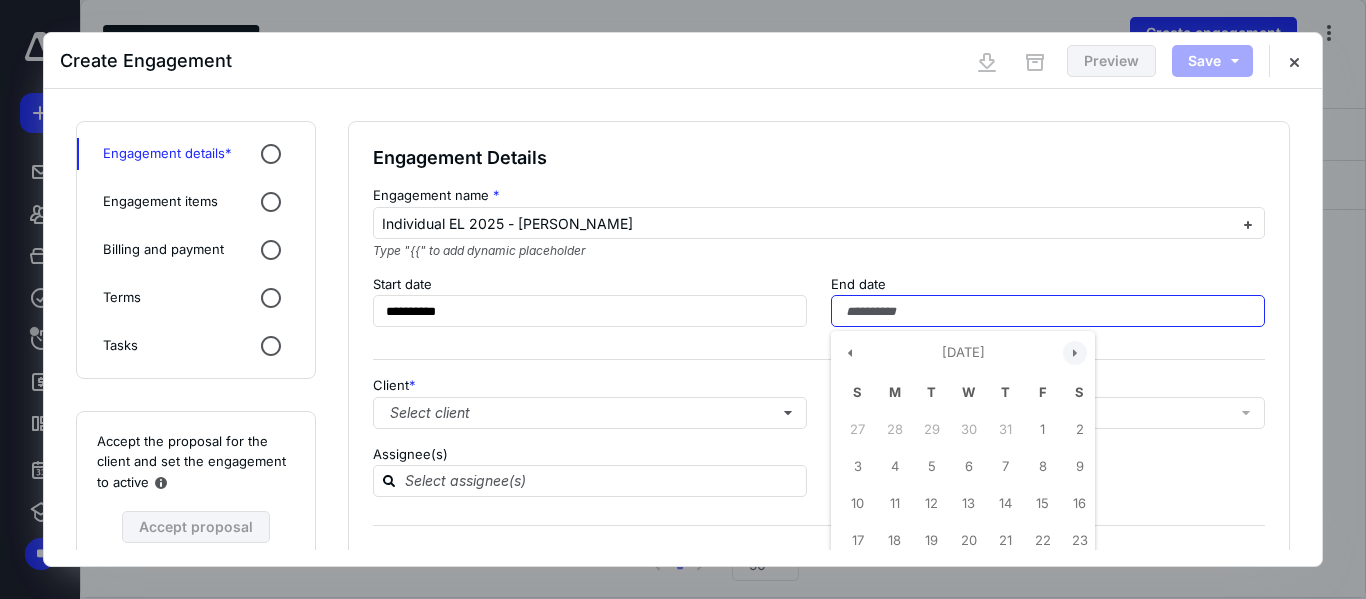 click at bounding box center (1075, 353) 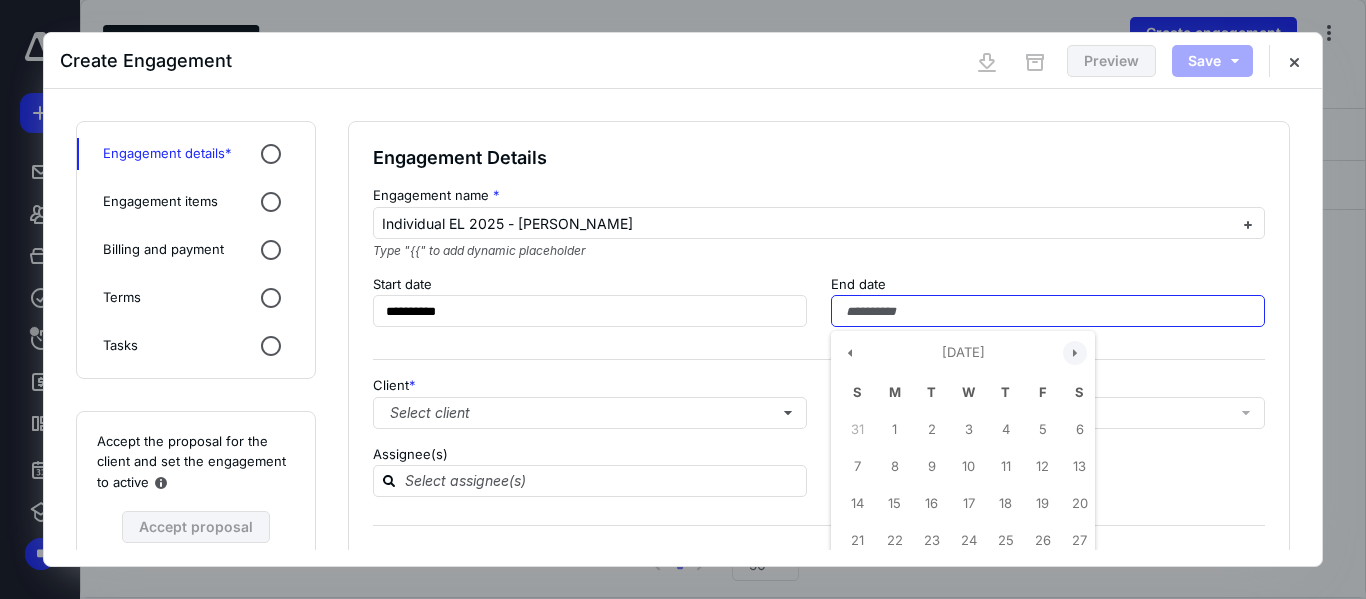 click at bounding box center [1075, 353] 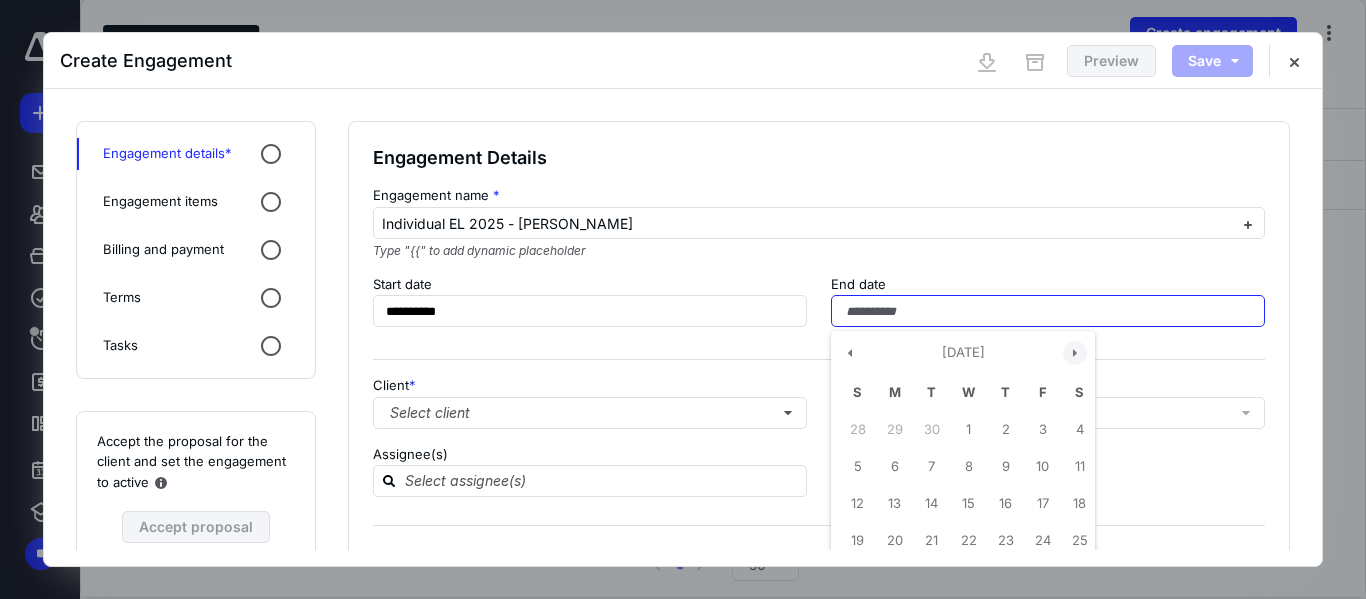 click at bounding box center [1075, 353] 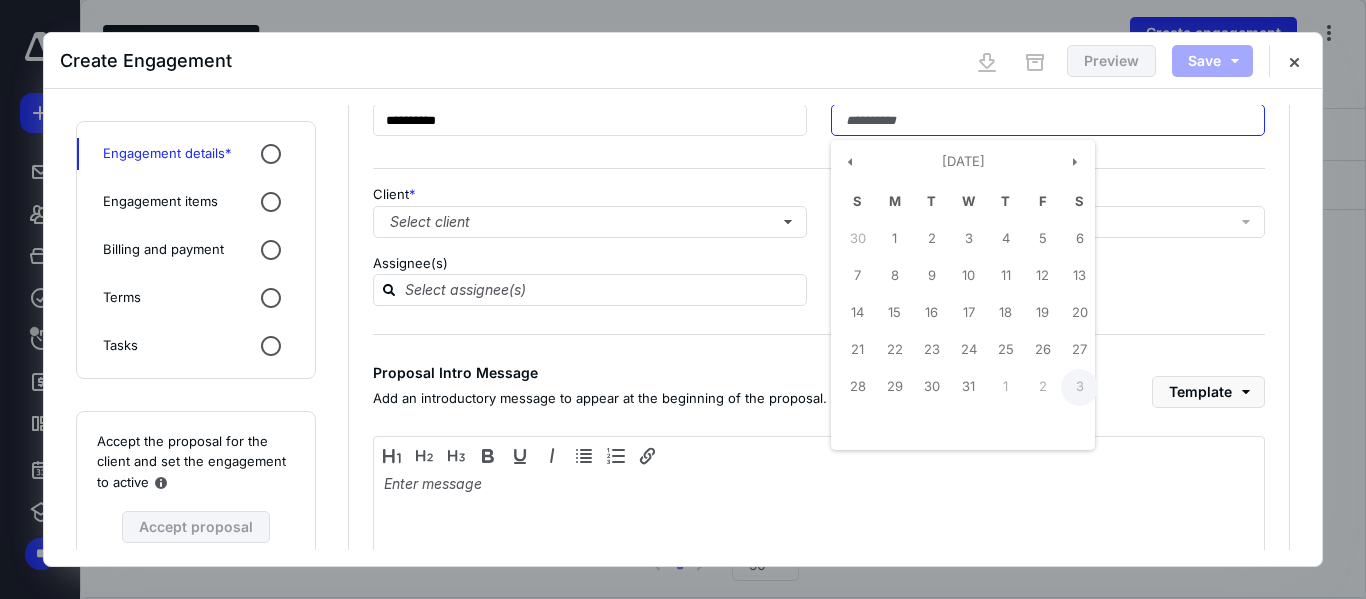 scroll, scrollTop: 200, scrollLeft: 0, axis: vertical 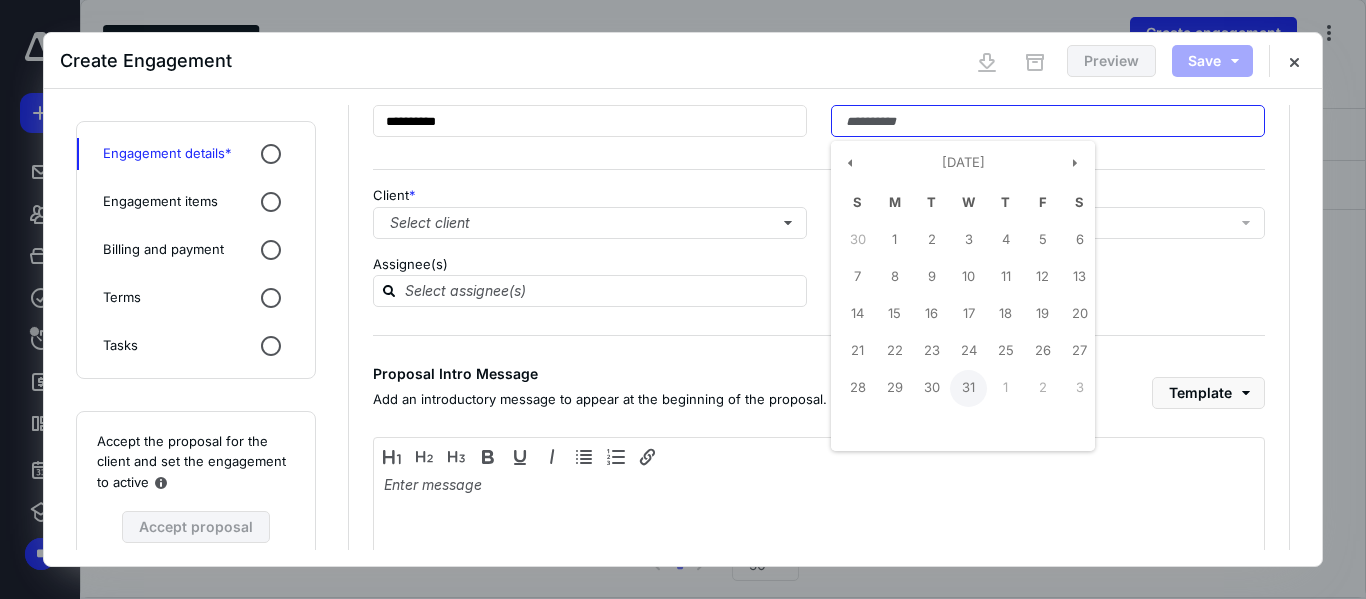 click on "31" at bounding box center (968, 388) 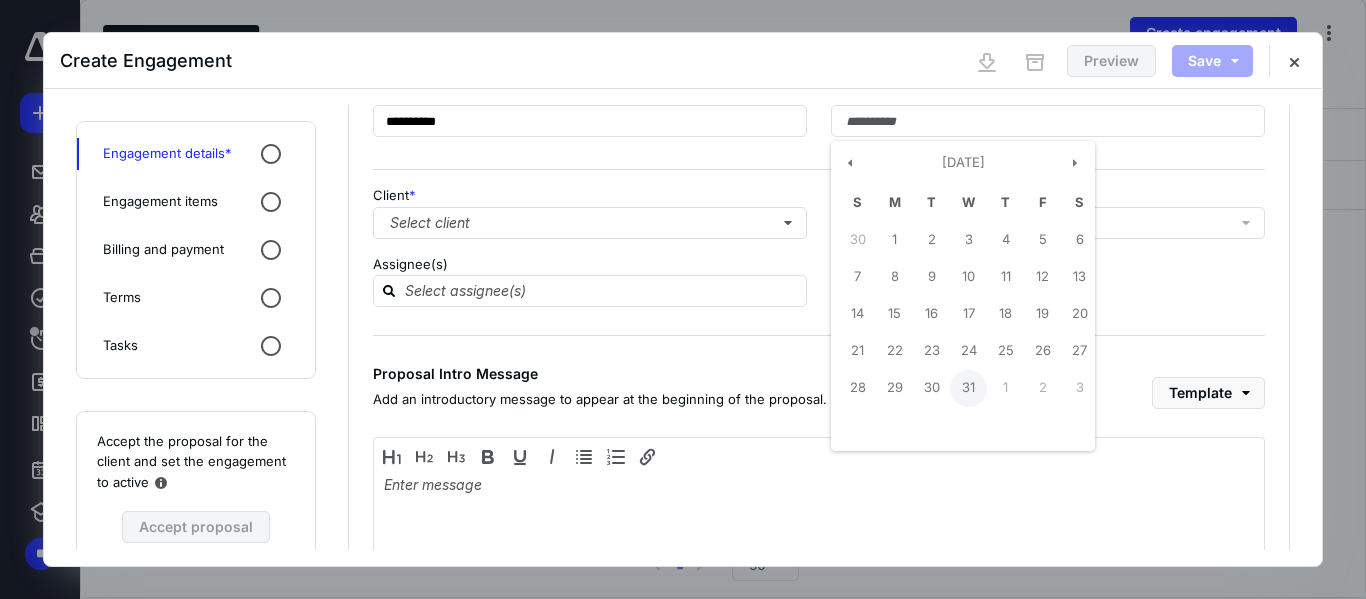 type on "**********" 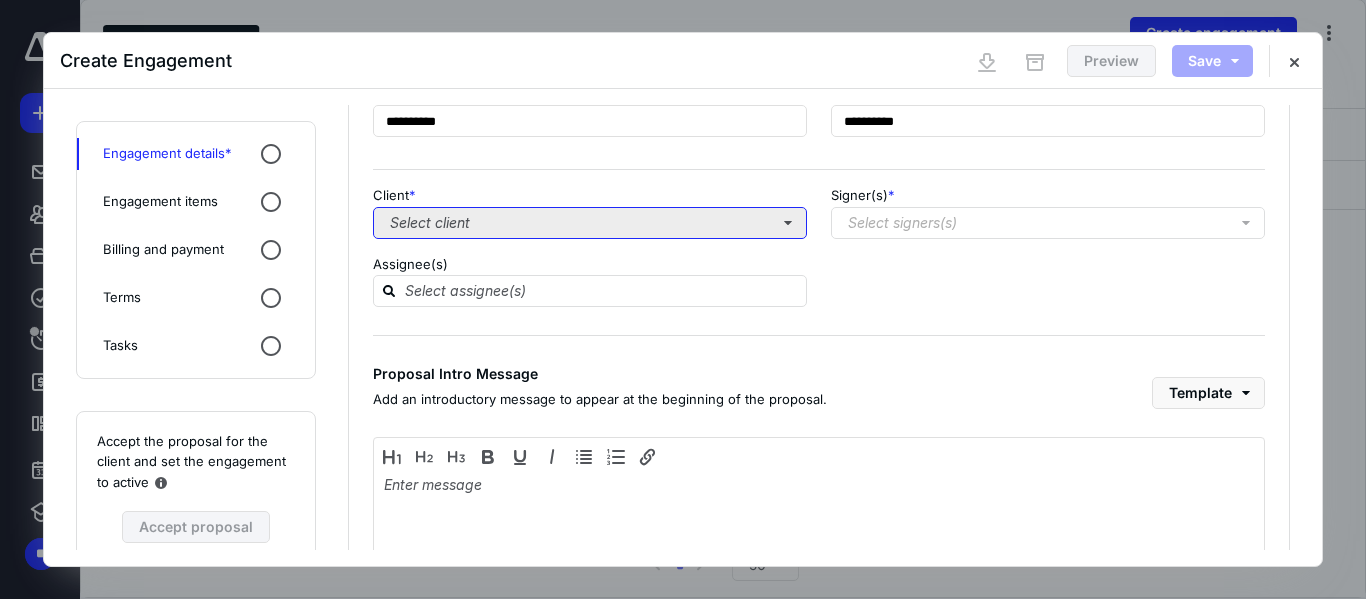 click on "Select client" at bounding box center [590, 223] 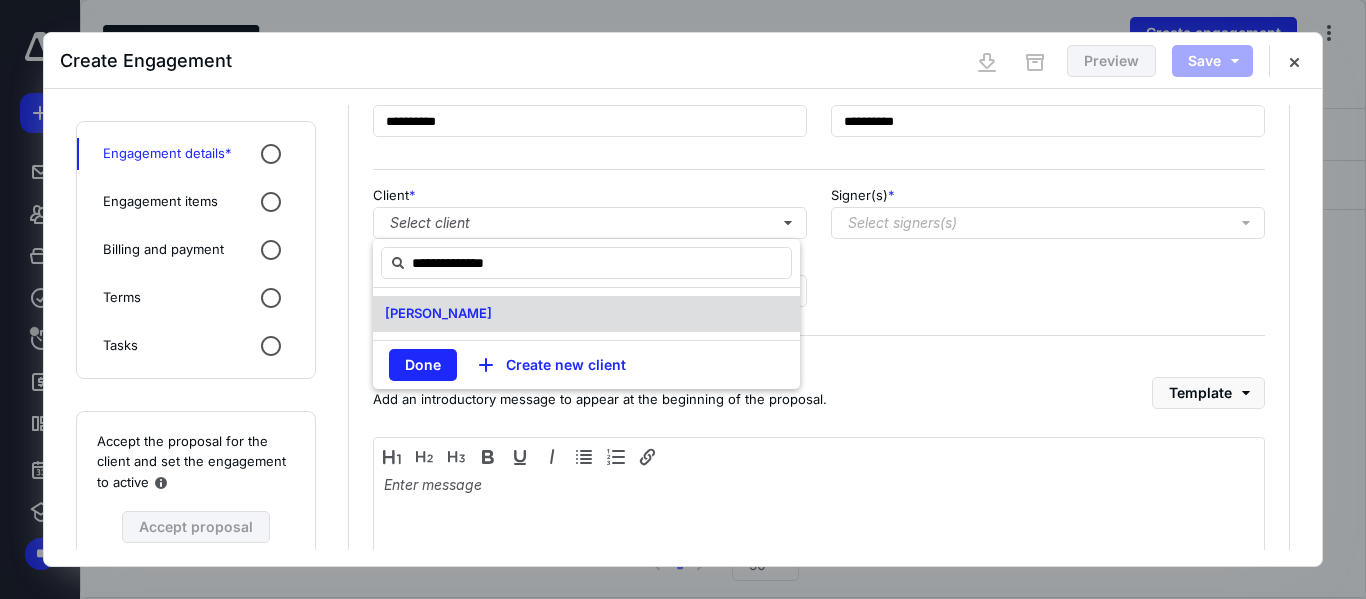 click on "[PERSON_NAME]" at bounding box center [438, 313] 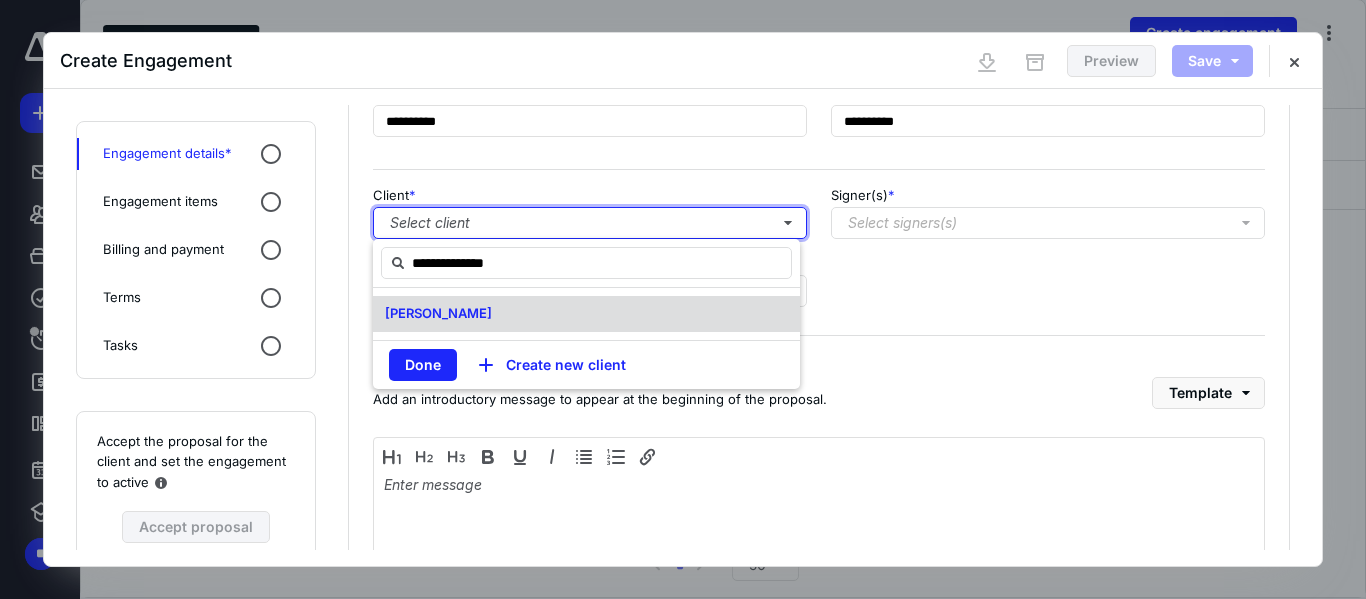 type 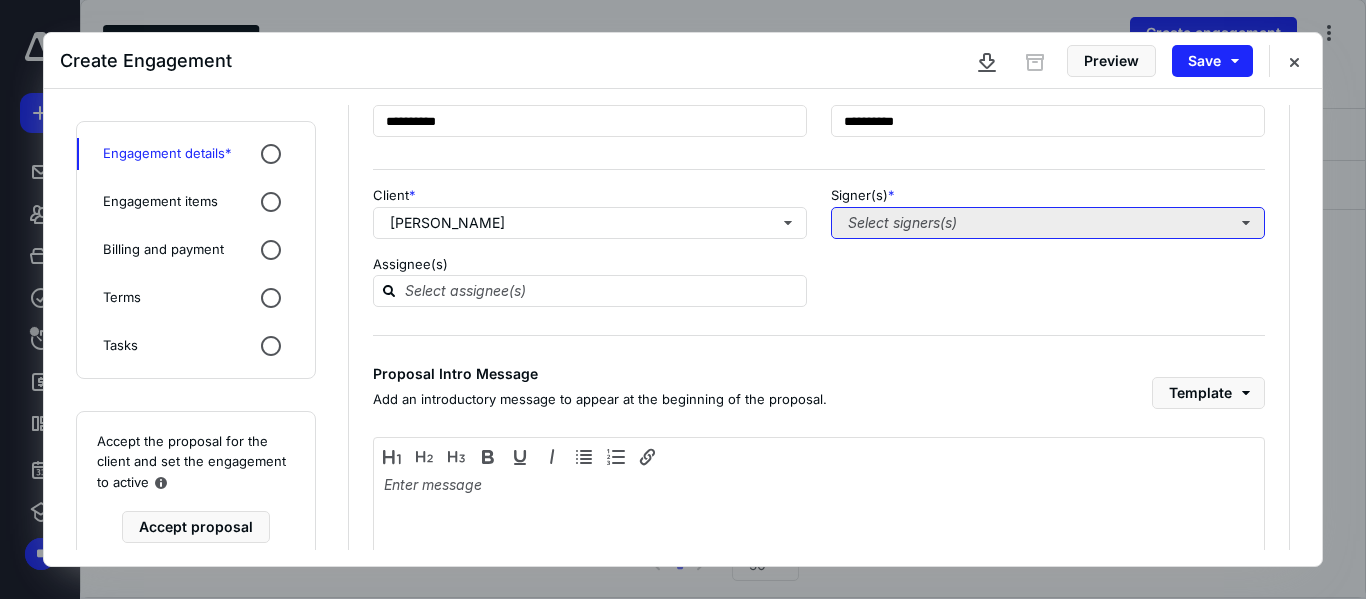 click on "Select signers(s)" at bounding box center (1048, 223) 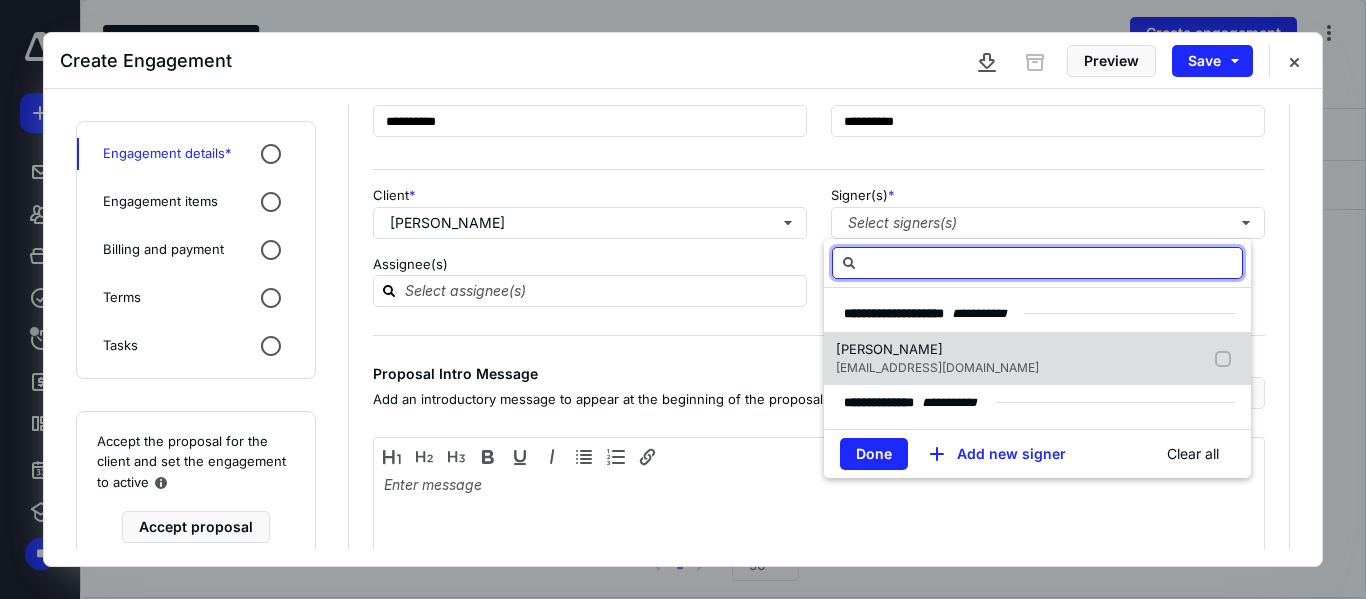 click on "ambavaram.ravi@gmail.com" at bounding box center (937, 367) 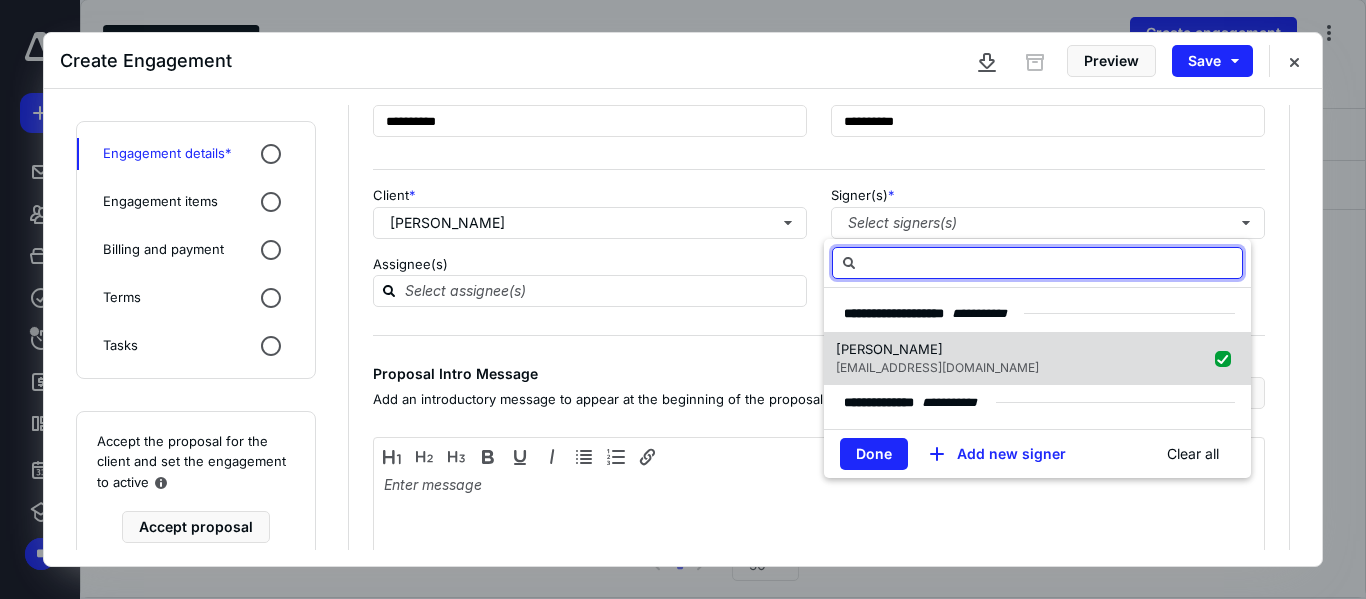 checkbox on "true" 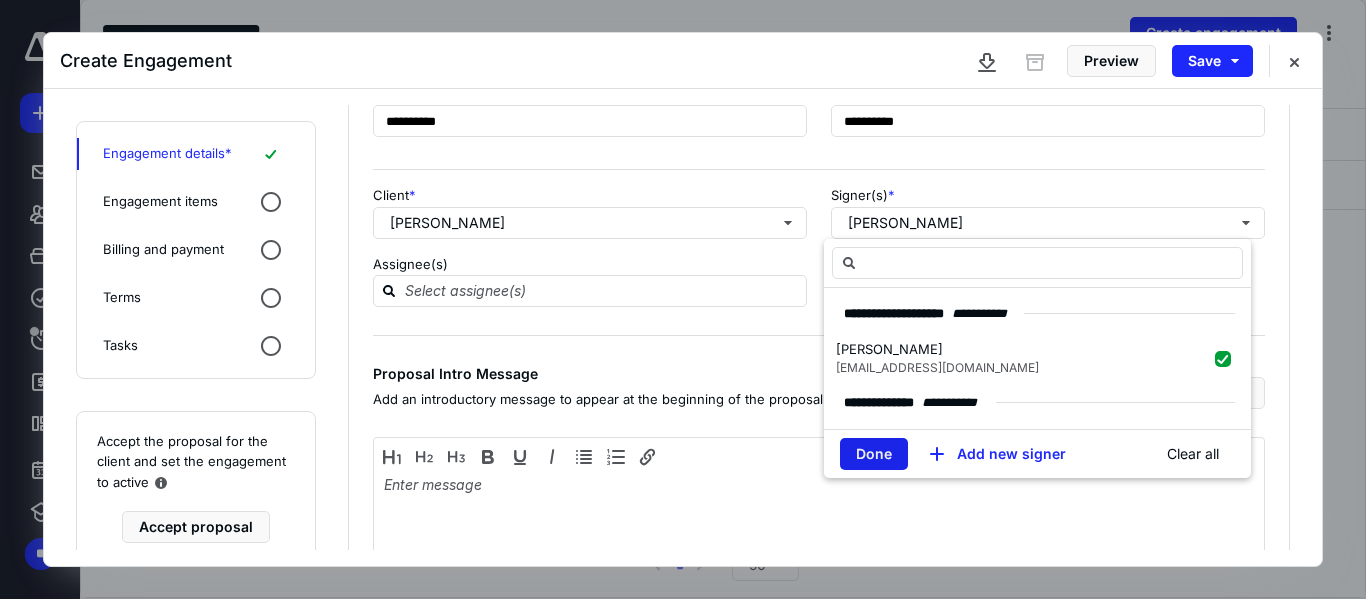 click on "Done" at bounding box center [874, 454] 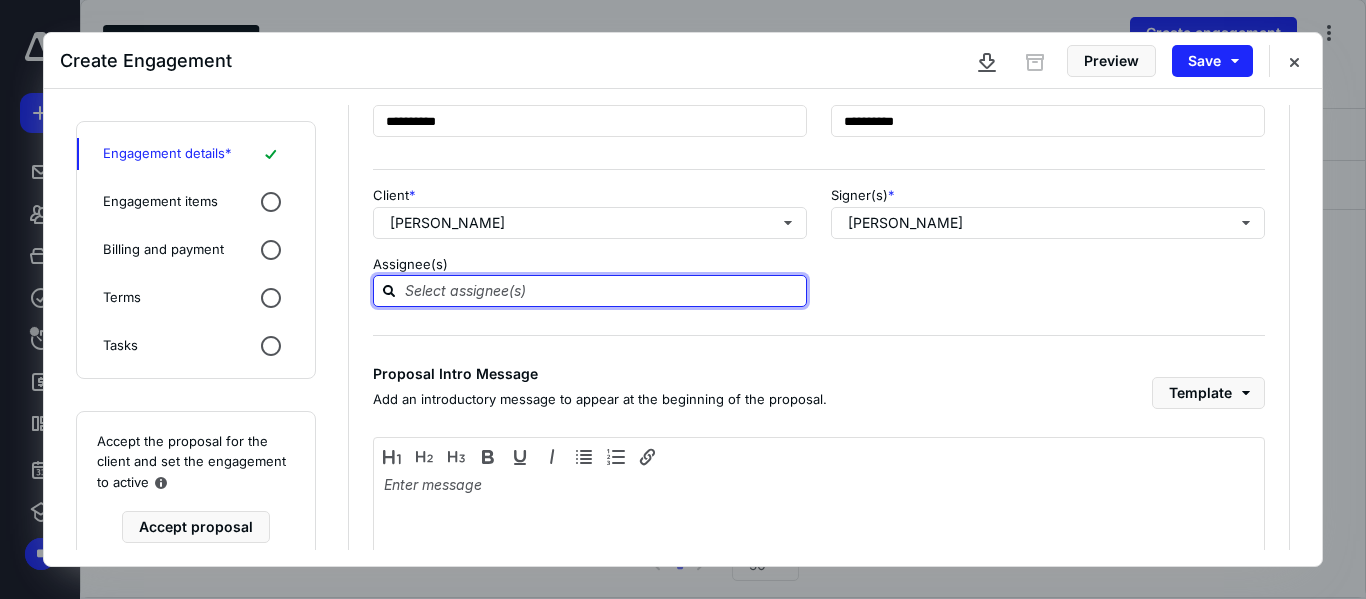 click at bounding box center (602, 290) 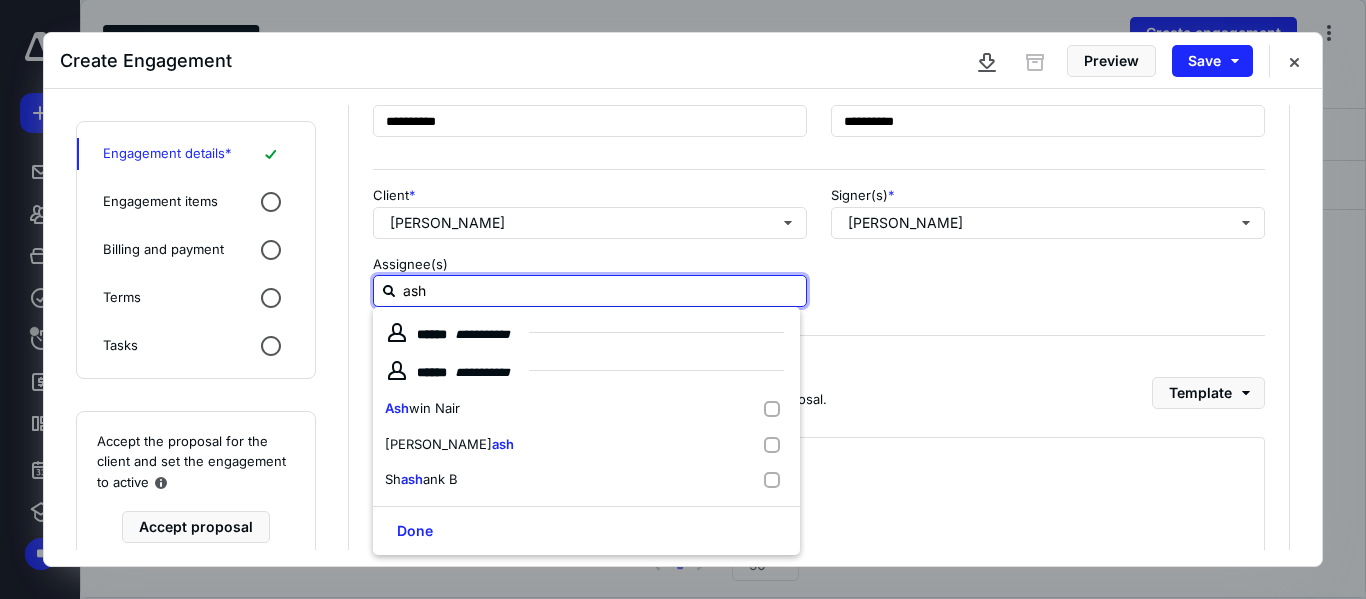 type on "ashw" 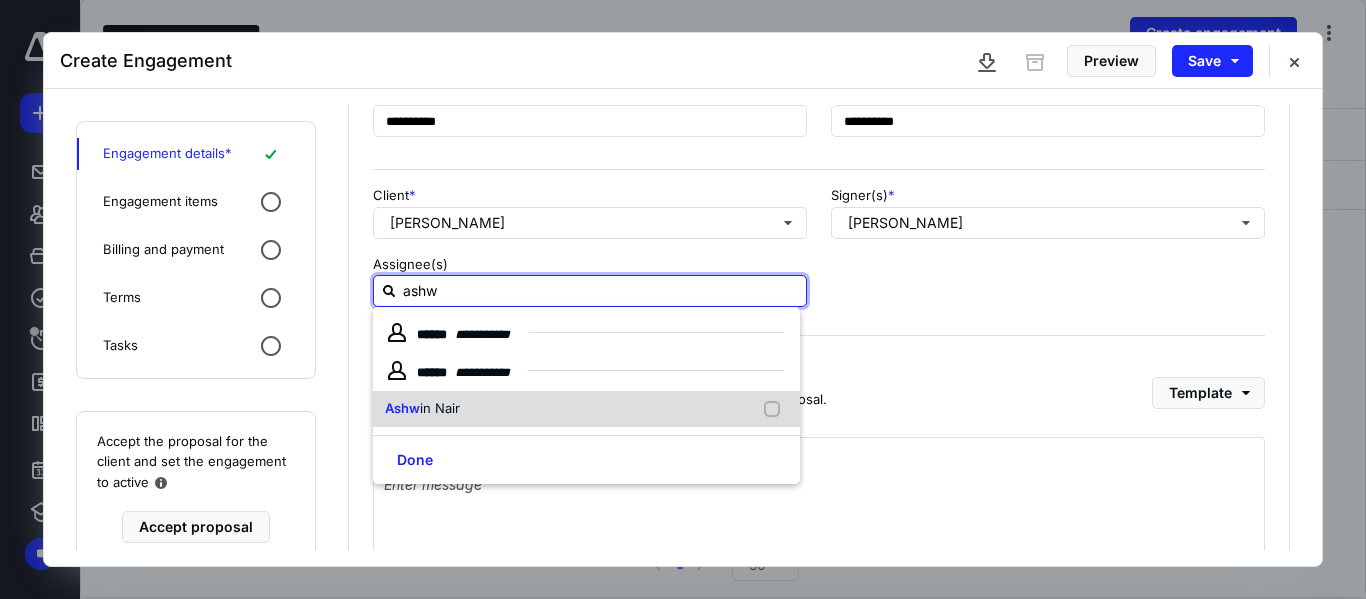 click on "Ashw in Nair" at bounding box center [586, 409] 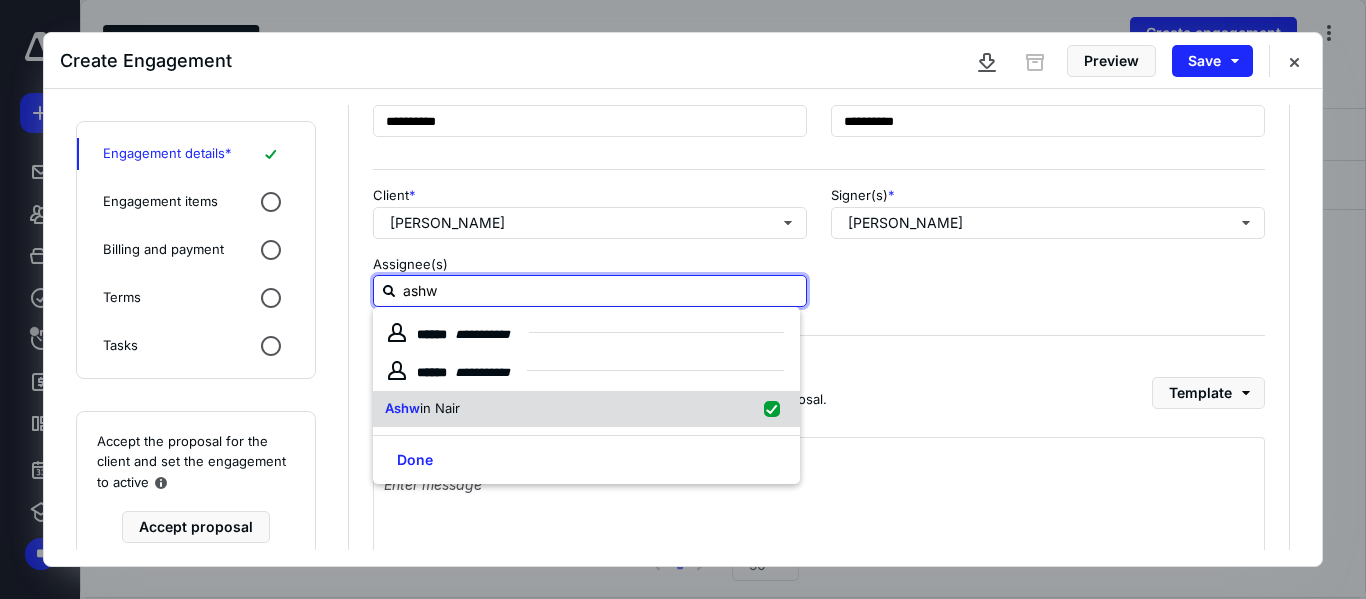 checkbox on "true" 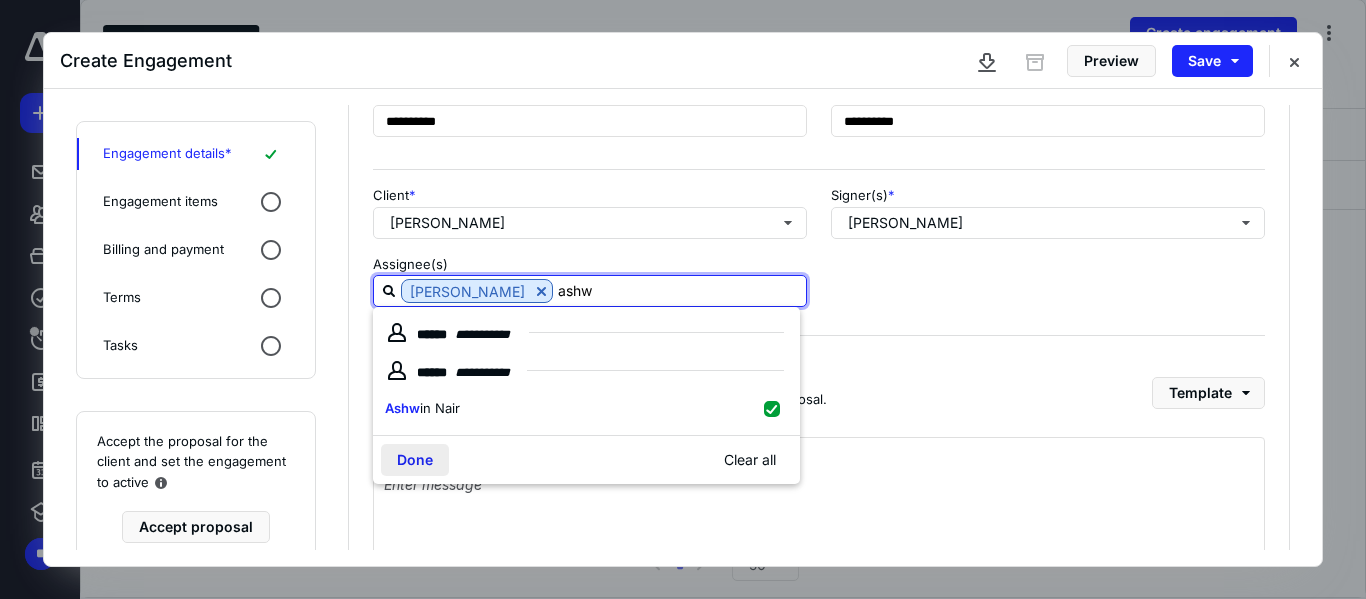 type on "ashw" 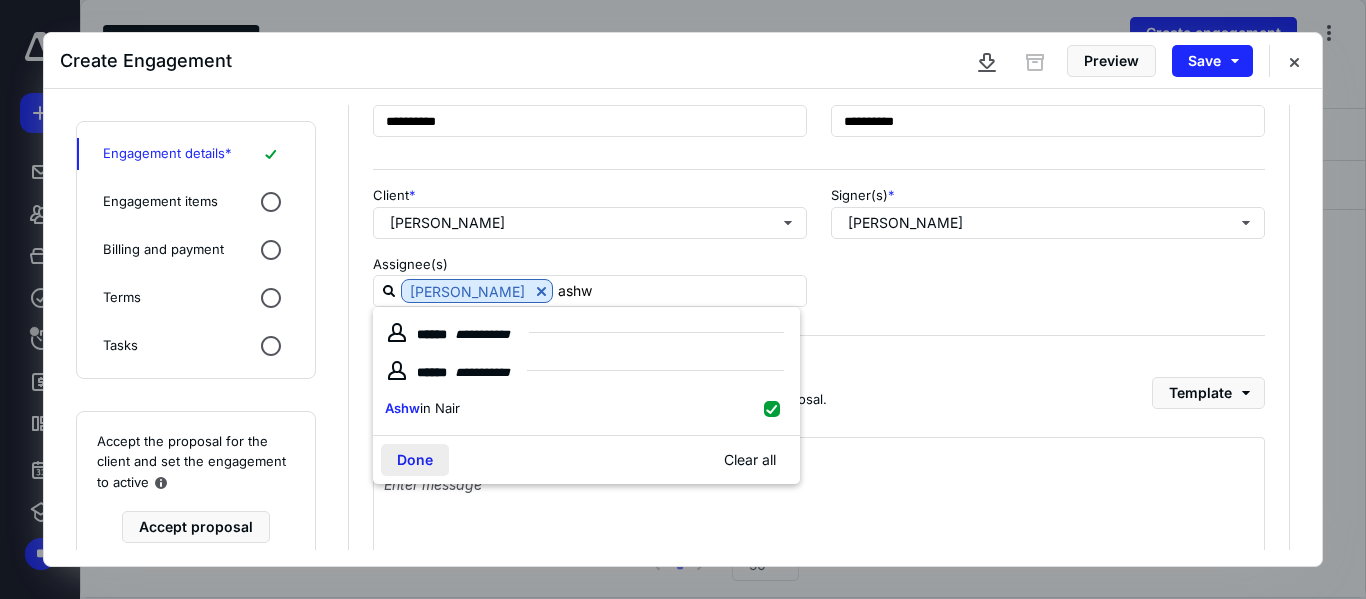 click on "Done" at bounding box center [415, 460] 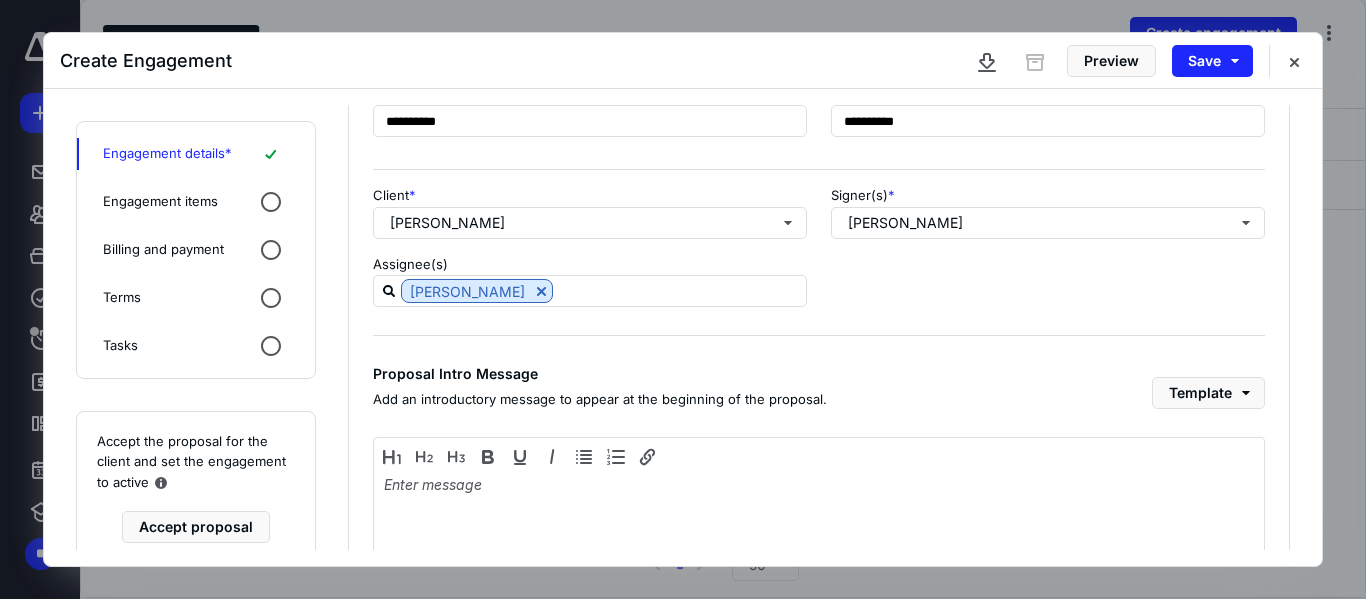click on "Engagement items" at bounding box center (196, 202) 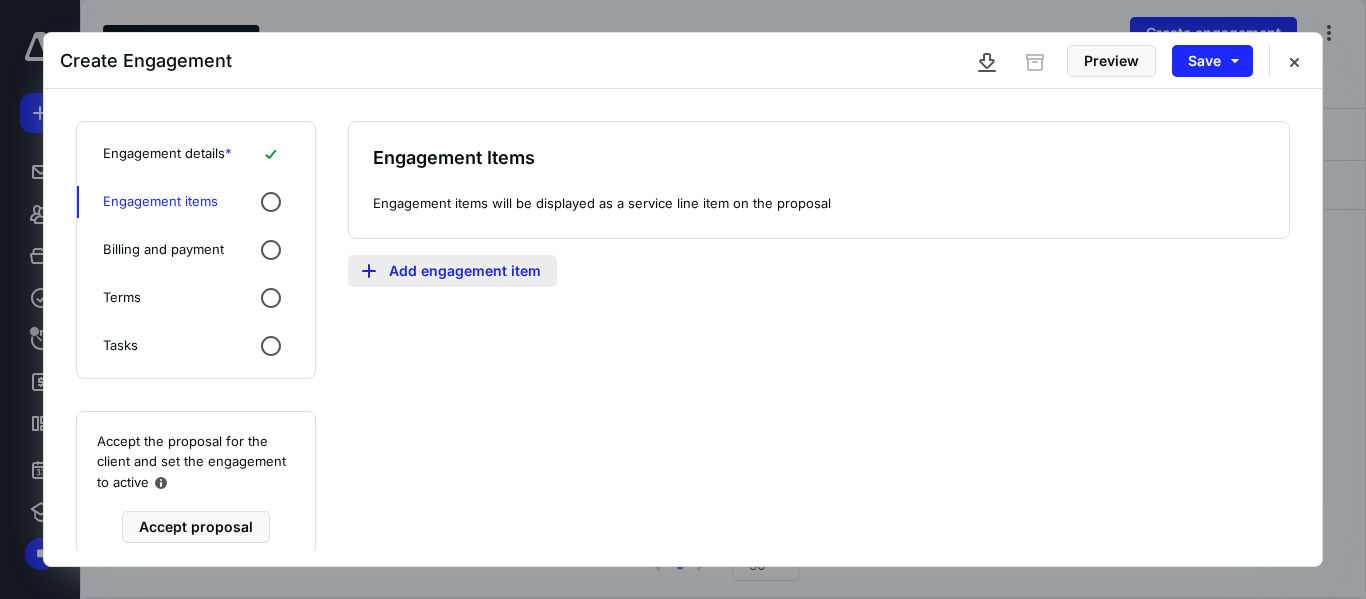 click on "Add engagement item" at bounding box center (452, 271) 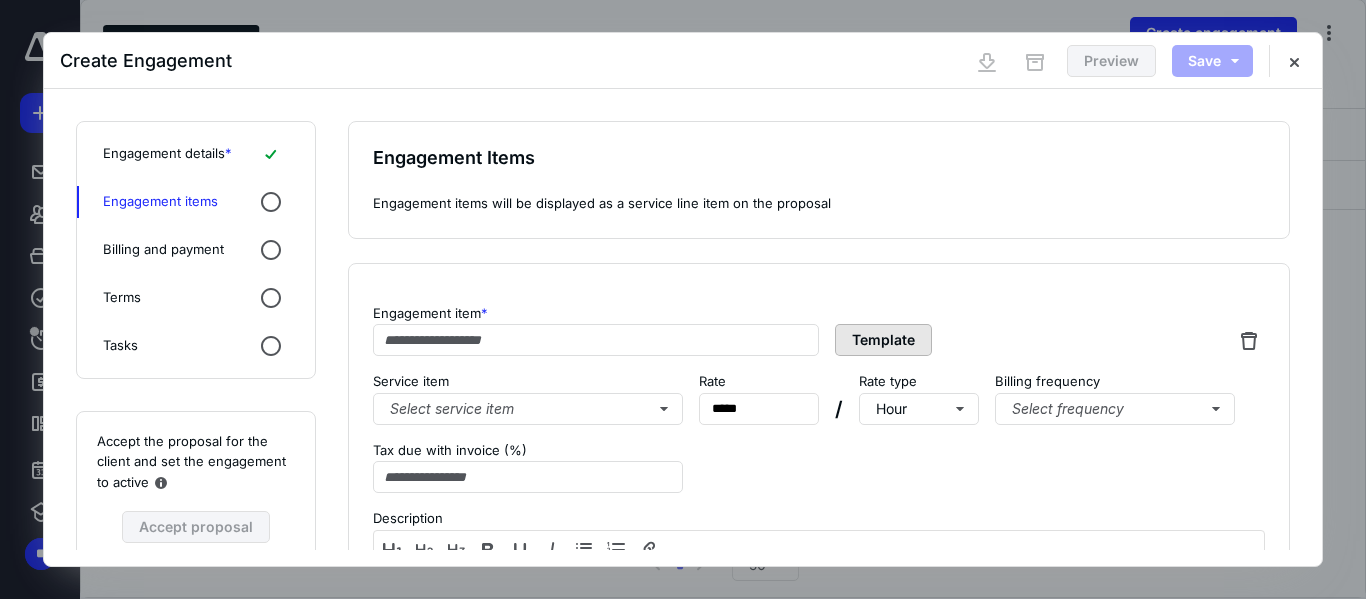 click on "Template" at bounding box center (883, 340) 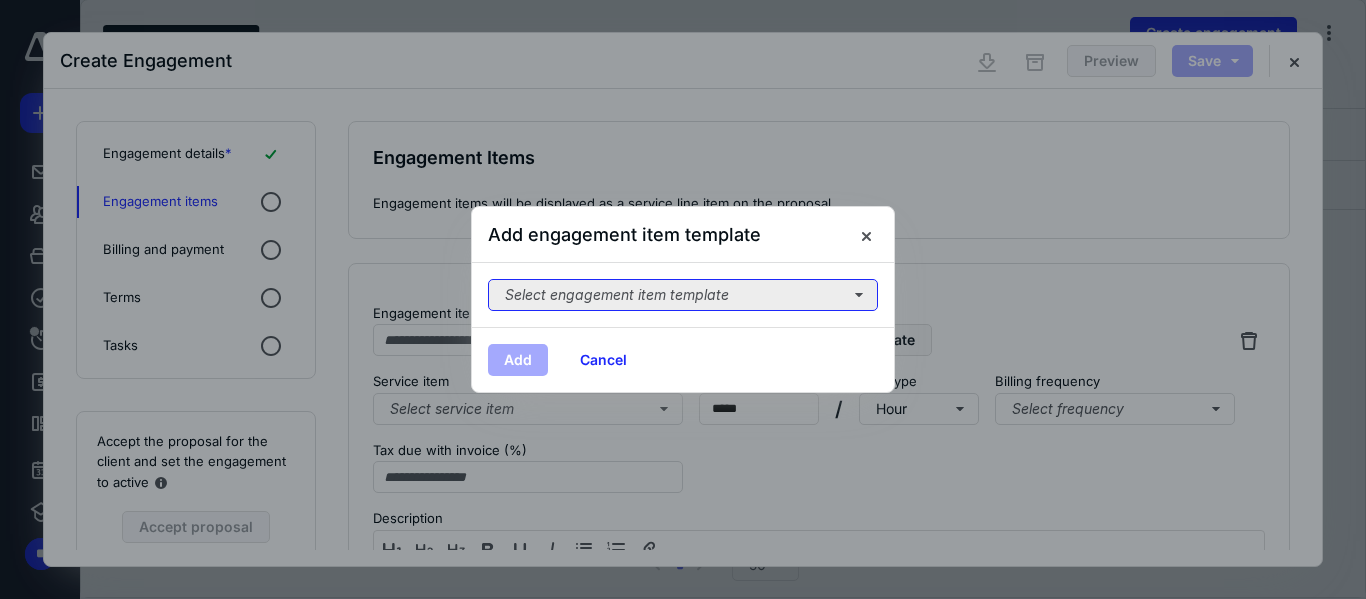 click on "Select engagement item template" at bounding box center (683, 295) 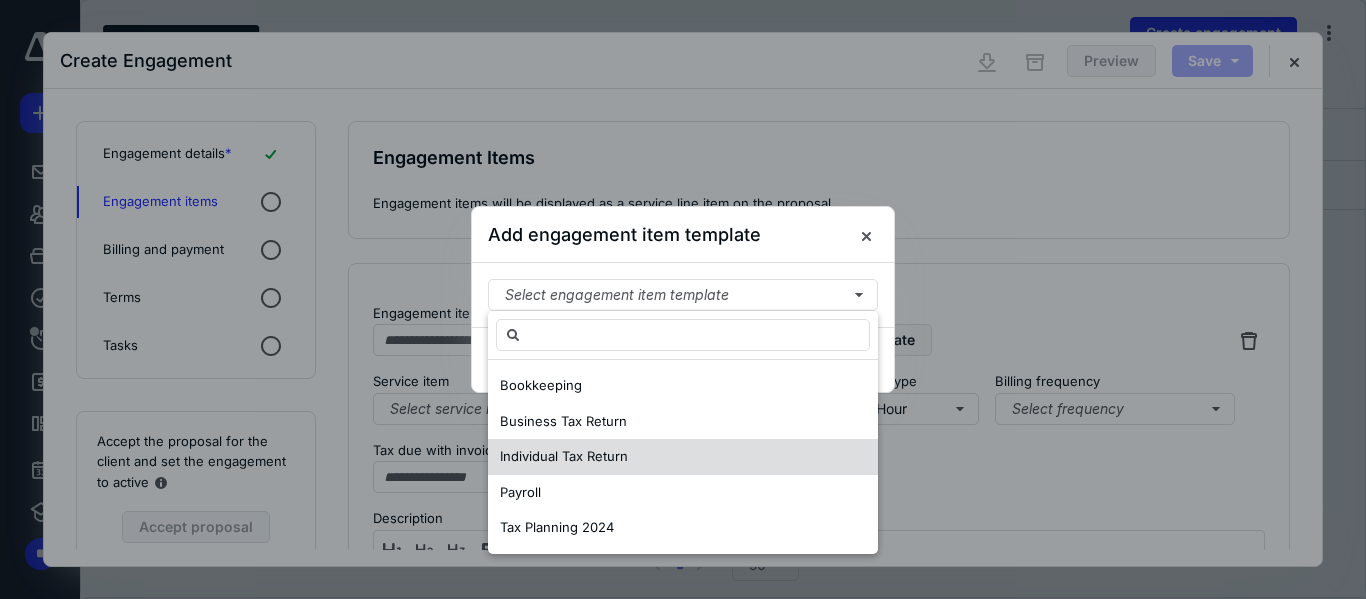 click on "Individual Tax Return" at bounding box center (564, 456) 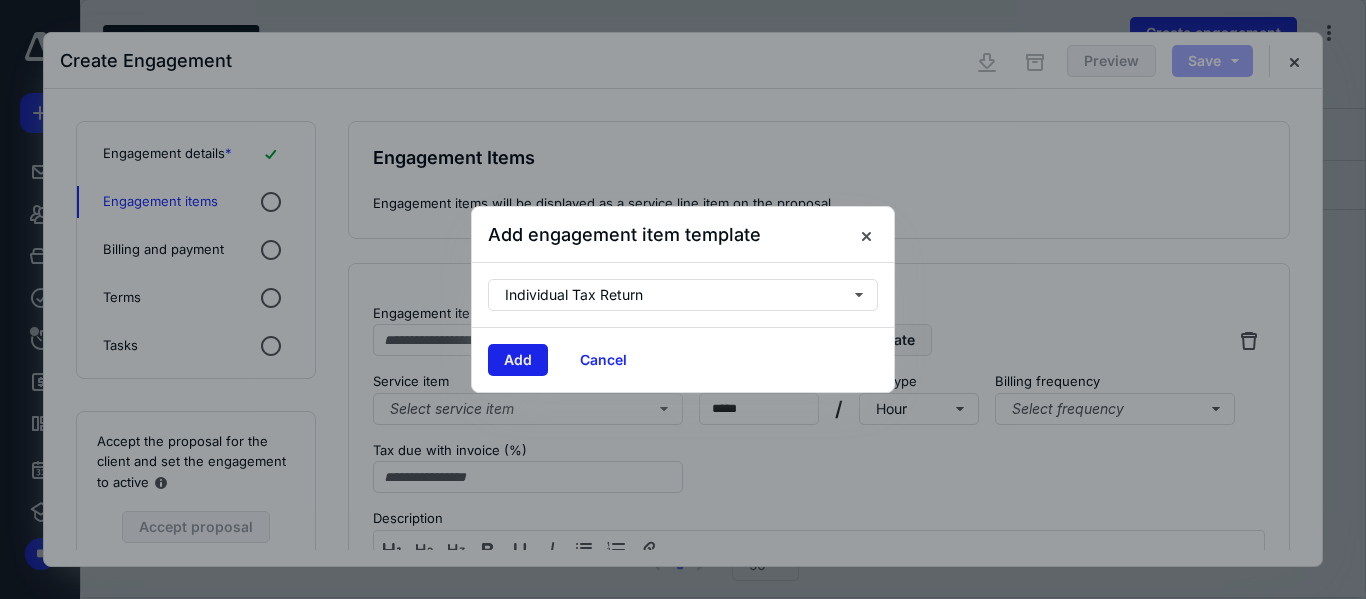 click on "Add" at bounding box center [518, 360] 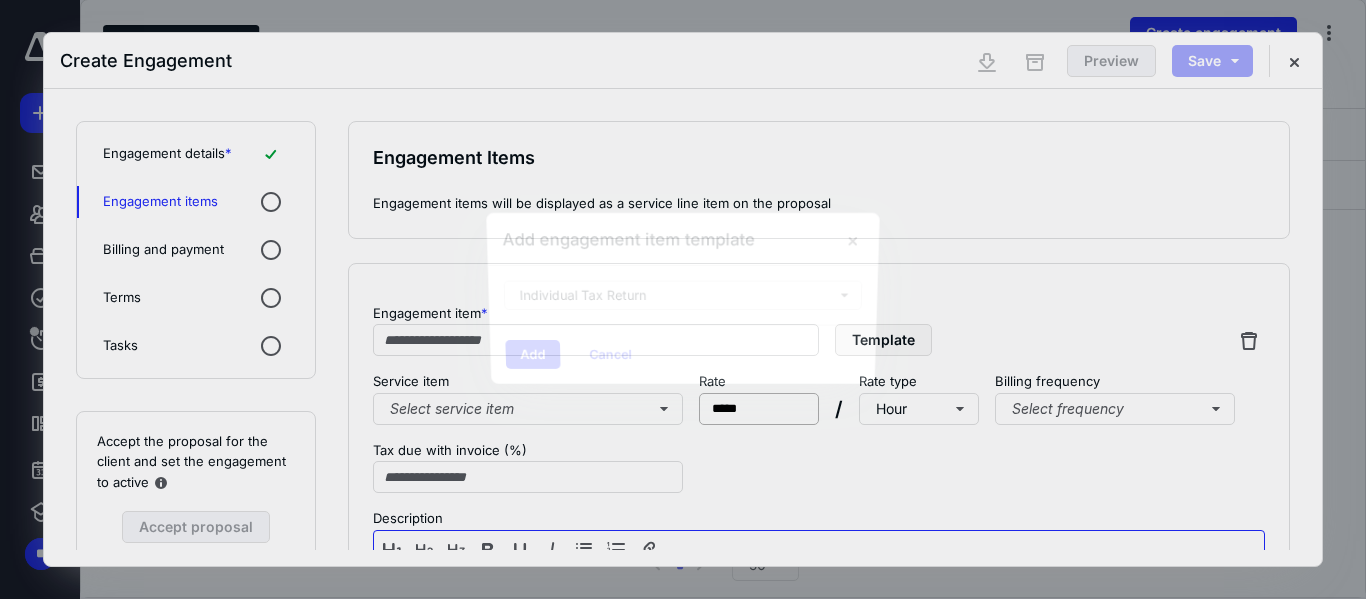 type on "**********" 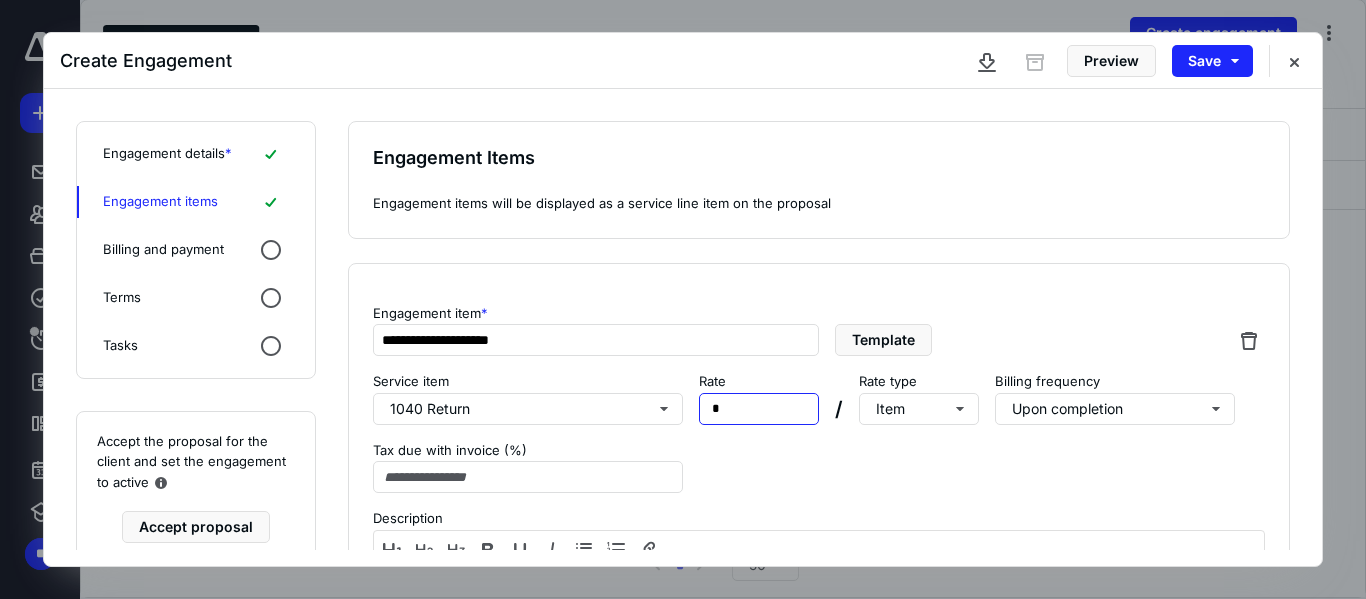 click on "Rate * *****" at bounding box center [759, 398] 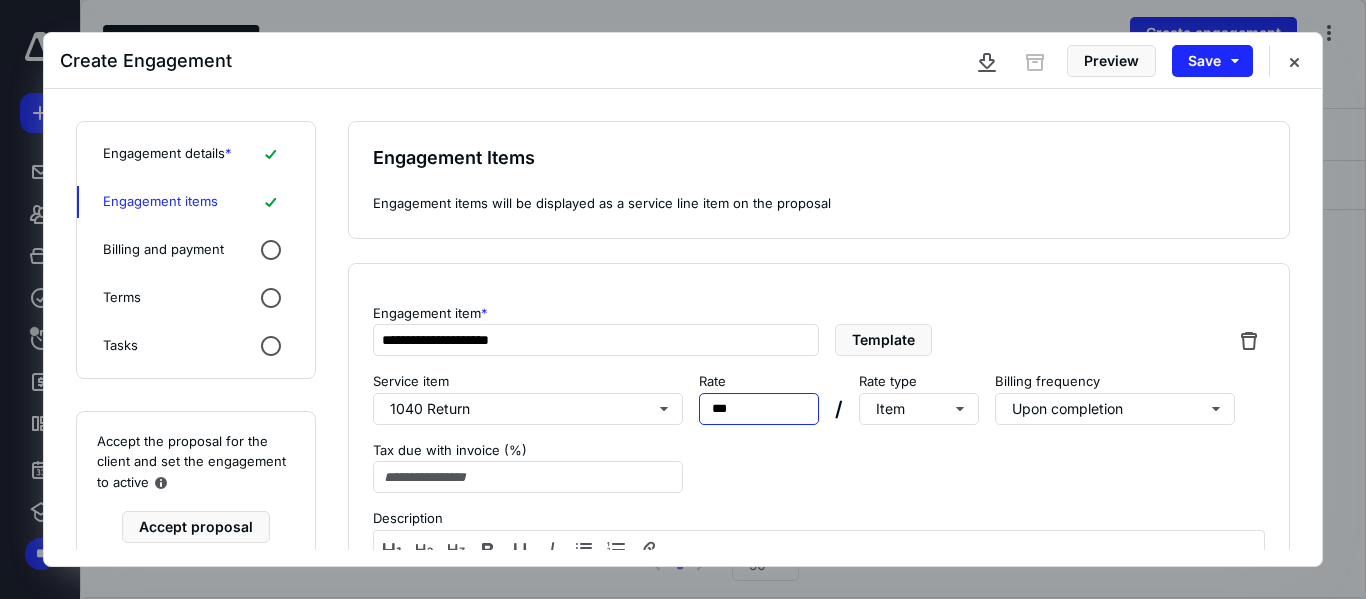 type on "****" 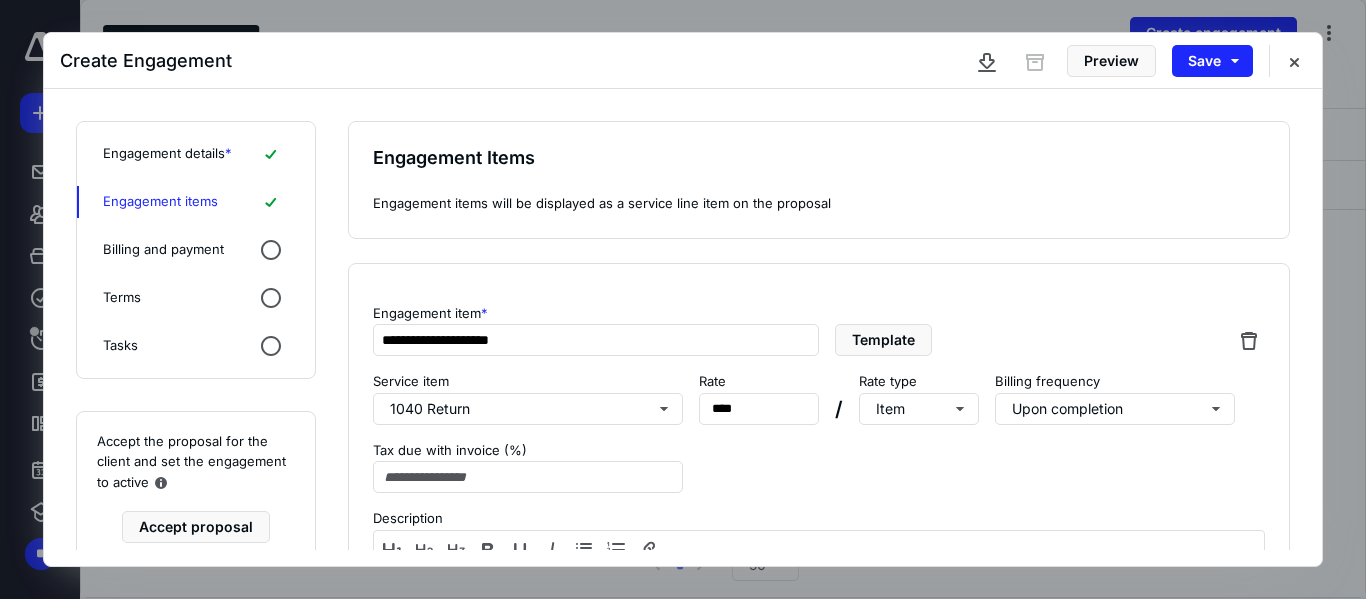 click on "**********" at bounding box center (819, 480) 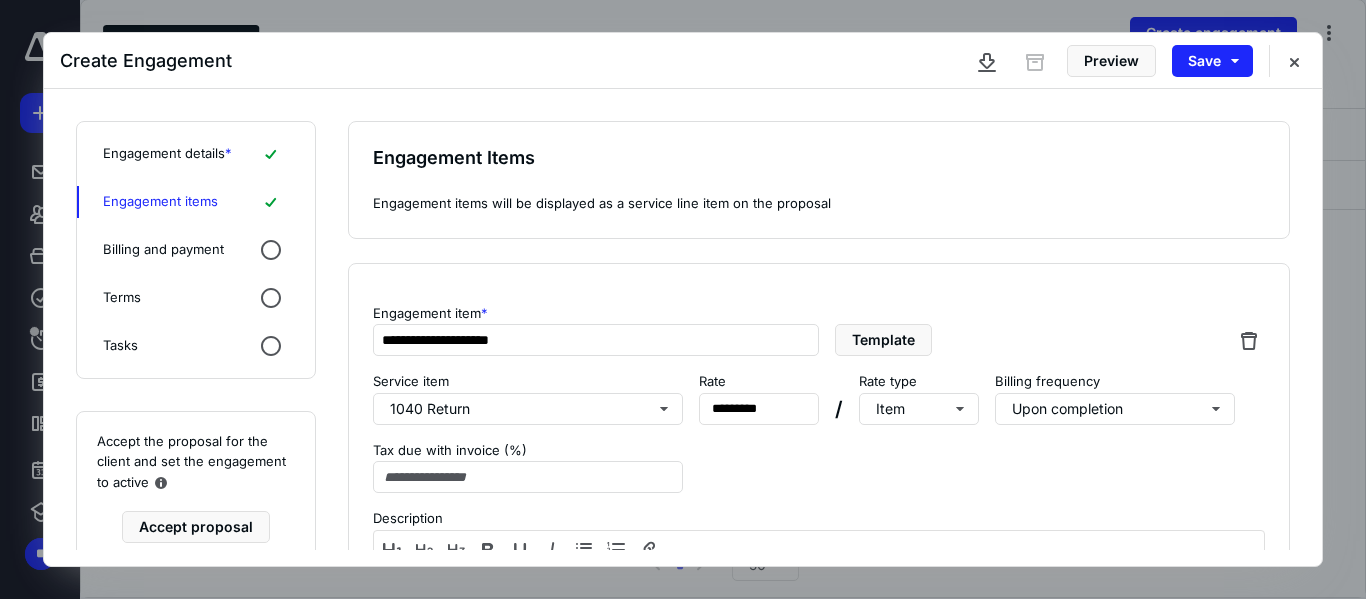 click on "Billing and payment" at bounding box center [163, 250] 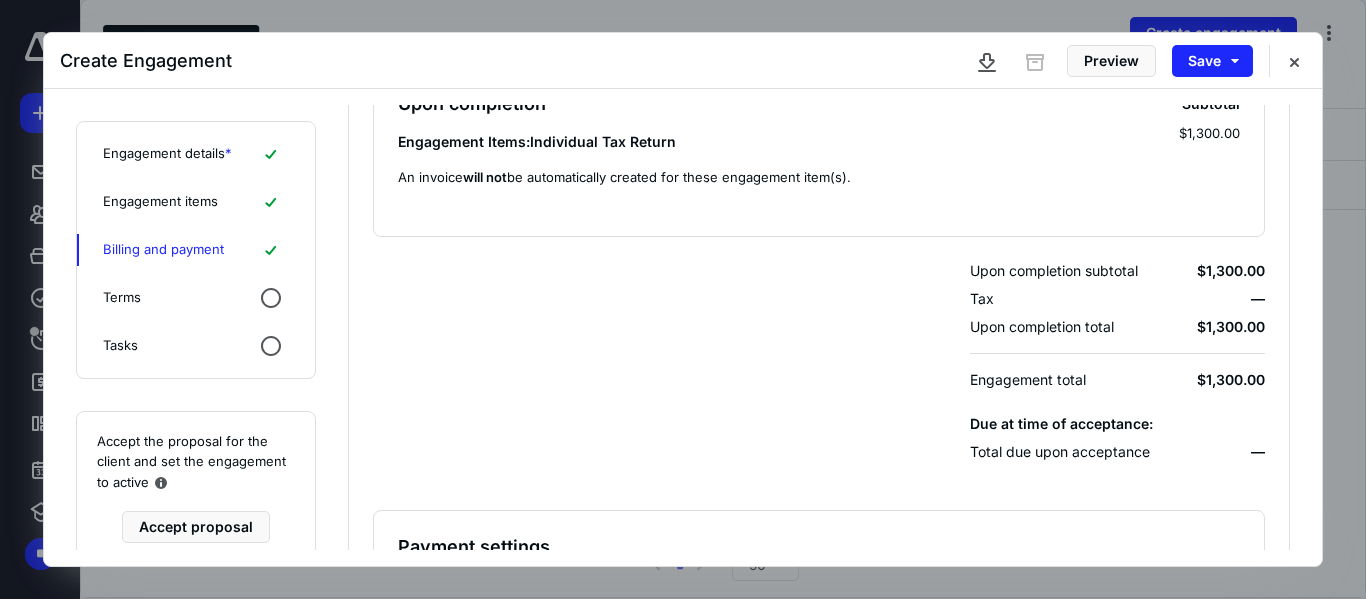 scroll, scrollTop: 200, scrollLeft: 0, axis: vertical 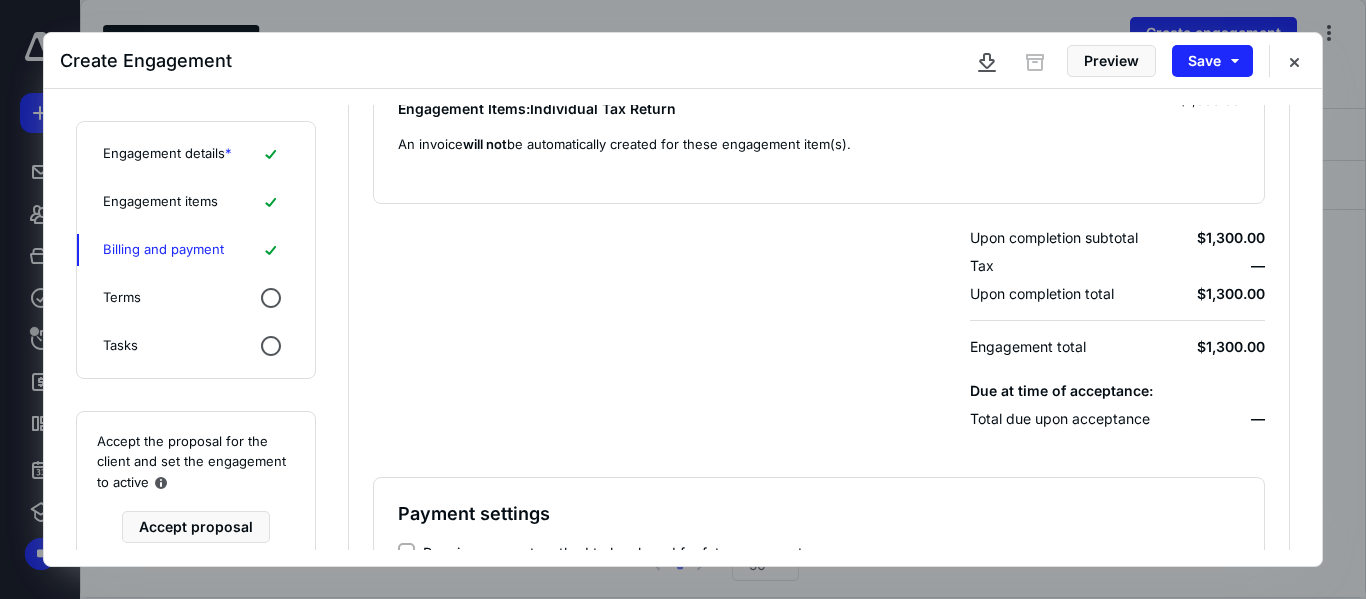 click on "Terms" at bounding box center (196, 298) 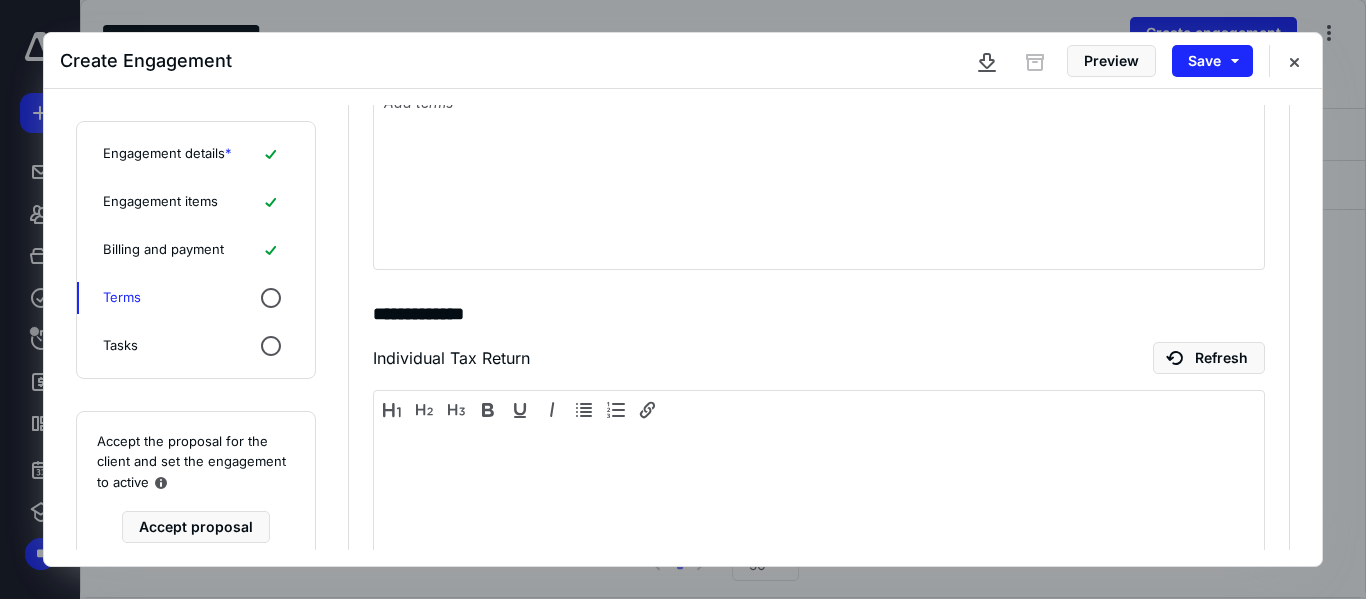 scroll, scrollTop: 0, scrollLeft: 0, axis: both 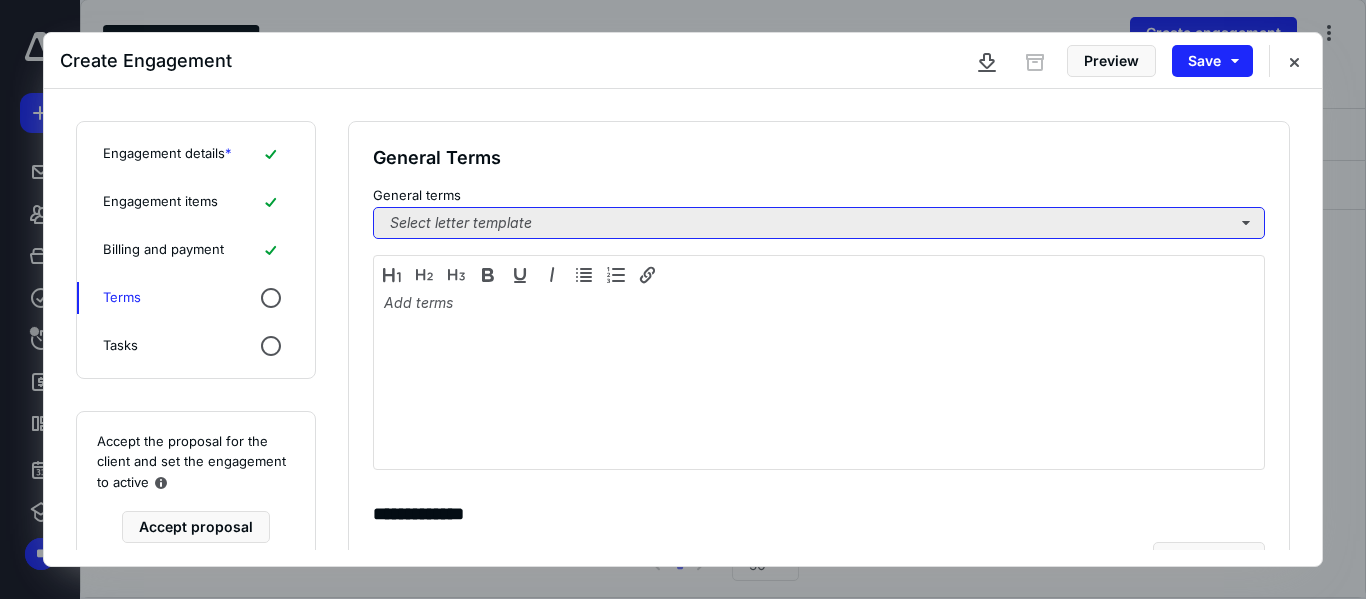 click on "Select letter template" at bounding box center (819, 223) 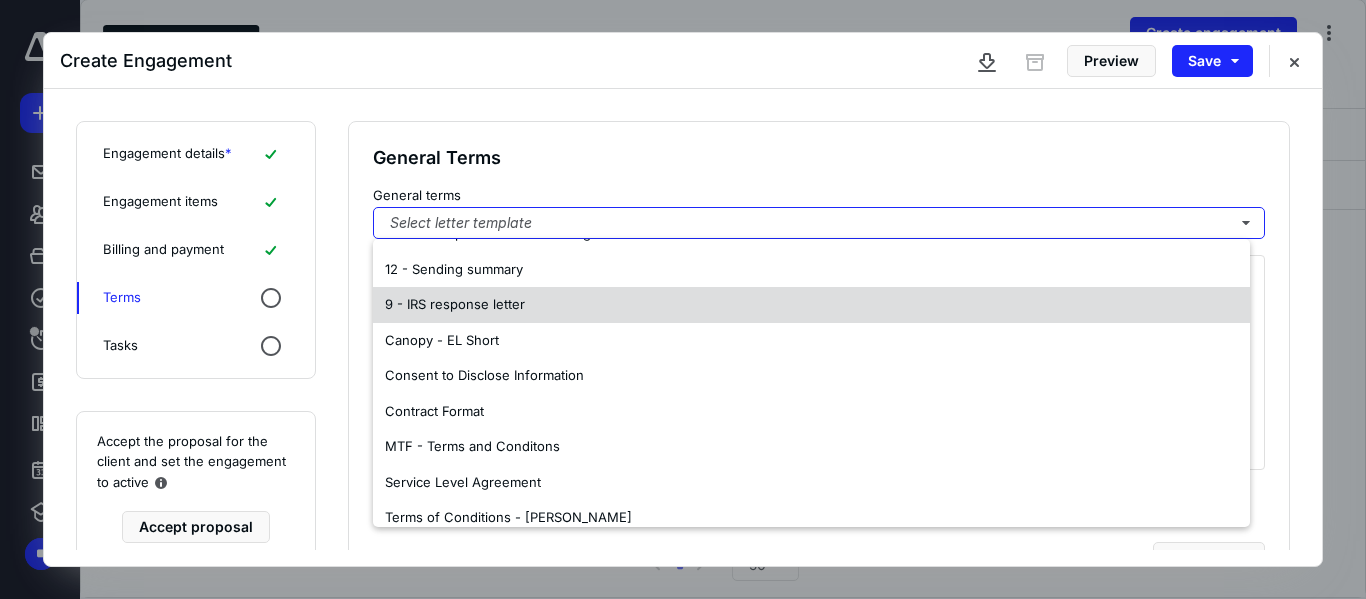 scroll, scrollTop: 48, scrollLeft: 0, axis: vertical 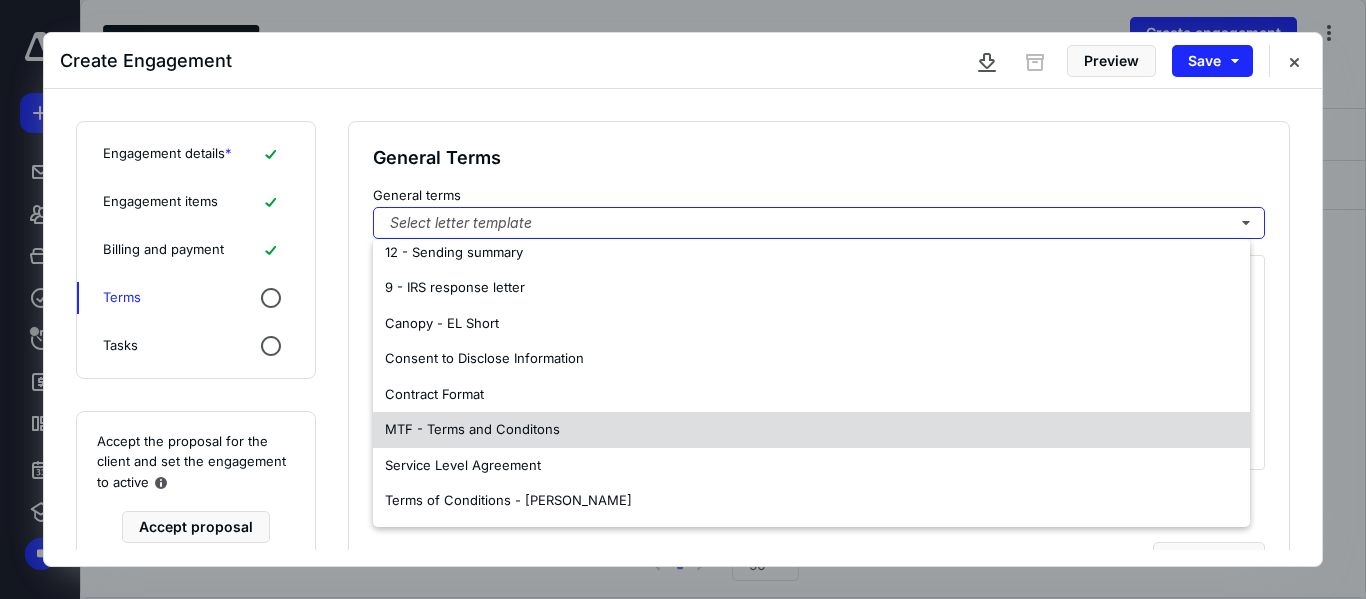 click on "MTF - Terms and Conditons" at bounding box center (472, 429) 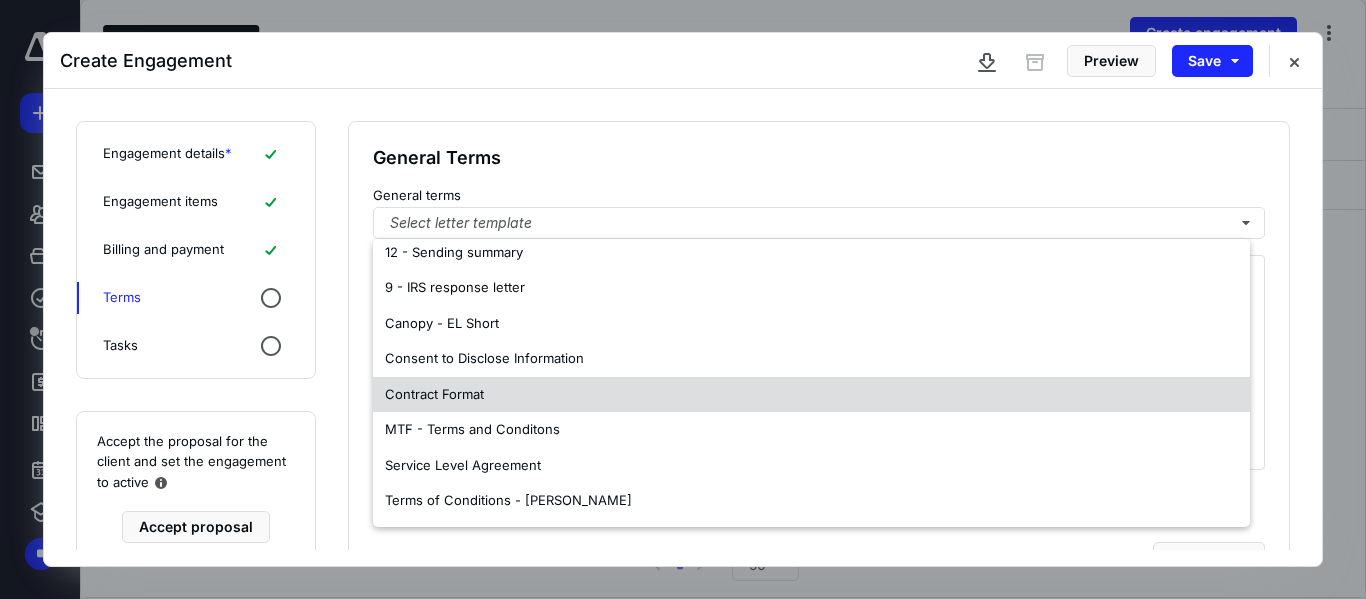 scroll, scrollTop: 0, scrollLeft: 0, axis: both 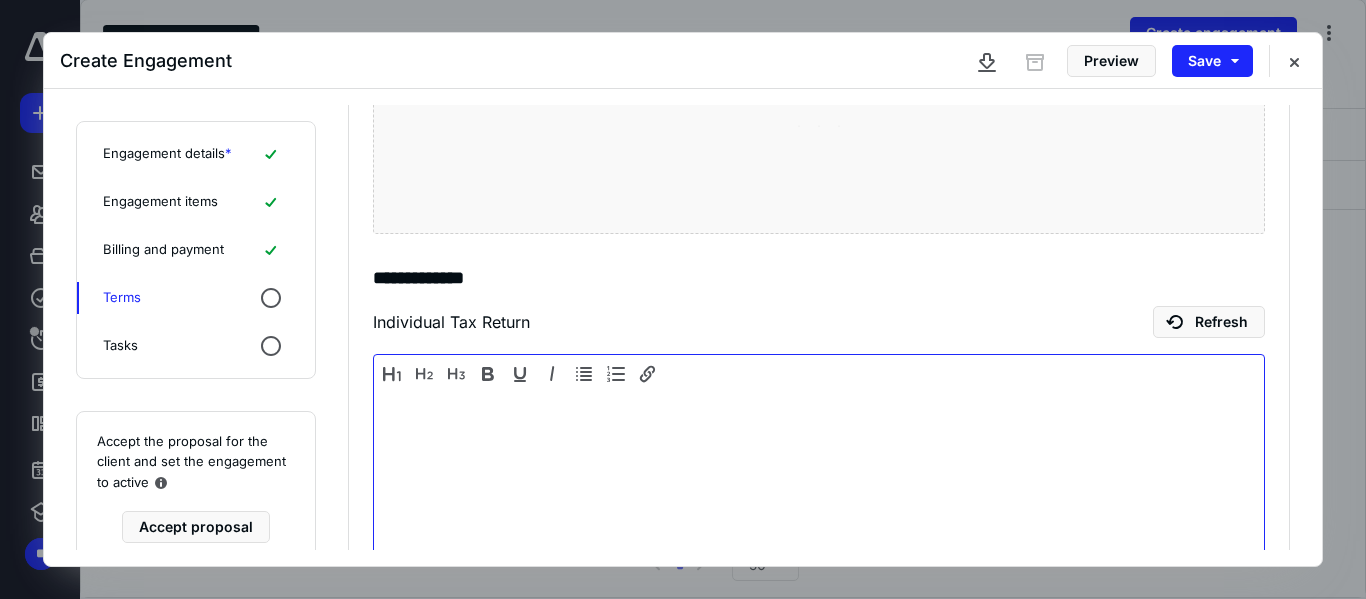 click at bounding box center [819, 422] 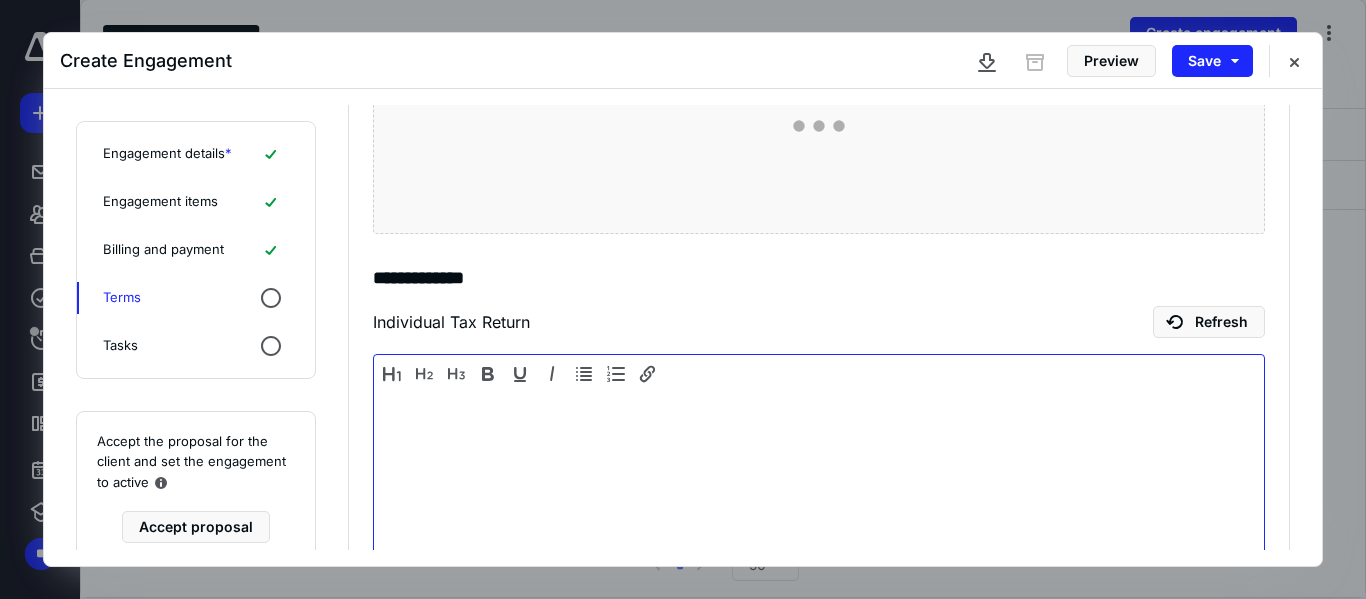 type 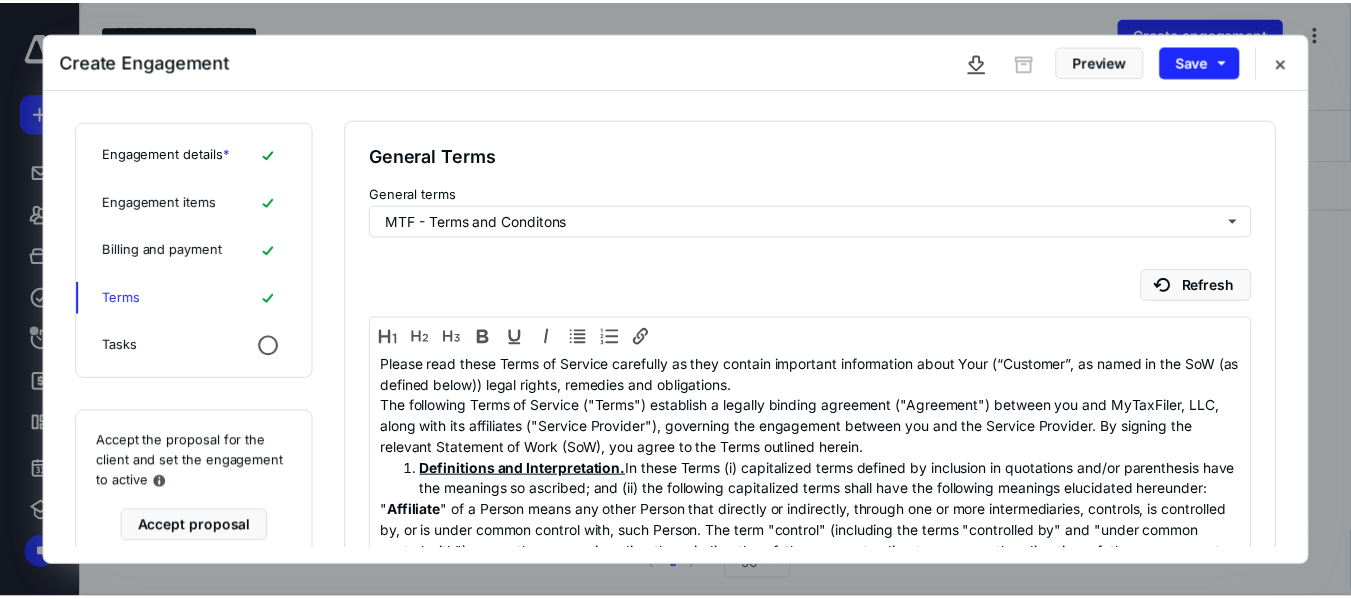 scroll, scrollTop: 0, scrollLeft: 0, axis: both 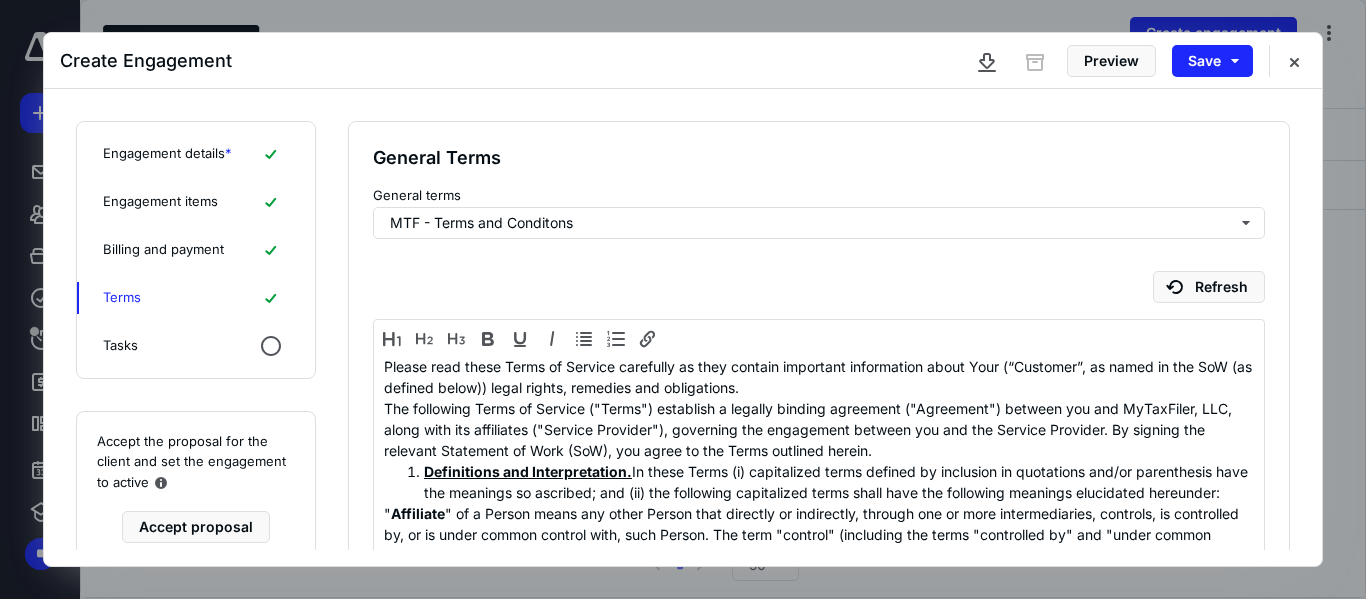 click on "Tasks" at bounding box center (196, 346) 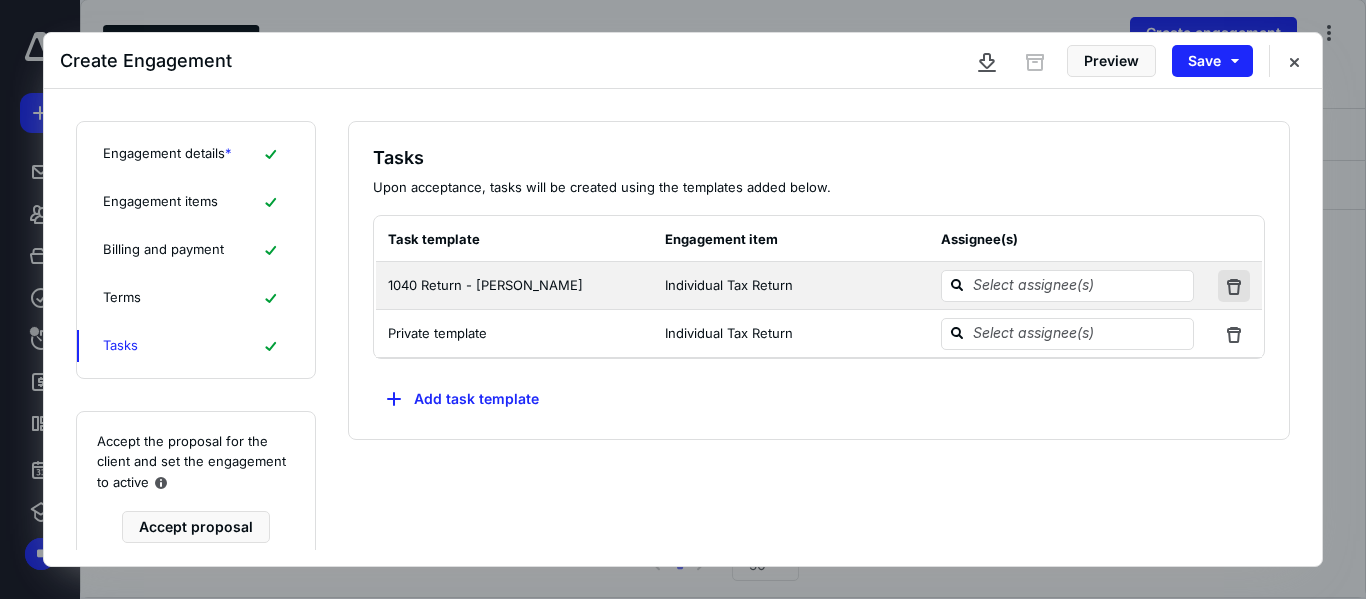 click at bounding box center [1234, 286] 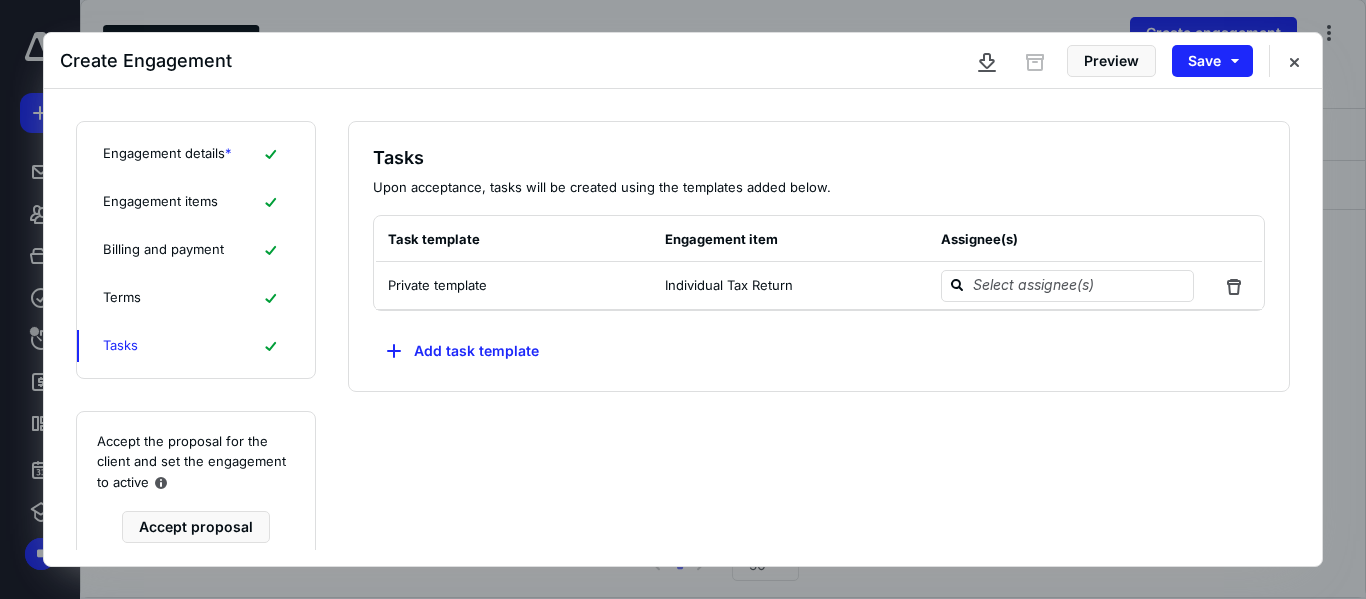 click at bounding box center (1234, 286) 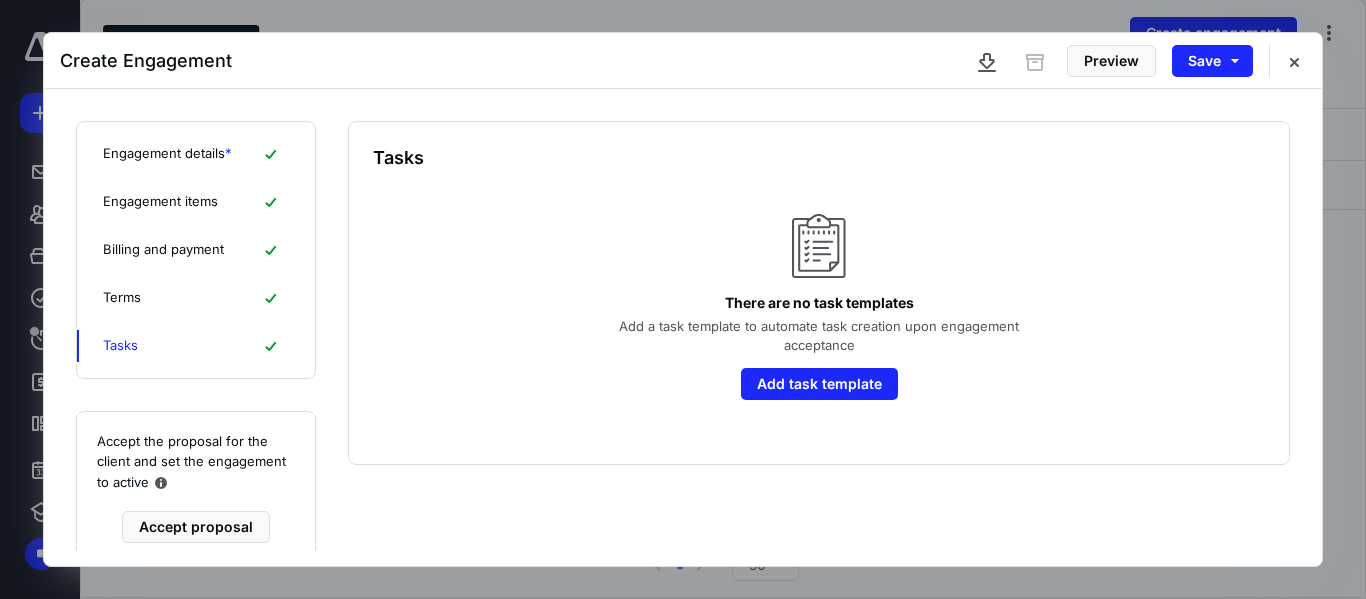 click on "Billing and payment" at bounding box center (196, 250) 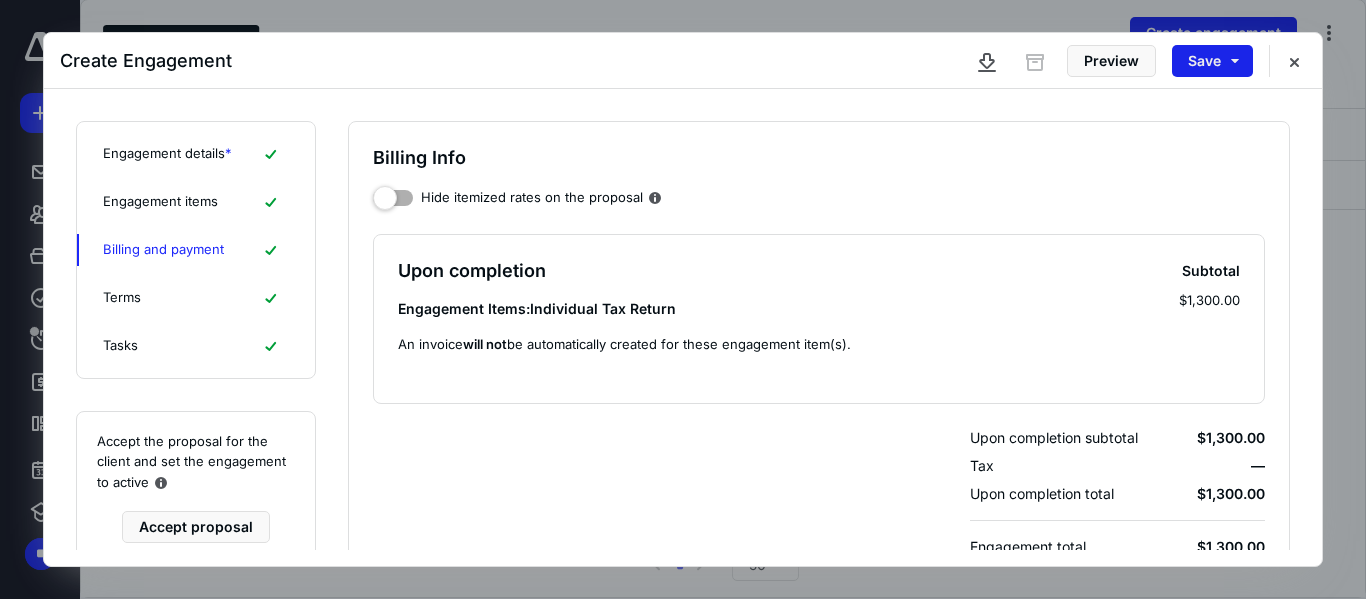 click on "Save" at bounding box center [1212, 61] 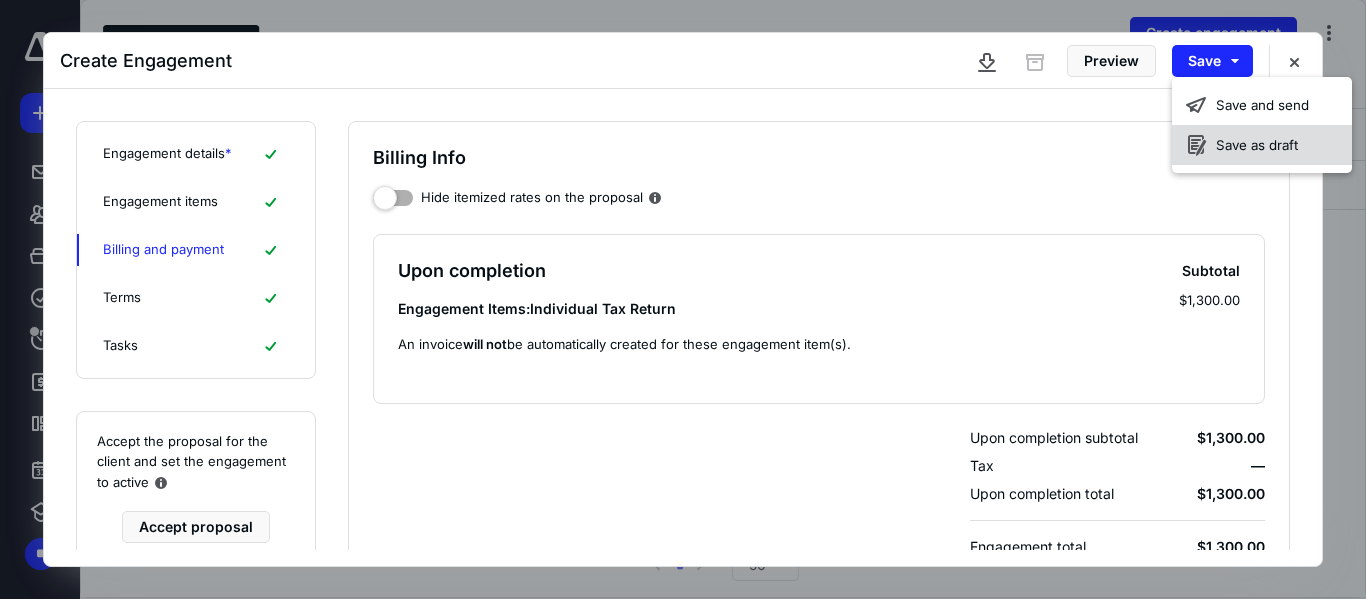 click on "Save as draft" at bounding box center [1262, 145] 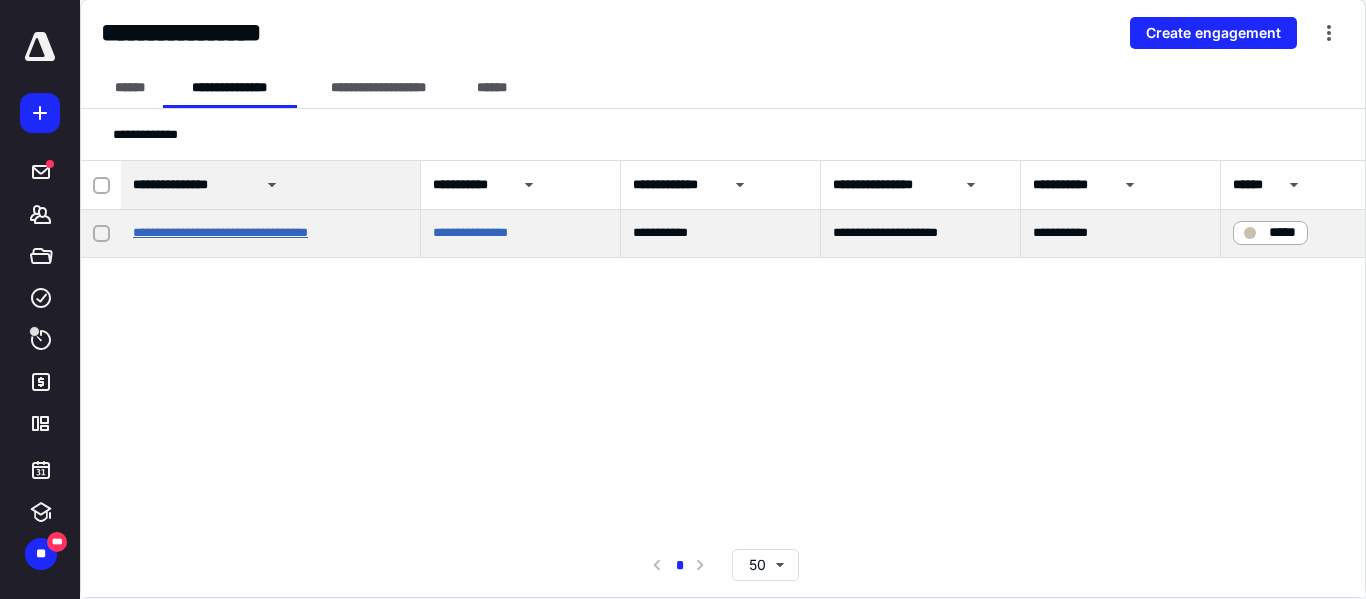 click on "**********" at bounding box center (220, 232) 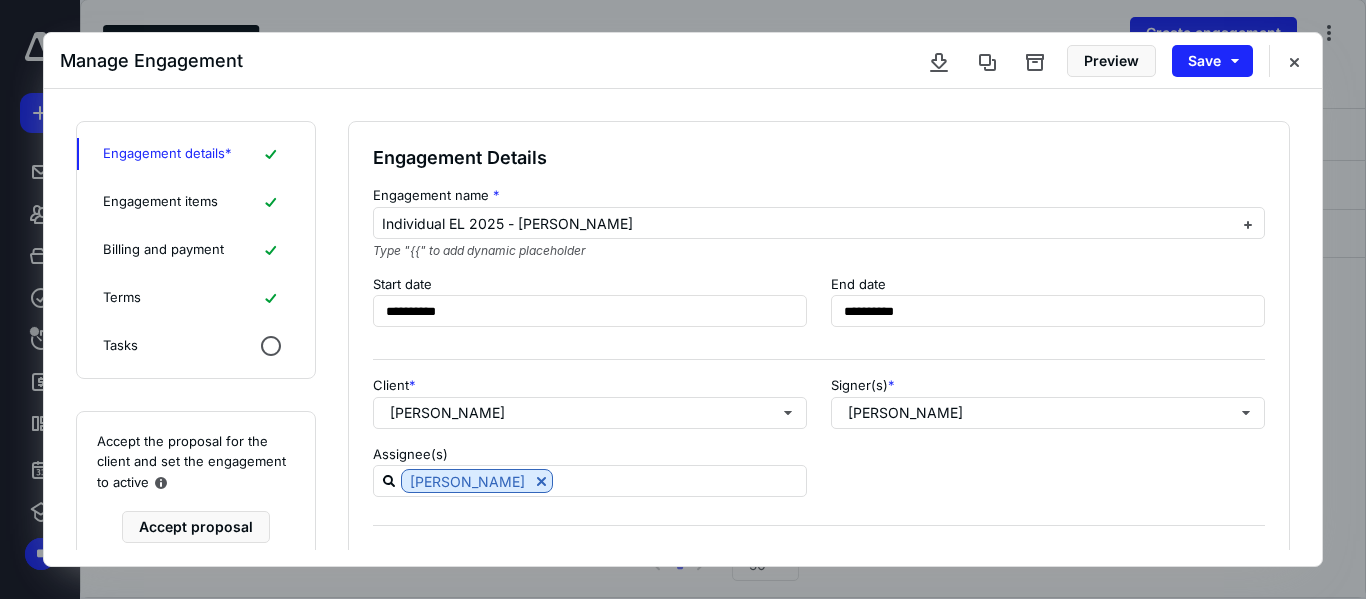 click on "Billing and payment" at bounding box center (196, 250) 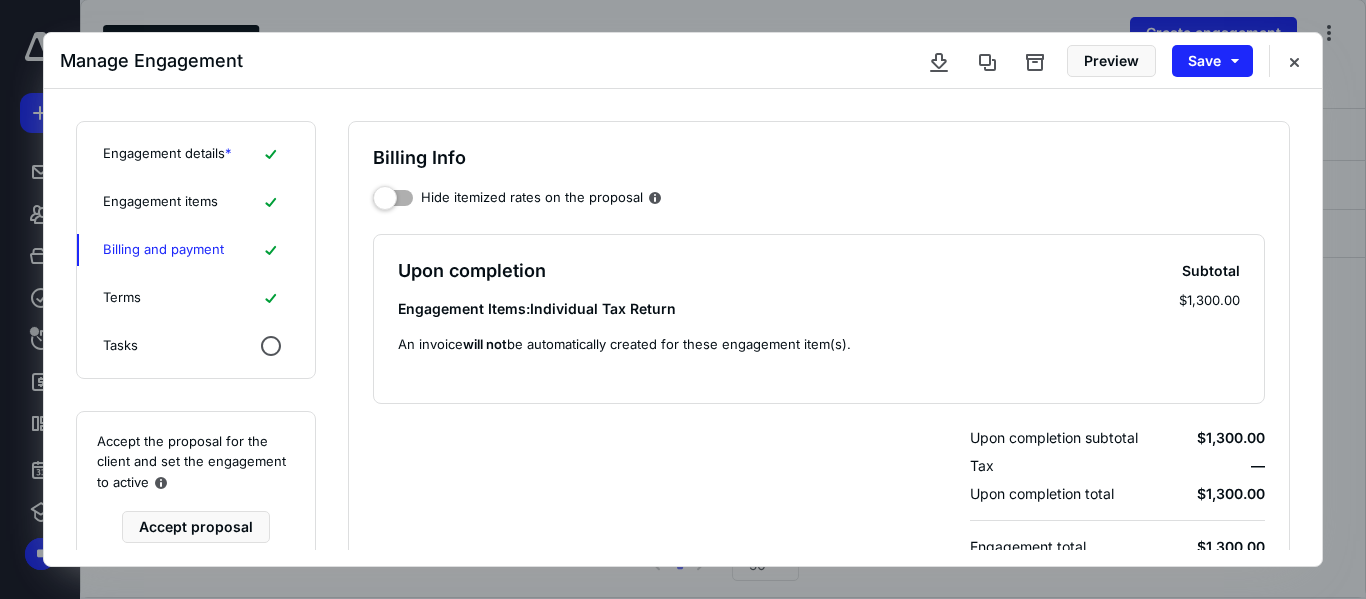 click on "Tasks" at bounding box center [196, 346] 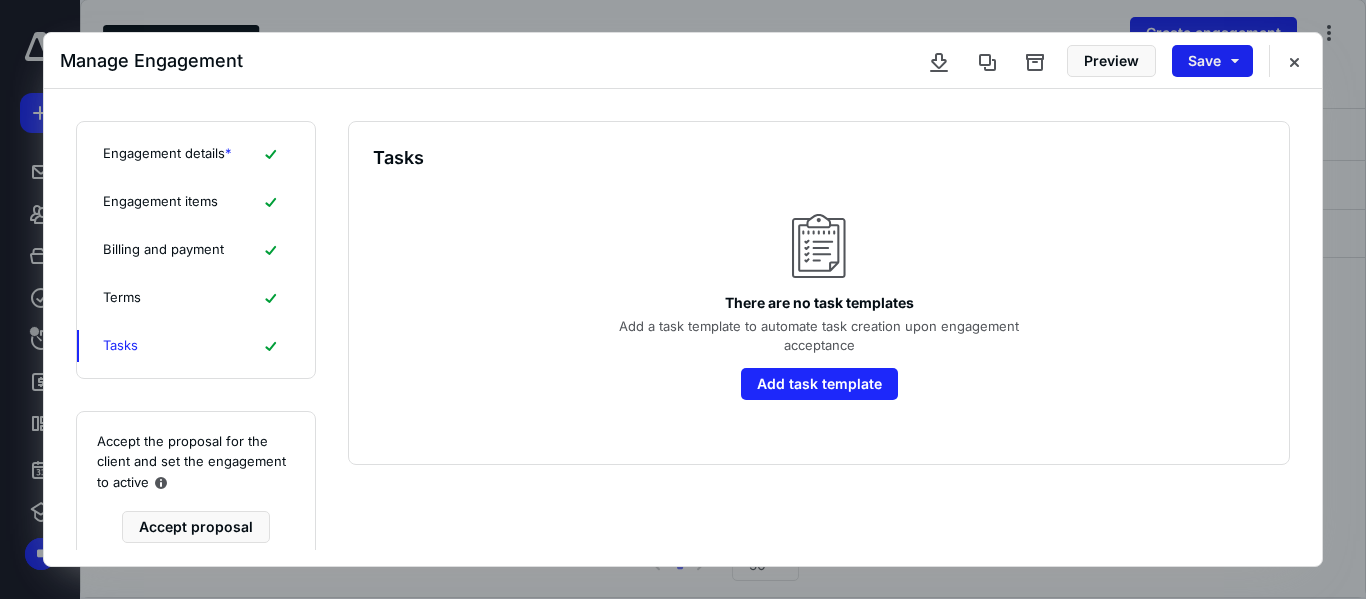 click on "Save" at bounding box center (1212, 61) 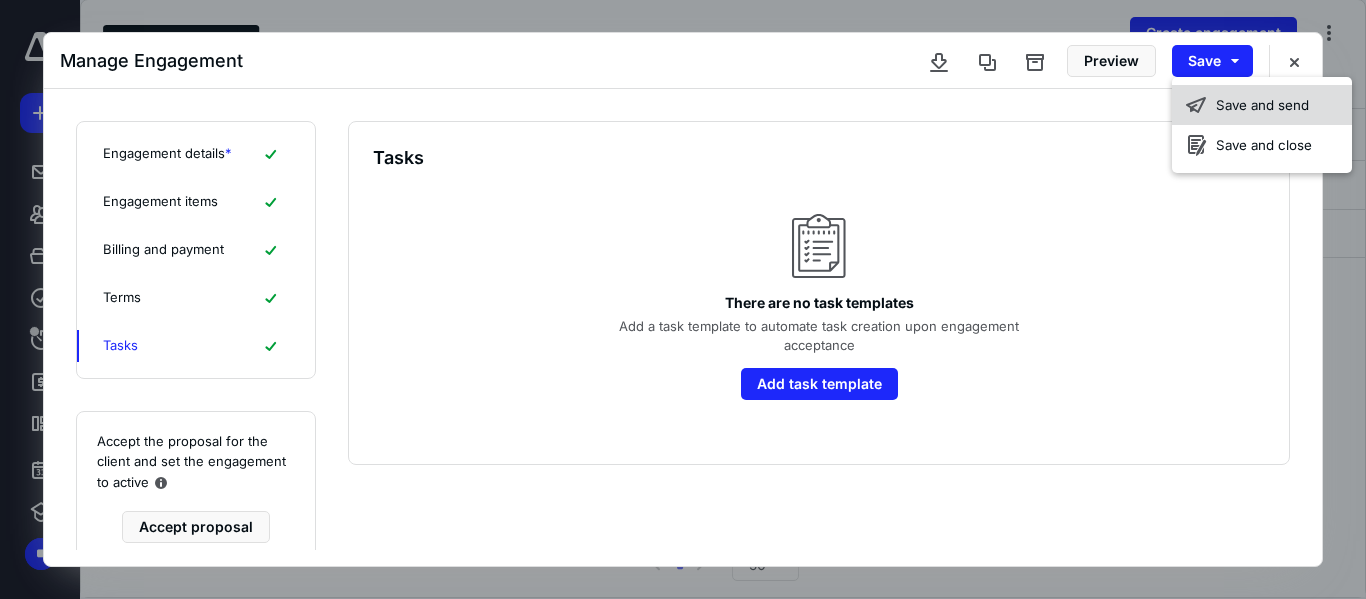 click on "Save and send" at bounding box center (1262, 105) 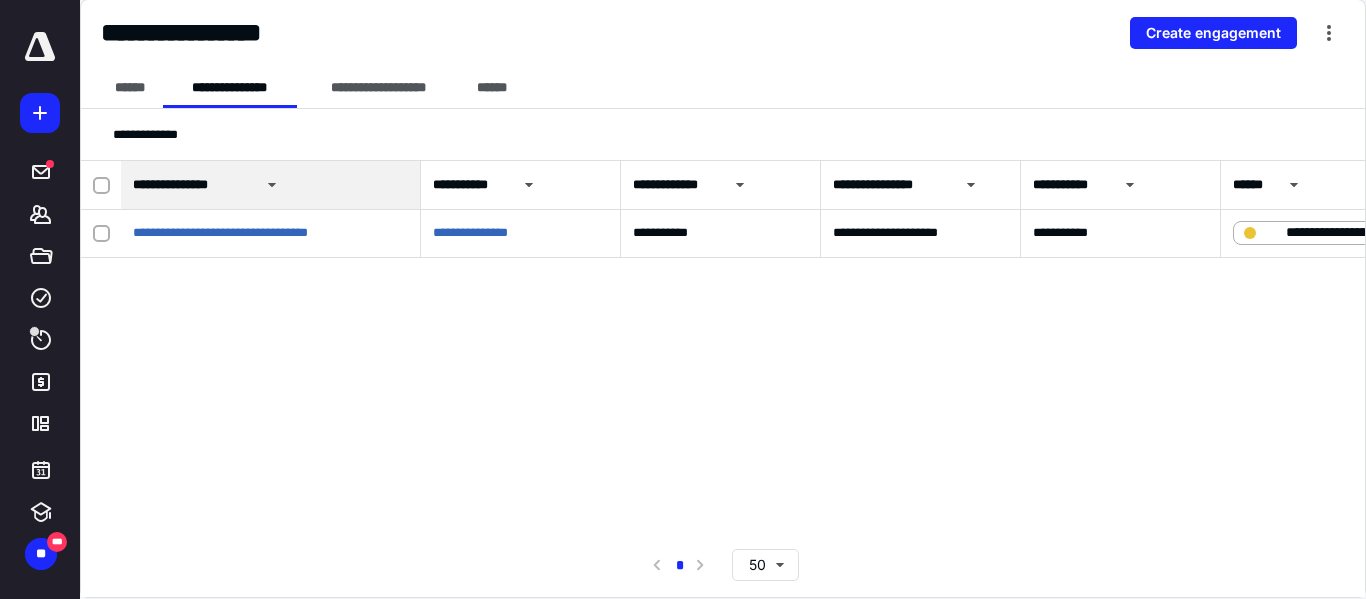 click at bounding box center [40, 47] 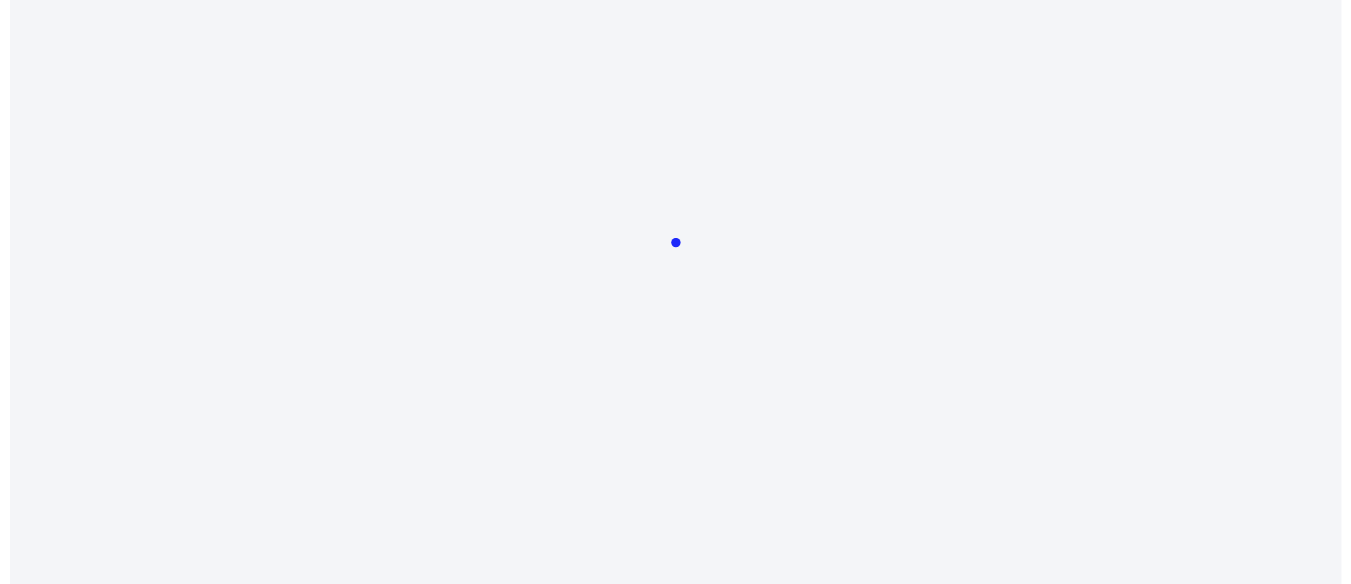 scroll, scrollTop: 0, scrollLeft: 0, axis: both 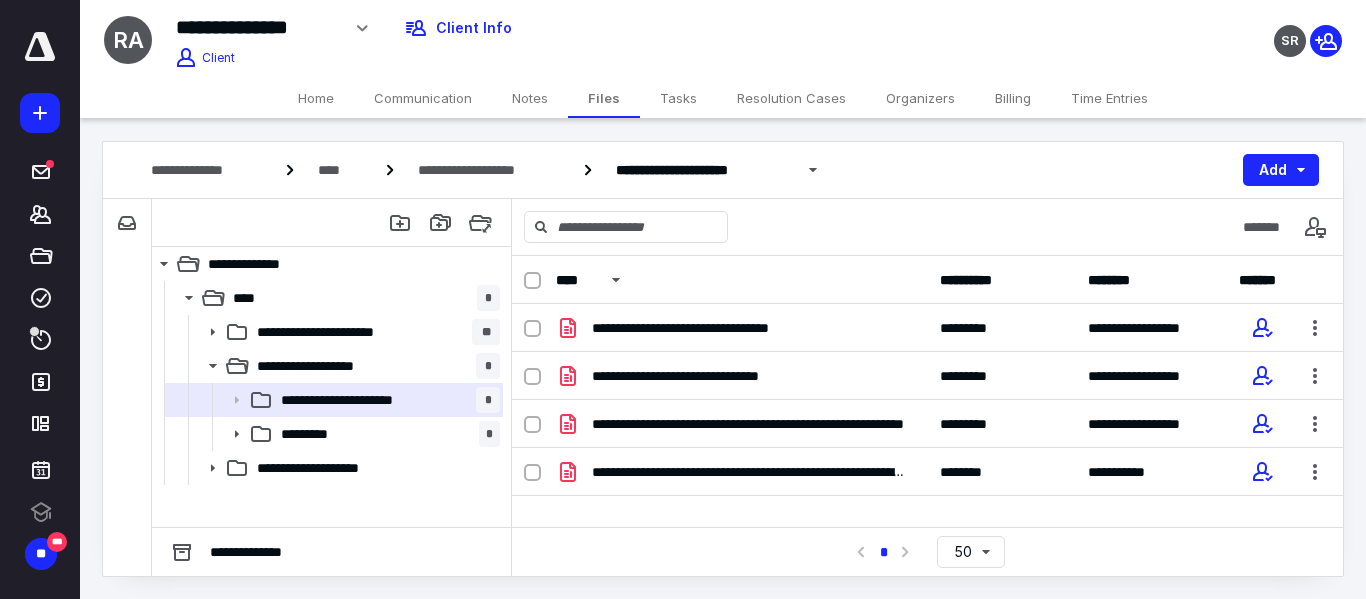 click on "Tasks" at bounding box center [678, 98] 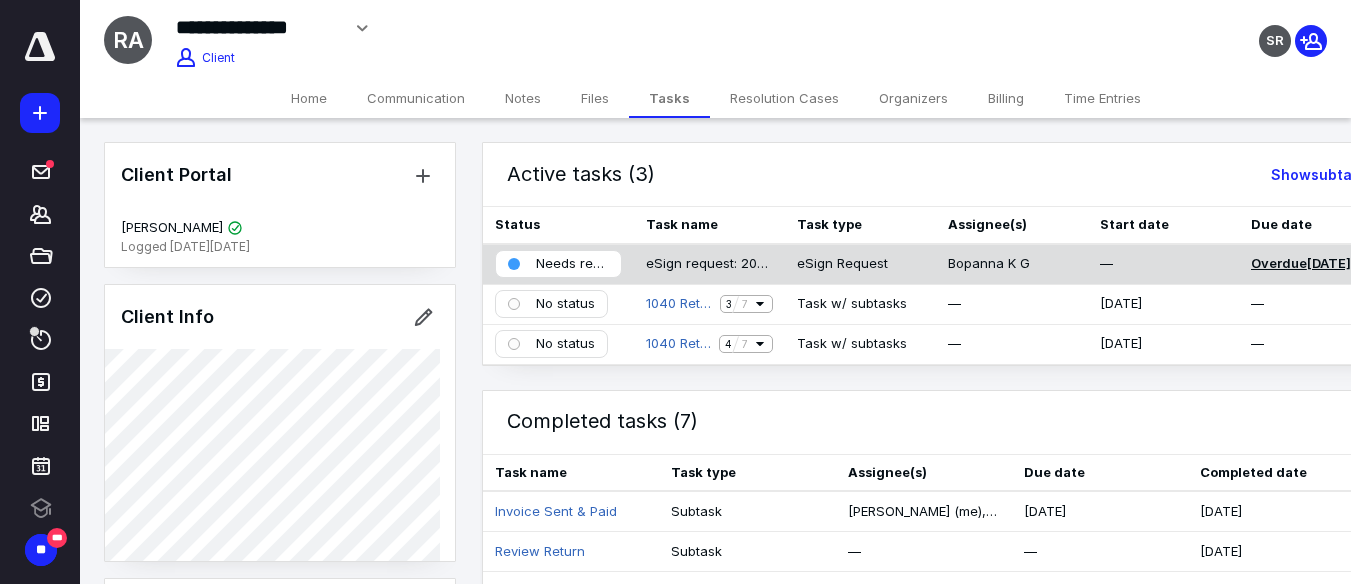 click on "Overdue  7/5/2025" at bounding box center [1301, 263] 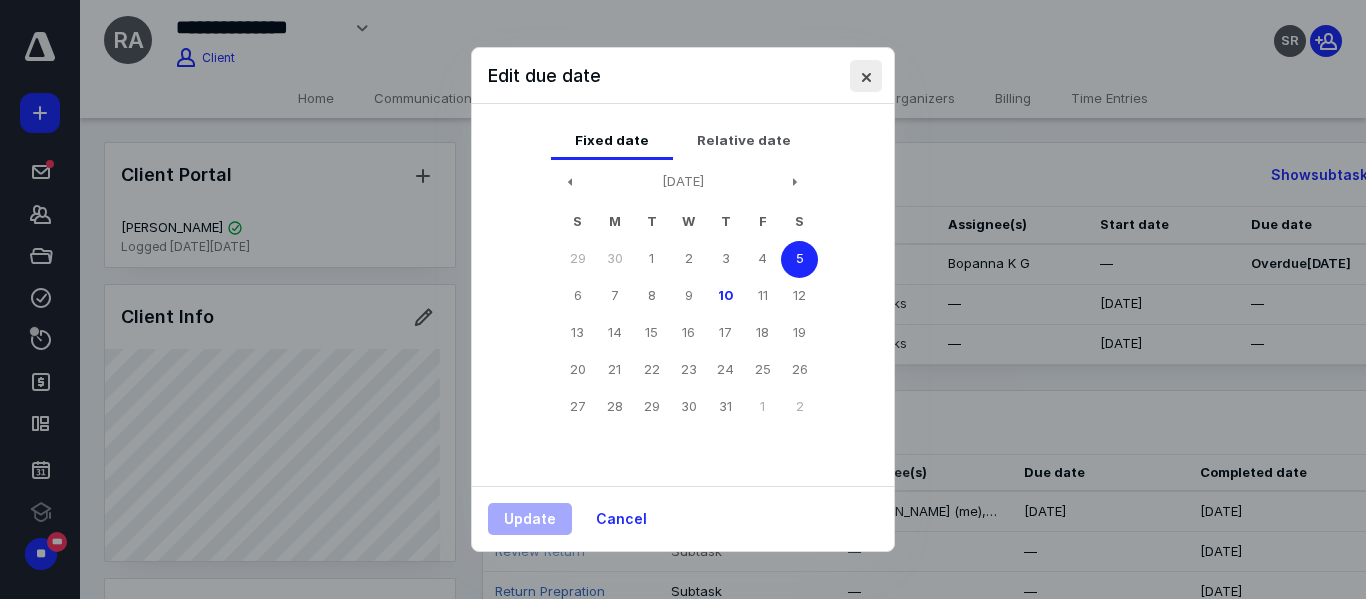 click at bounding box center (866, 76) 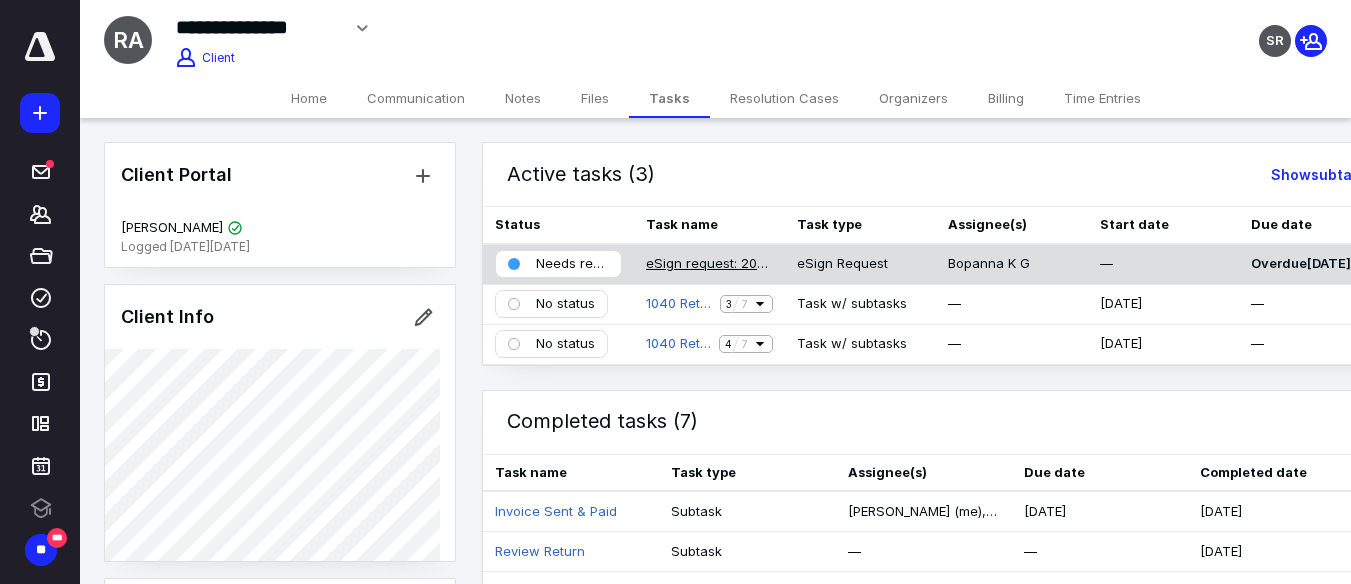 click on "eSign request: 2024 Efile authorisation Documents ([PERSON_NAME].pdf" at bounding box center [709, 264] 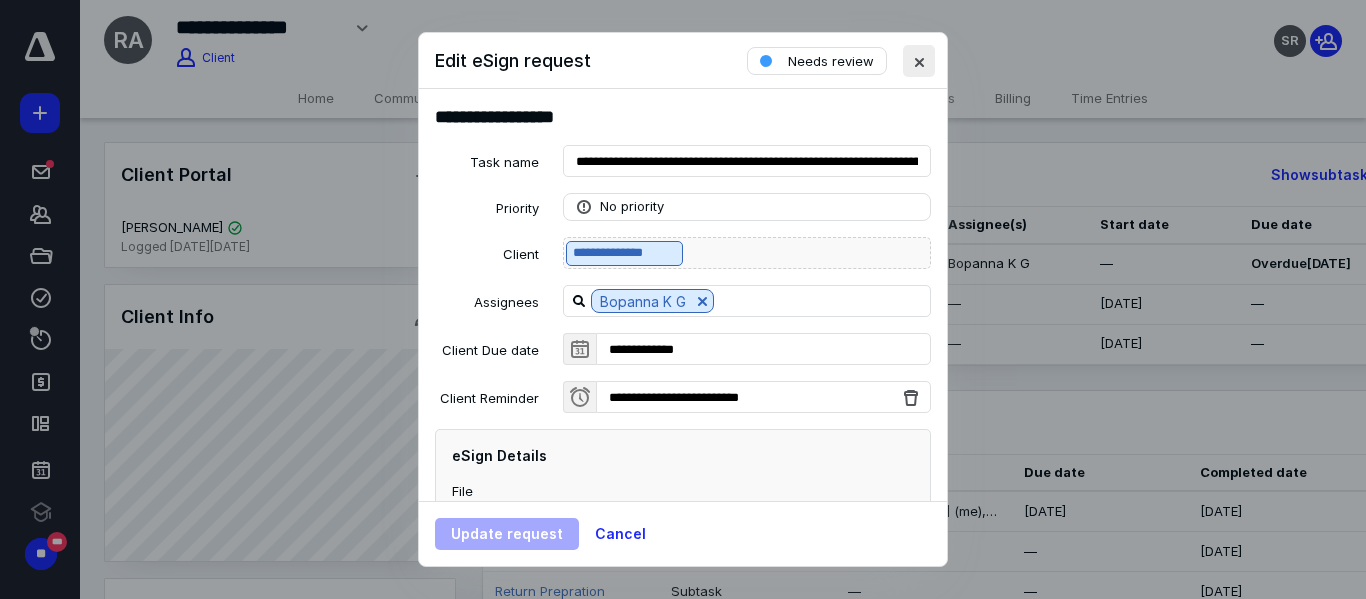 click at bounding box center [919, 61] 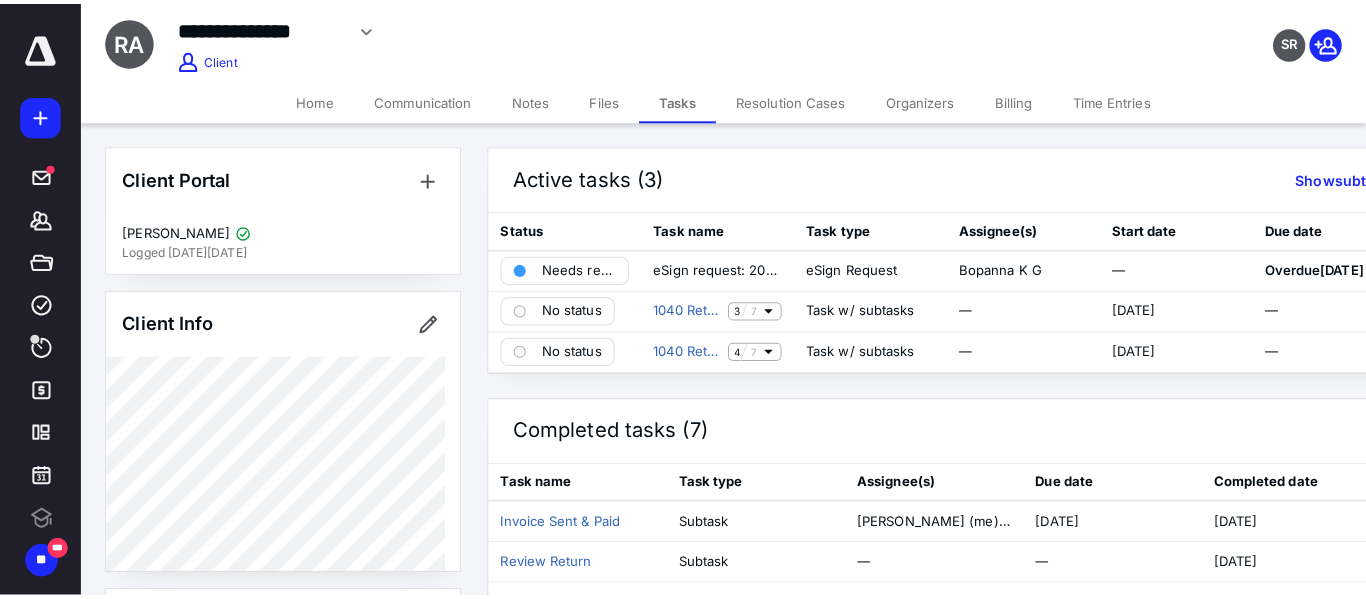 scroll, scrollTop: 0, scrollLeft: 0, axis: both 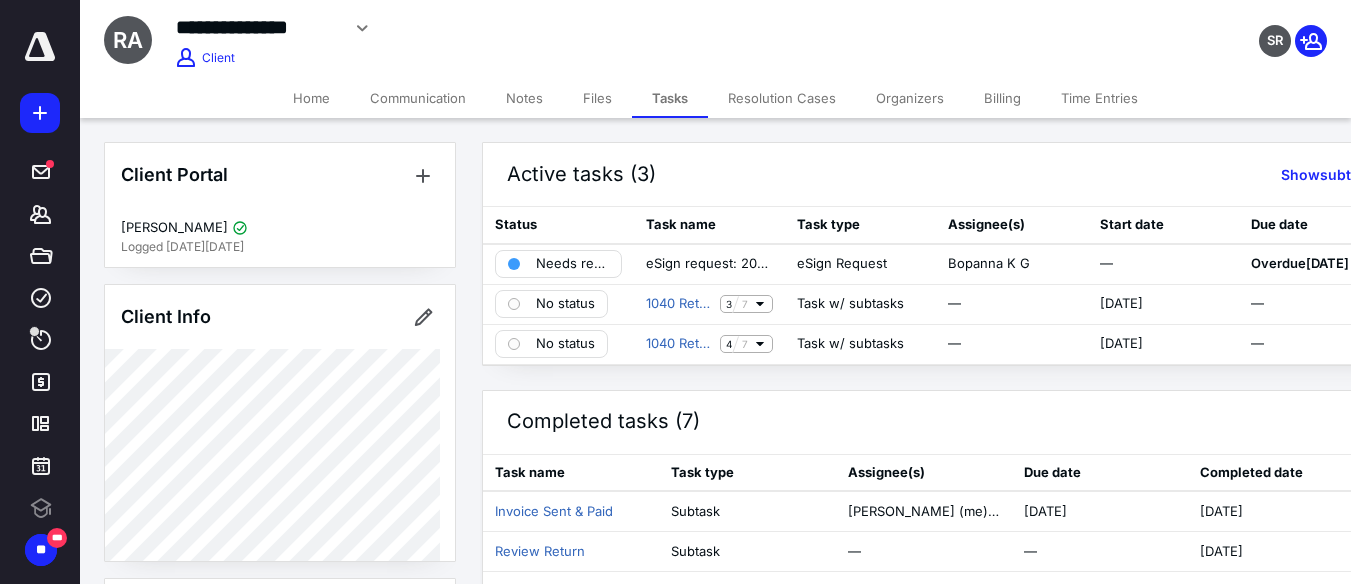 click on "Files" at bounding box center (597, 98) 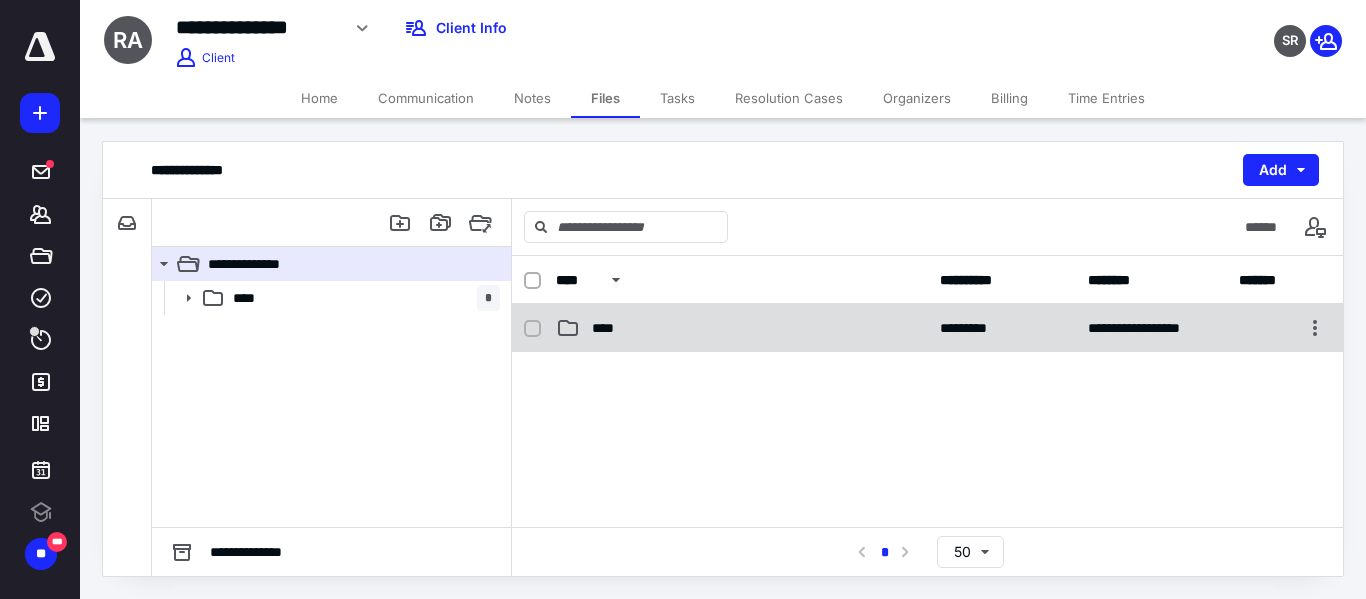 click on "****" at bounding box center [742, 328] 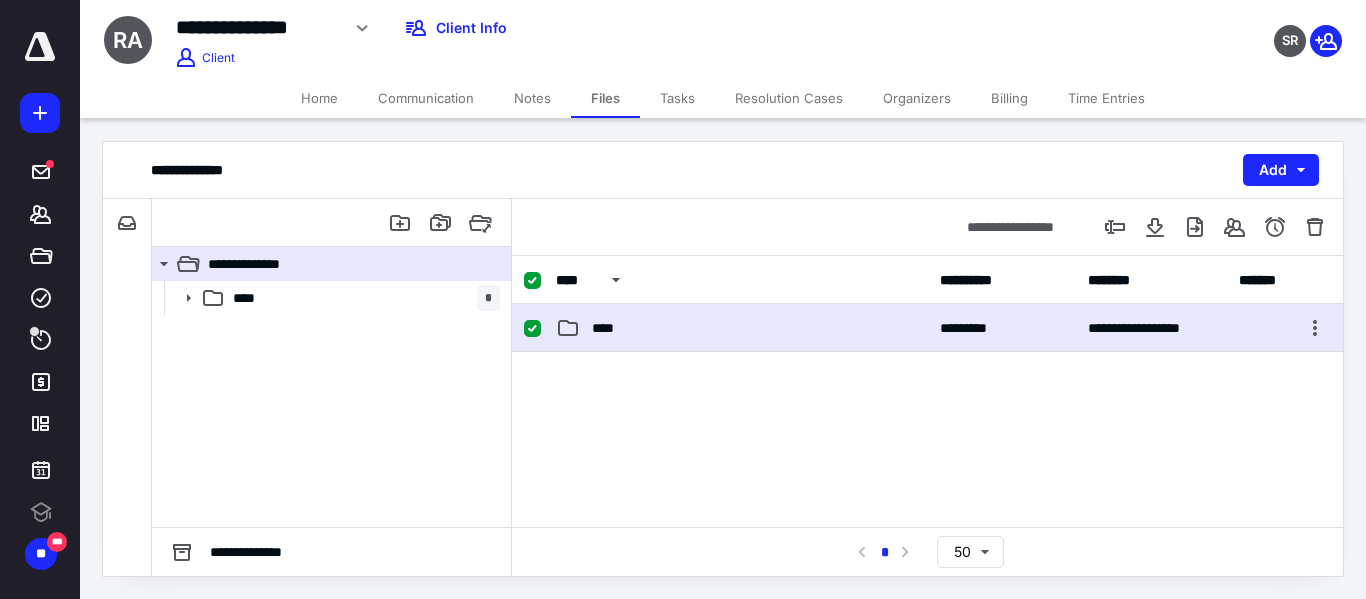 click on "****" at bounding box center (742, 328) 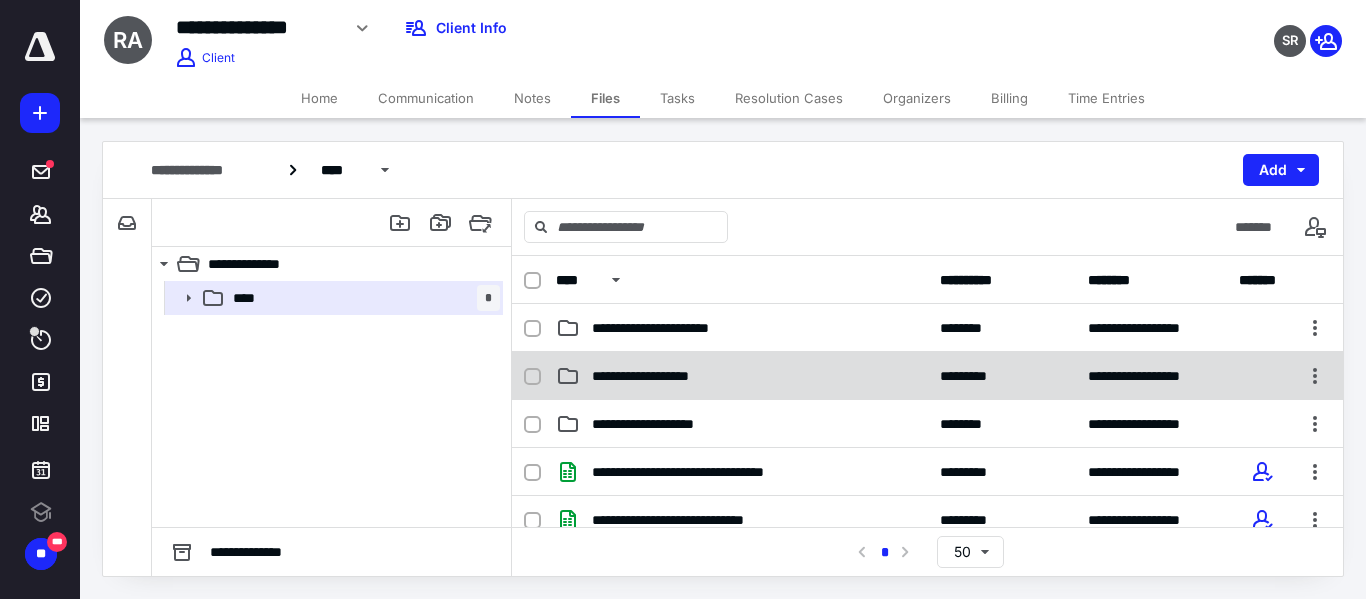 click on "**********" at bounding box center (742, 376) 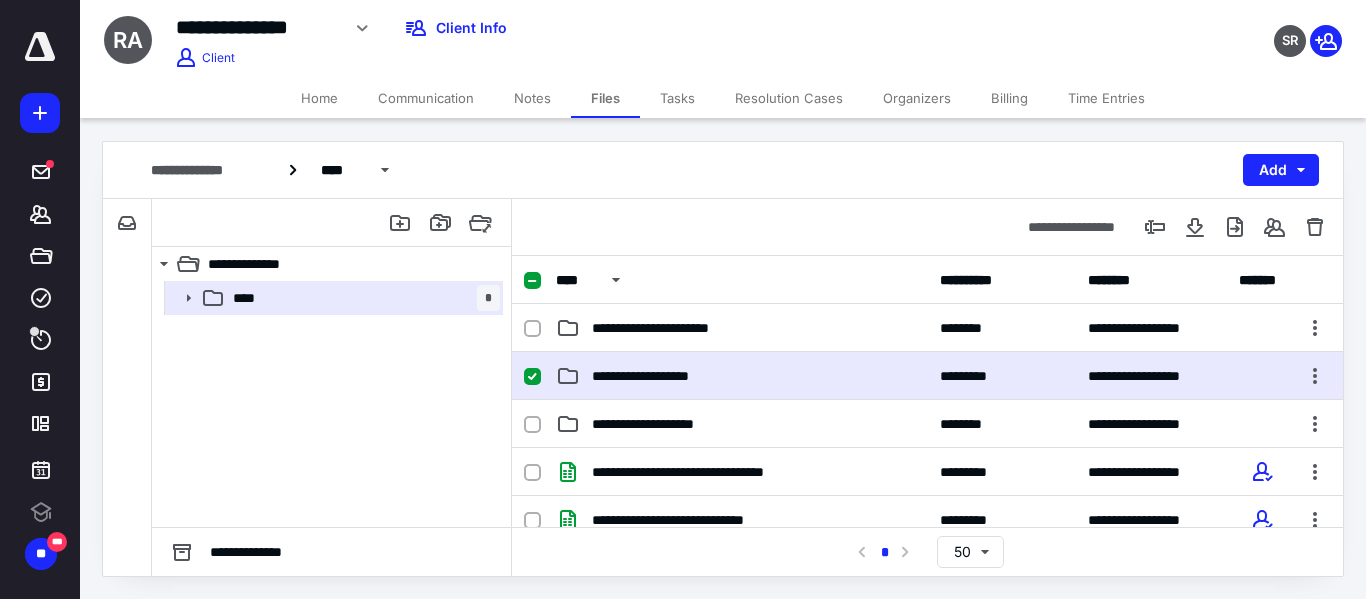click on "**********" at bounding box center [742, 376] 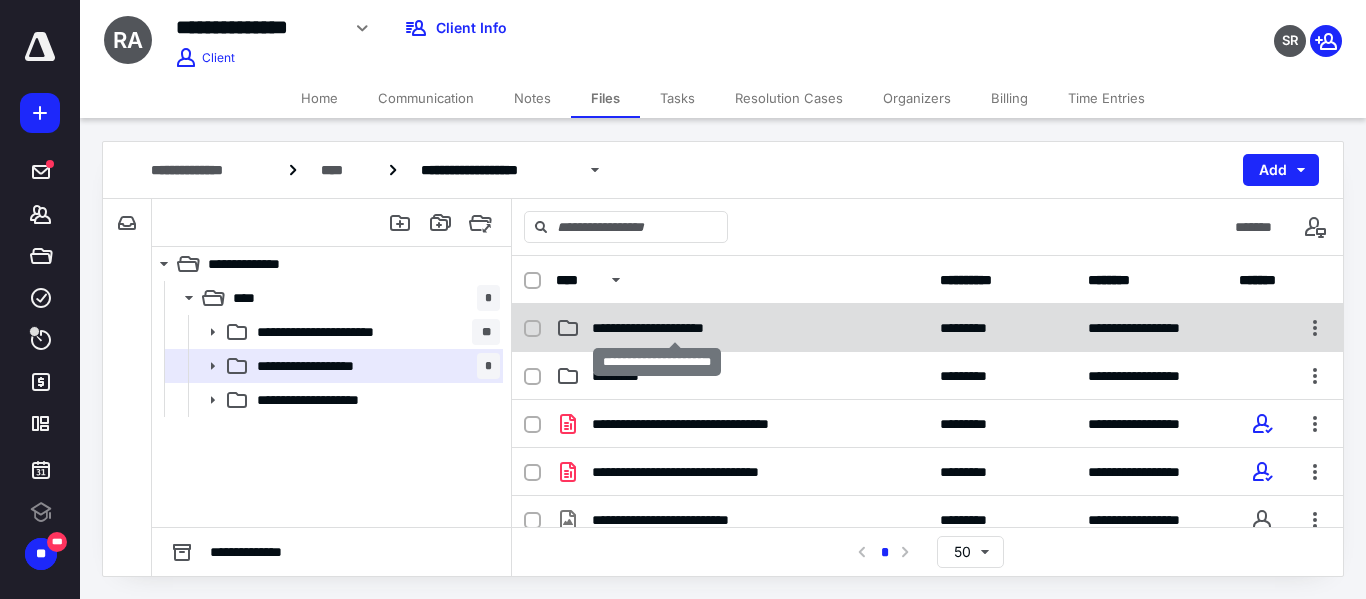 click on "**********" at bounding box center [674, 328] 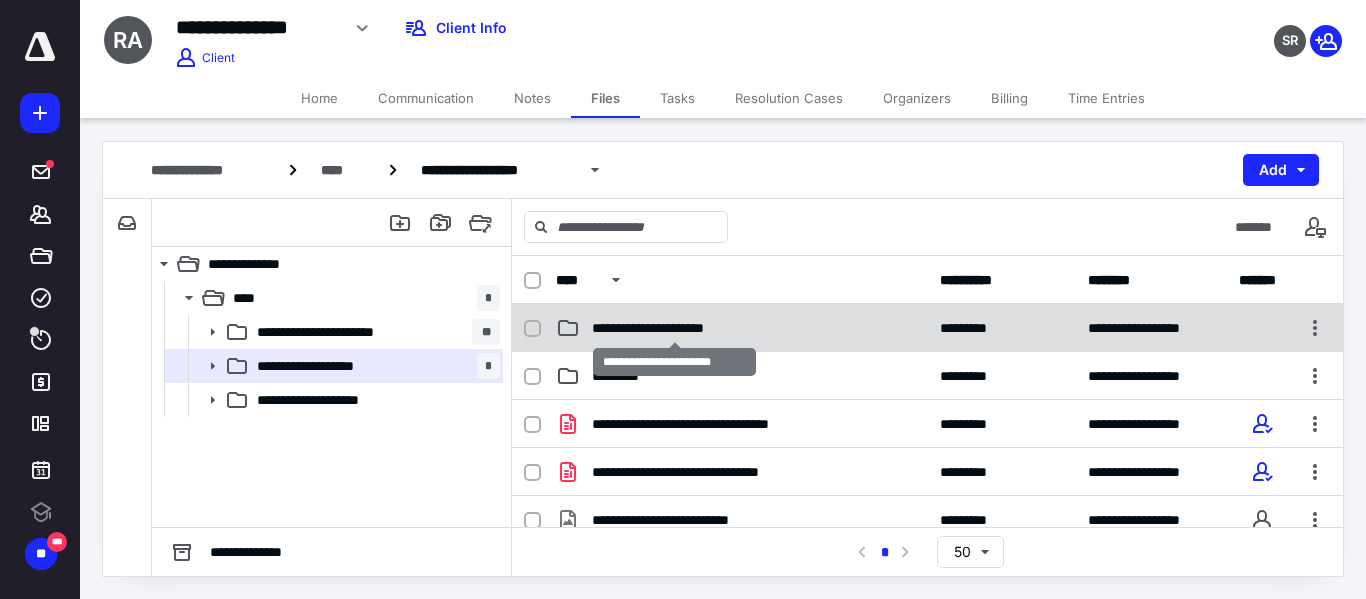 checkbox on "true" 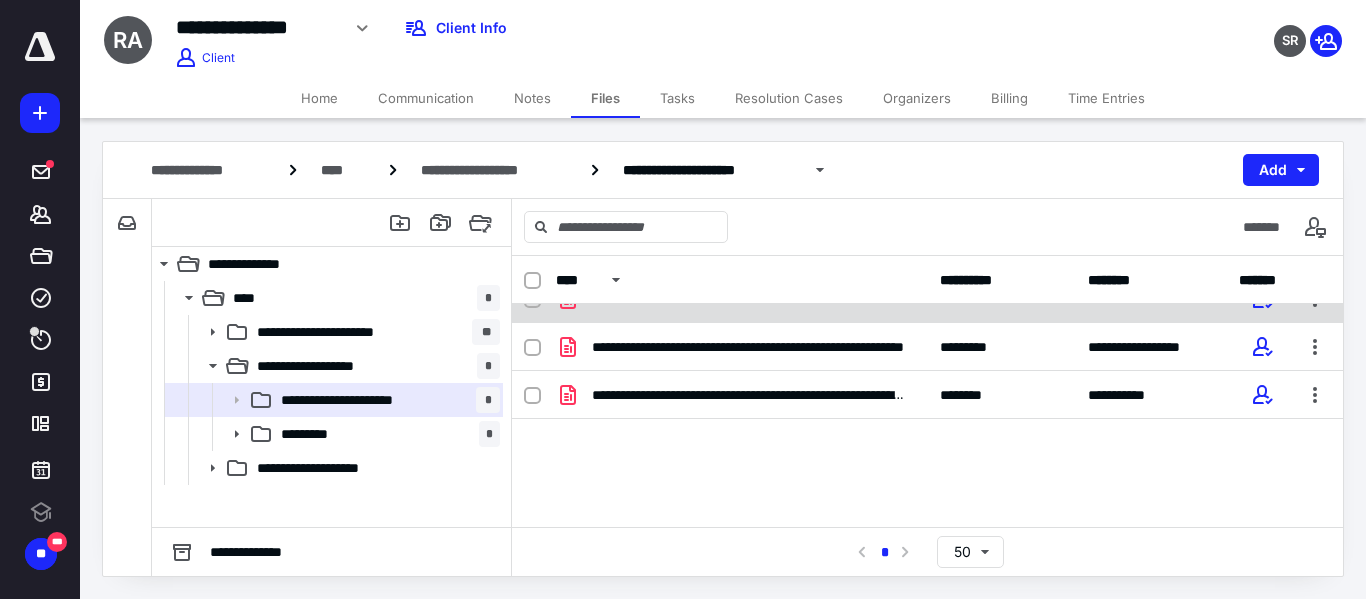 scroll, scrollTop: 0, scrollLeft: 0, axis: both 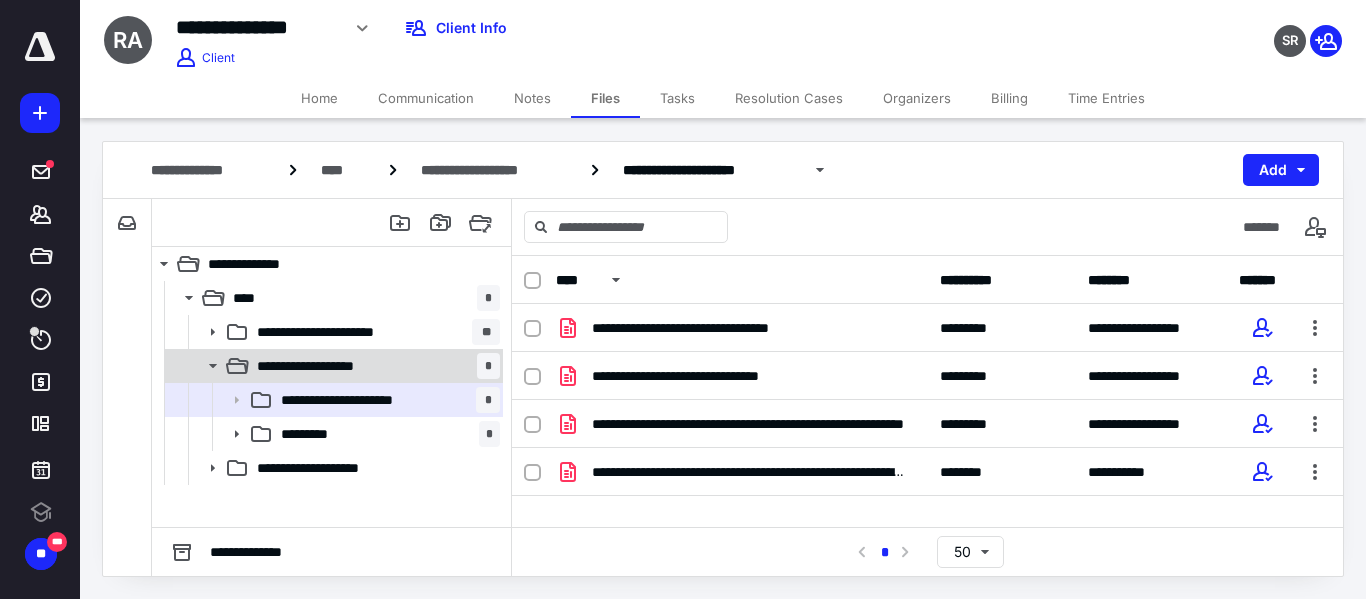 click on "**********" at bounding box center (328, 366) 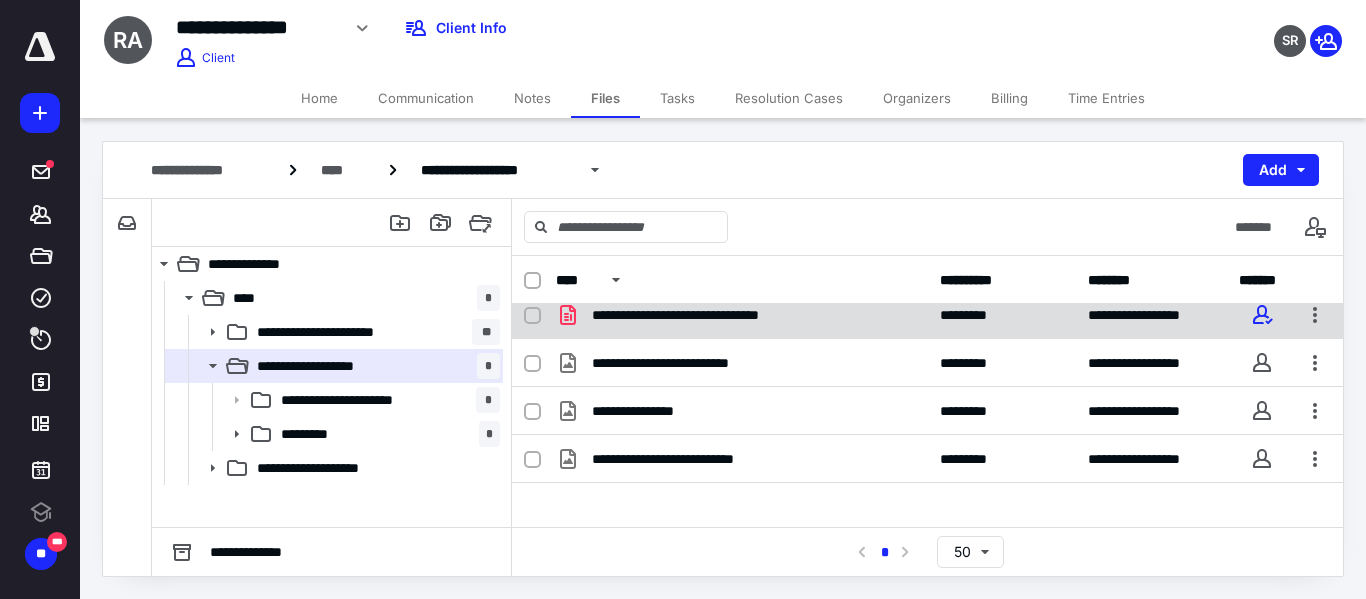 scroll, scrollTop: 173, scrollLeft: 0, axis: vertical 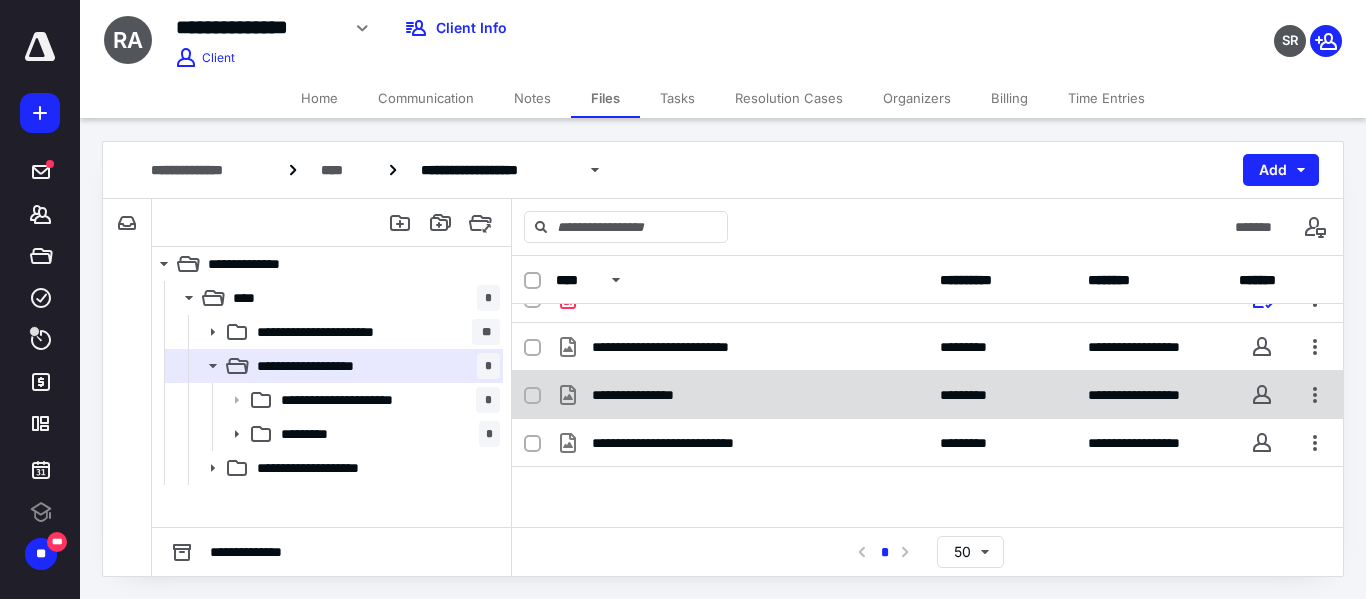 click on "**********" at bounding box center (927, 395) 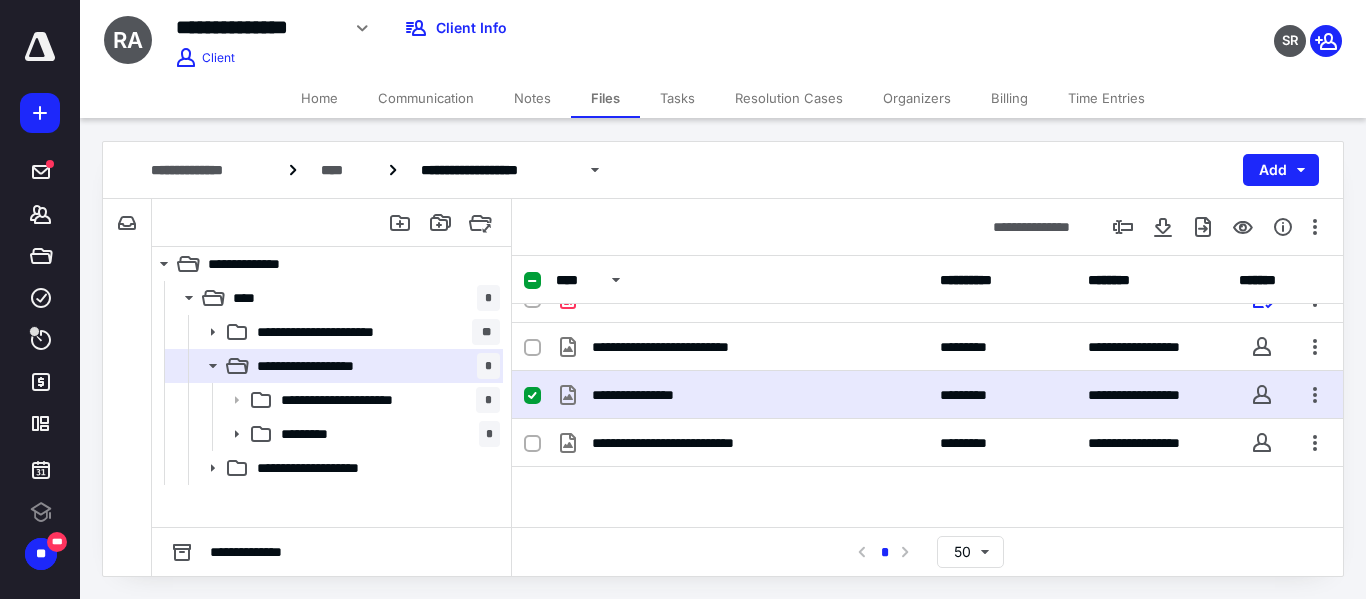 click on "**********" at bounding box center (927, 395) 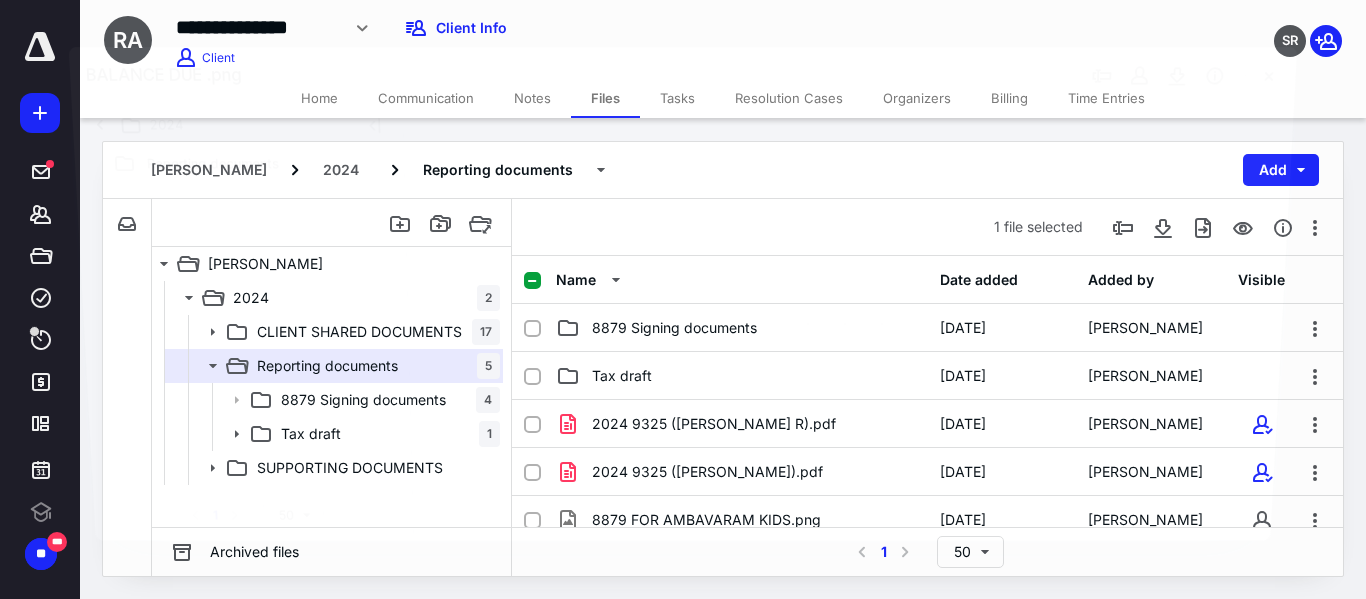 scroll, scrollTop: 173, scrollLeft: 0, axis: vertical 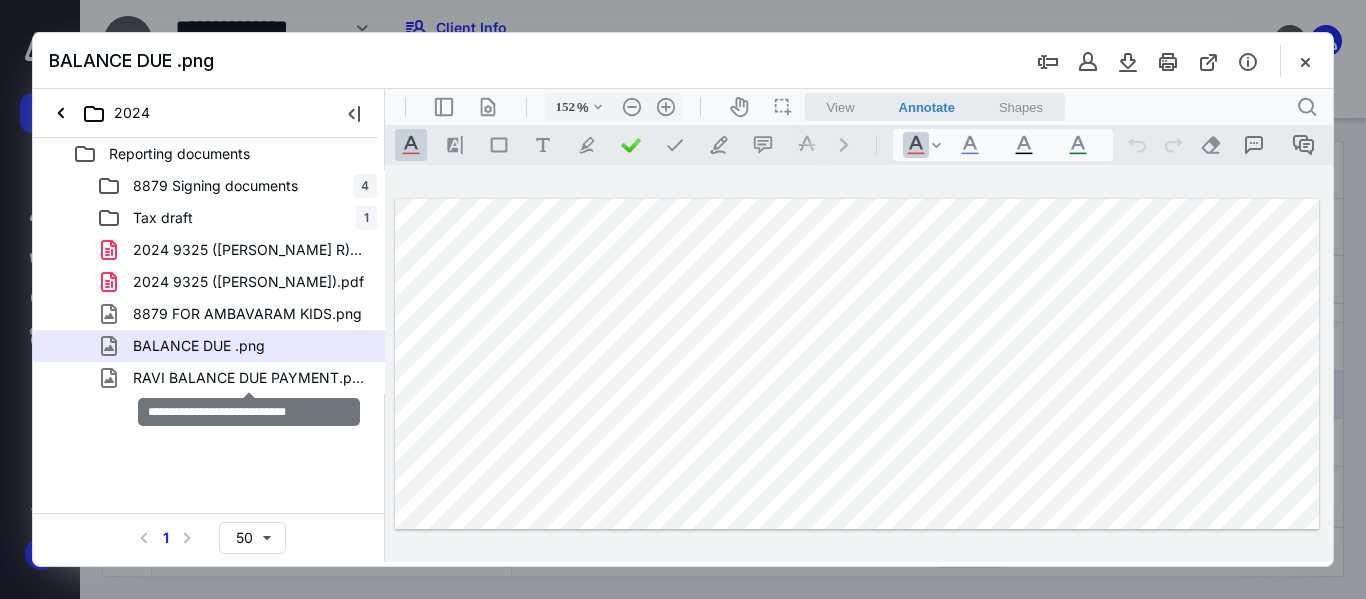 click on "RAVI BALANCE DUE PAYMENT.png" at bounding box center [249, 378] 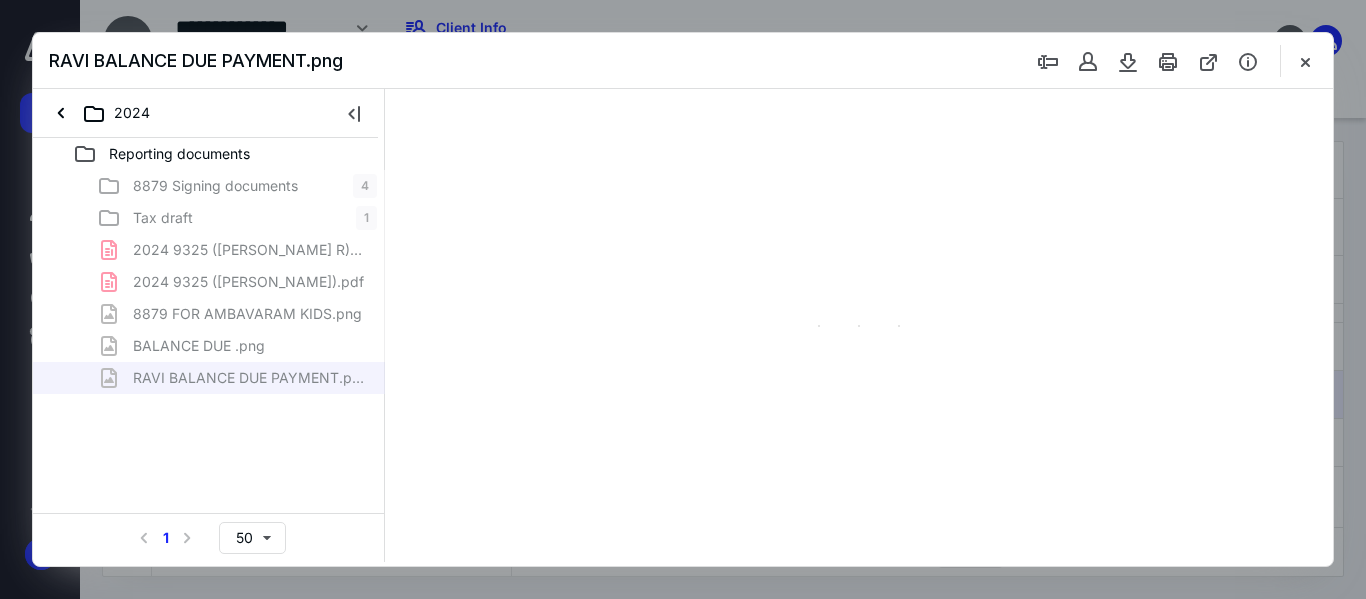 type on "91" 